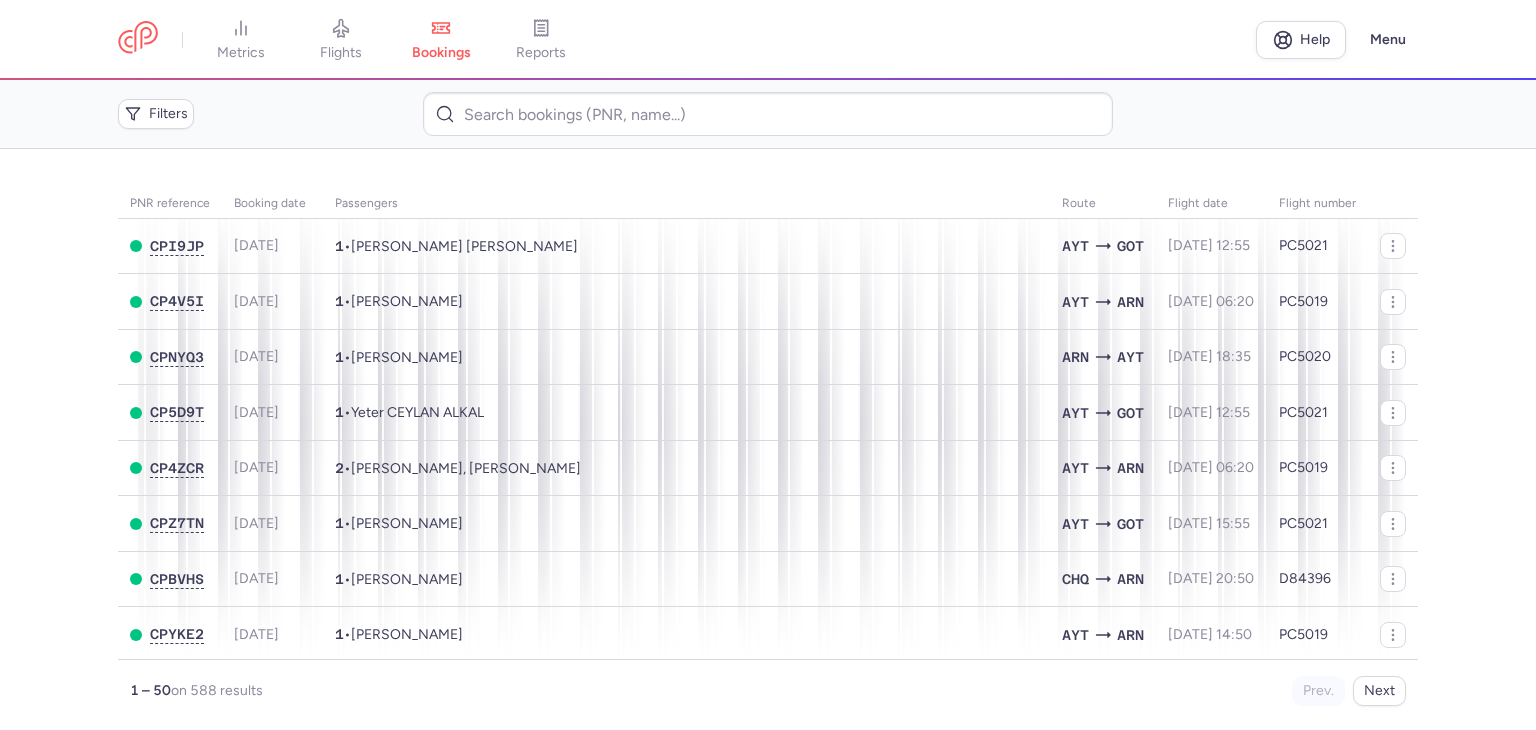 scroll, scrollTop: 0, scrollLeft: 0, axis: both 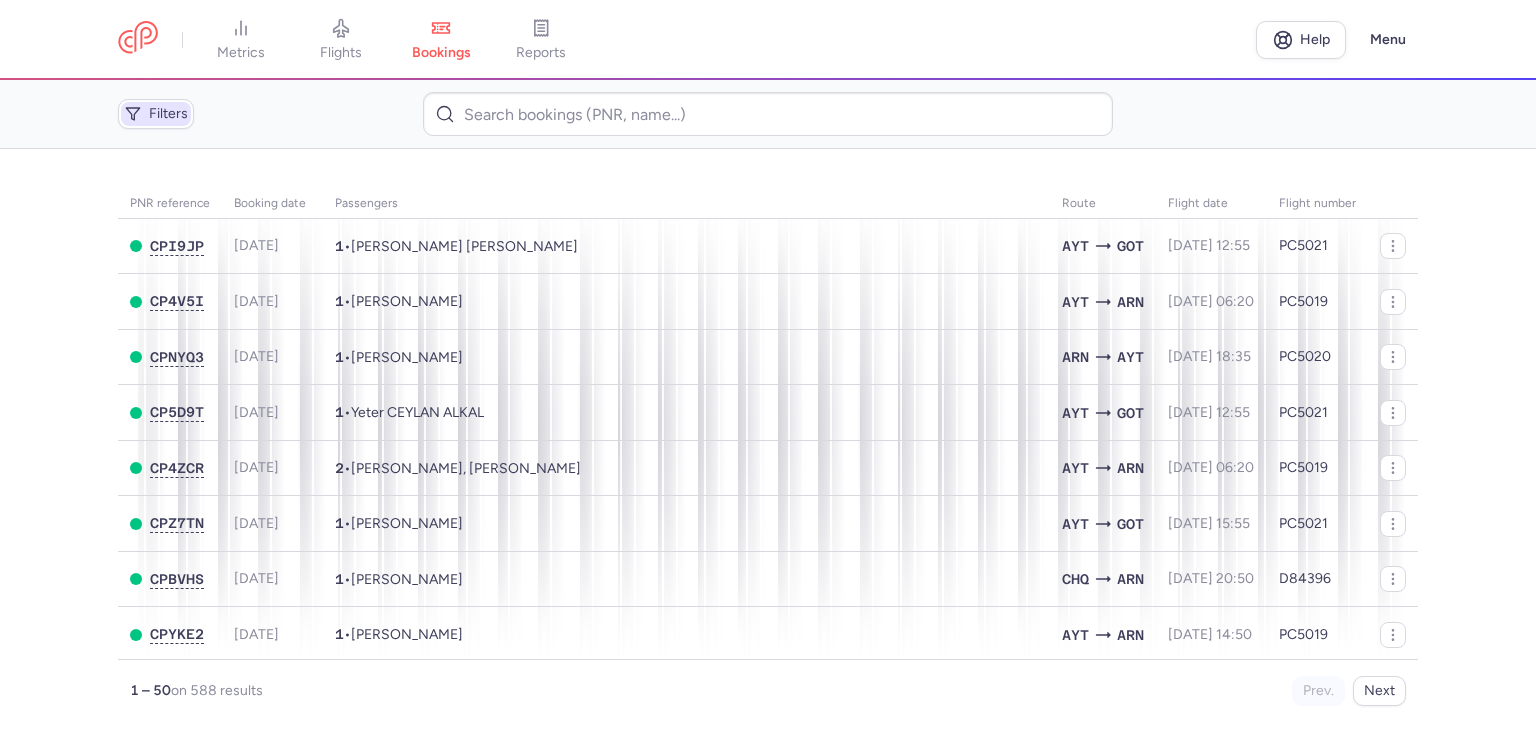 click 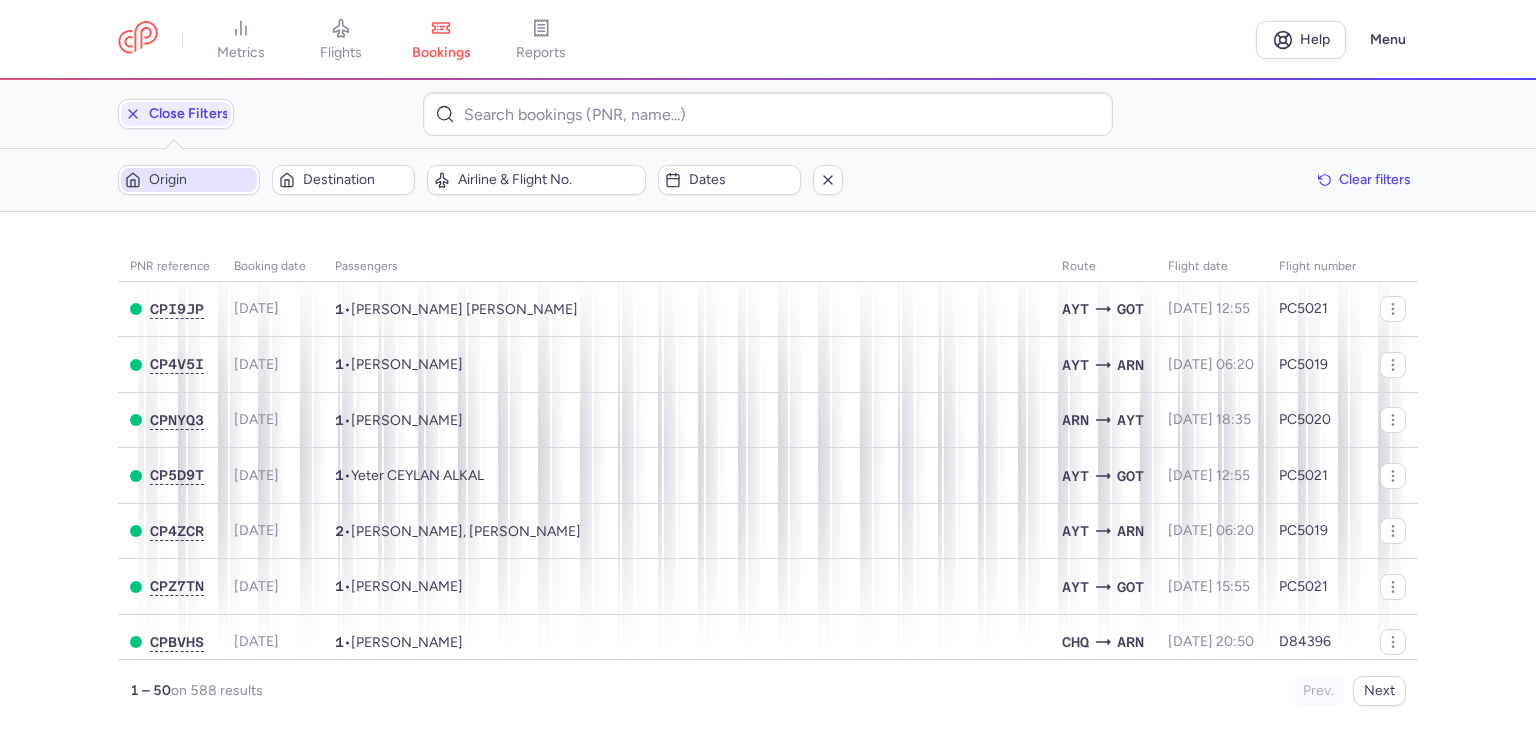 click on "Origin" at bounding box center [201, 180] 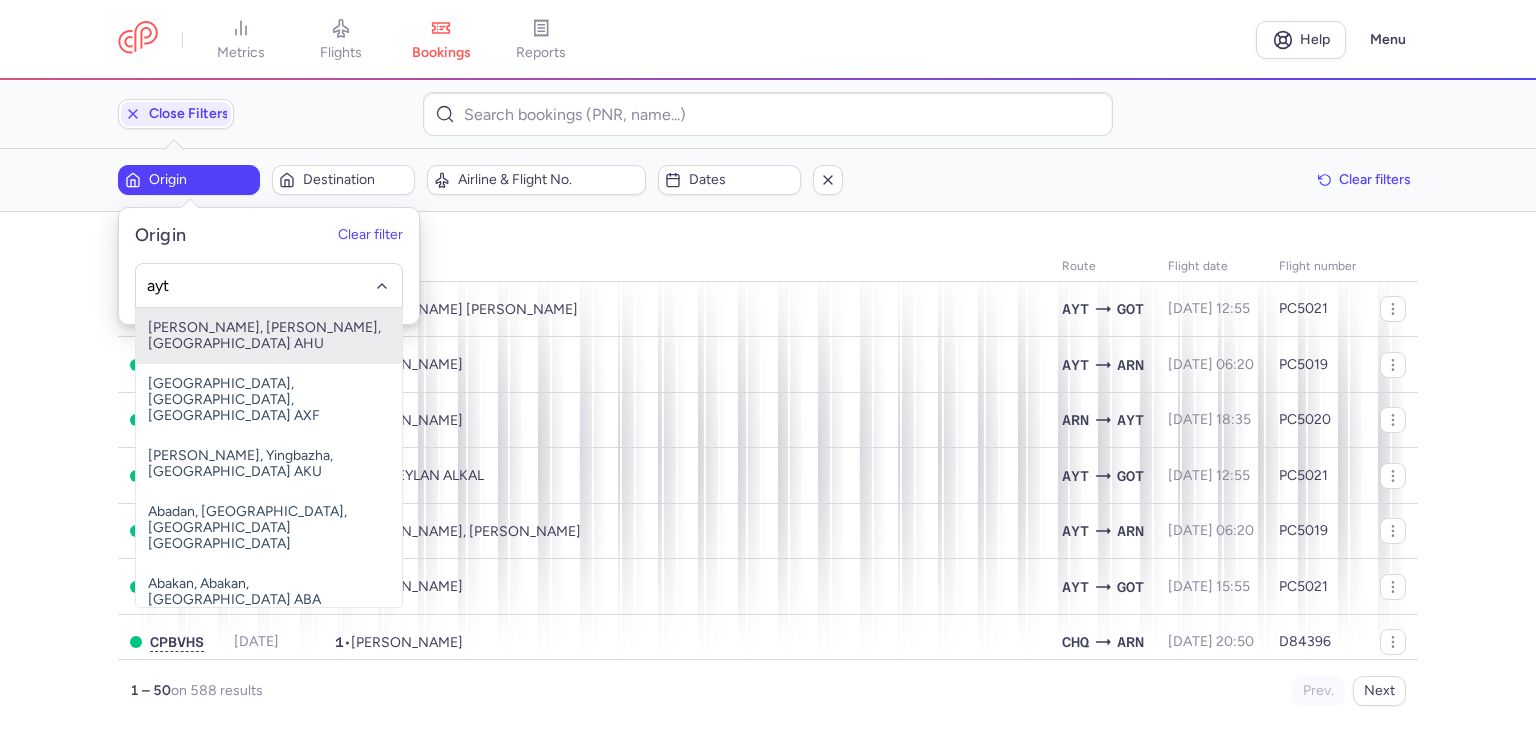 click on "Charif Al Idrissi, Al Hoceïma, Morocco AHU" at bounding box center [269, 336] 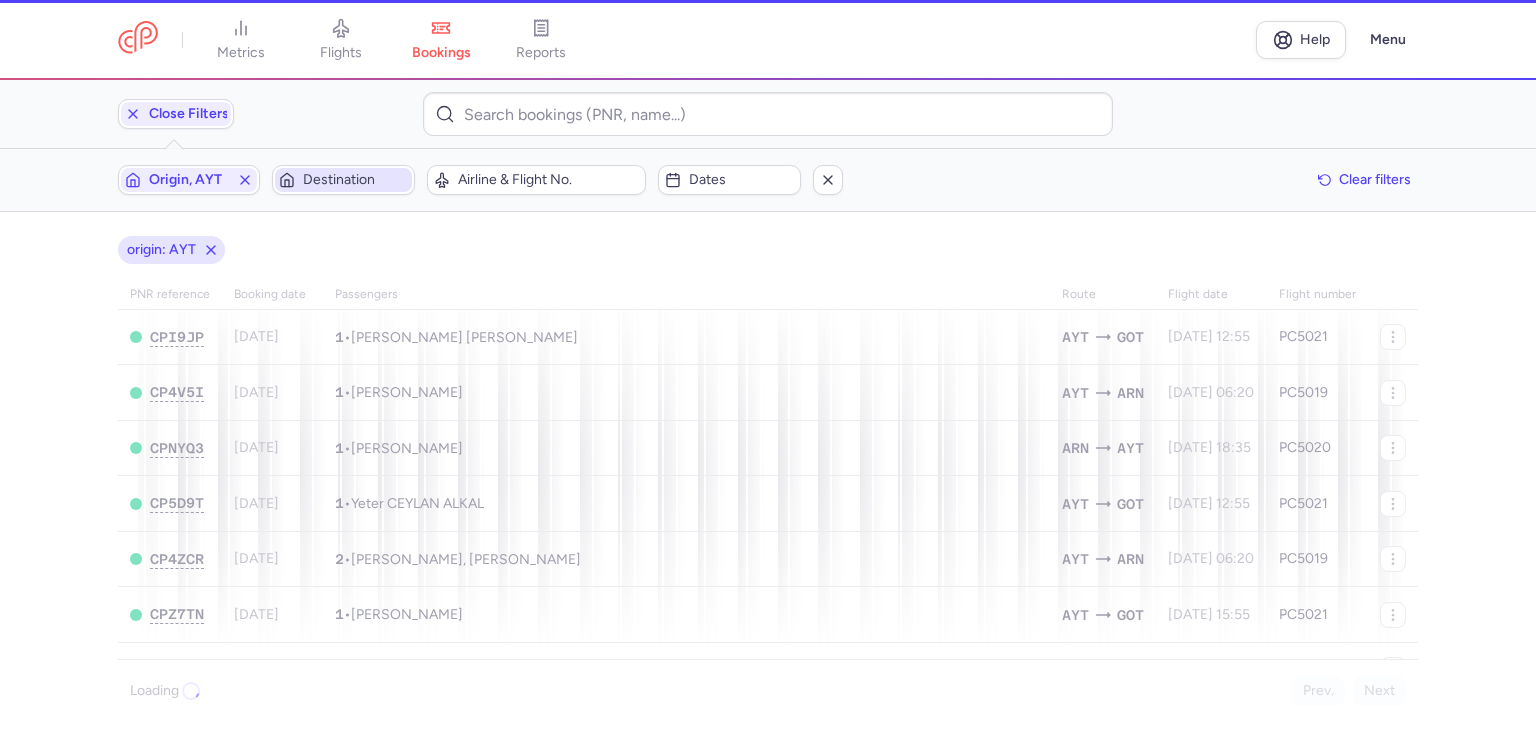 click on "Destination" at bounding box center (355, 180) 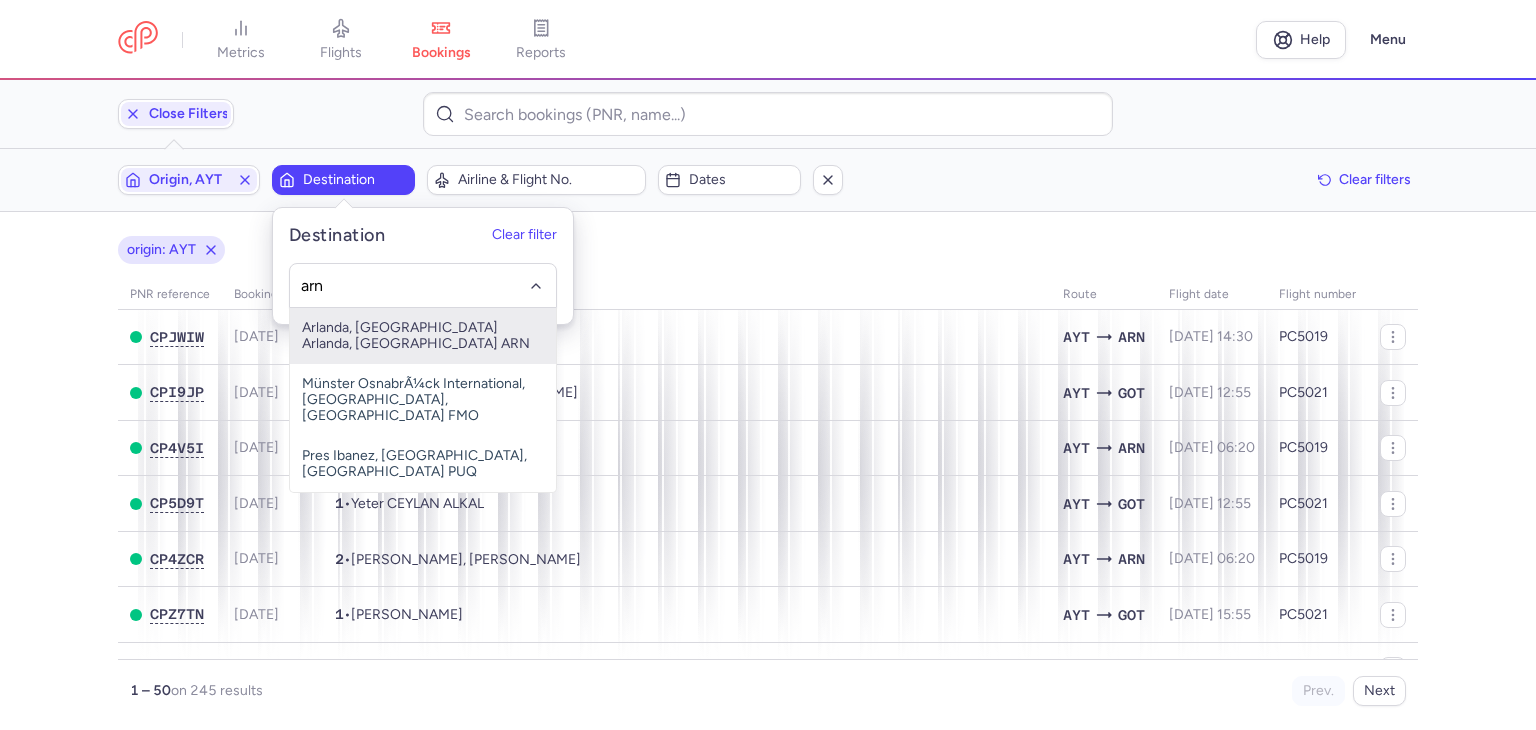 click on "Arlanda, Stockholm Arlanda, Sweden ARN" at bounding box center [423, 336] 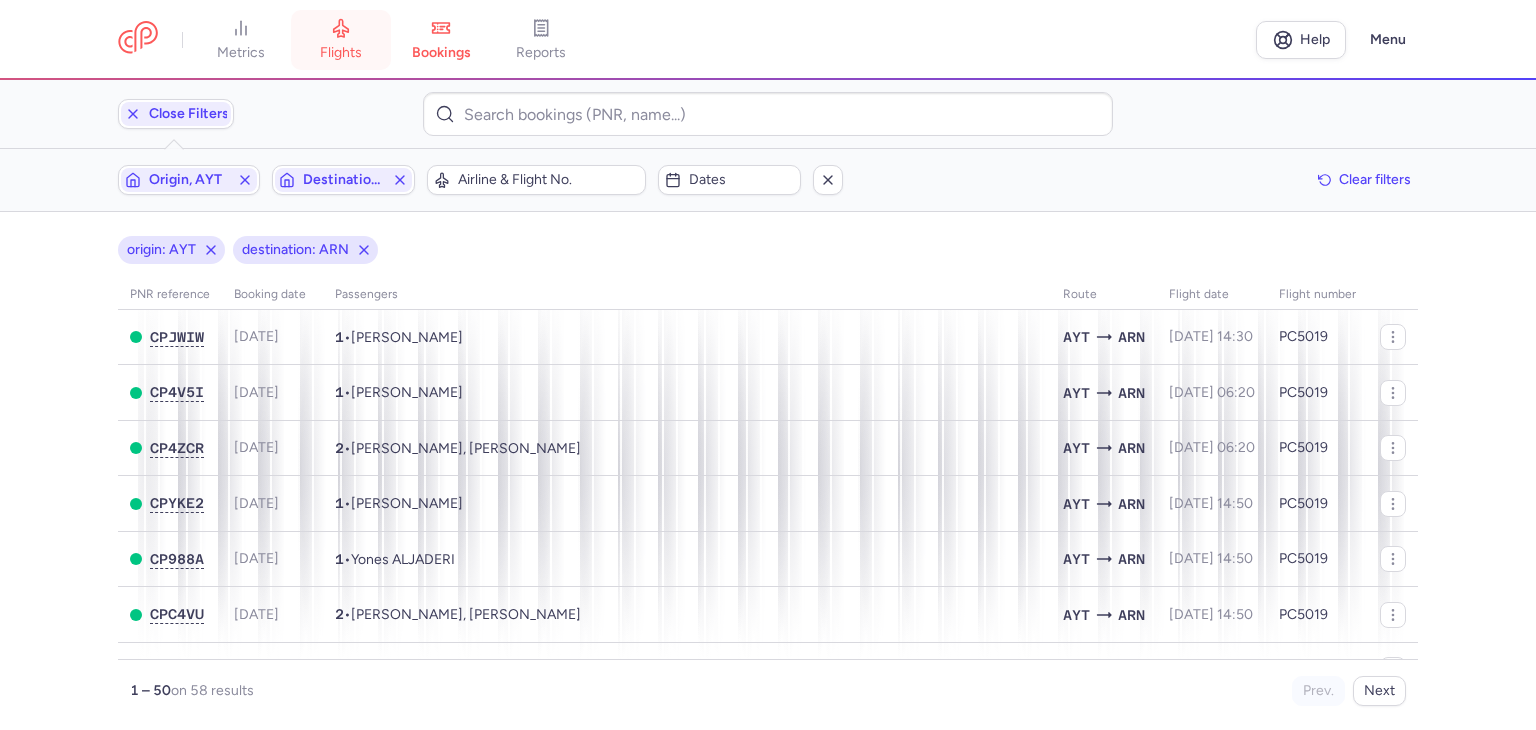 click 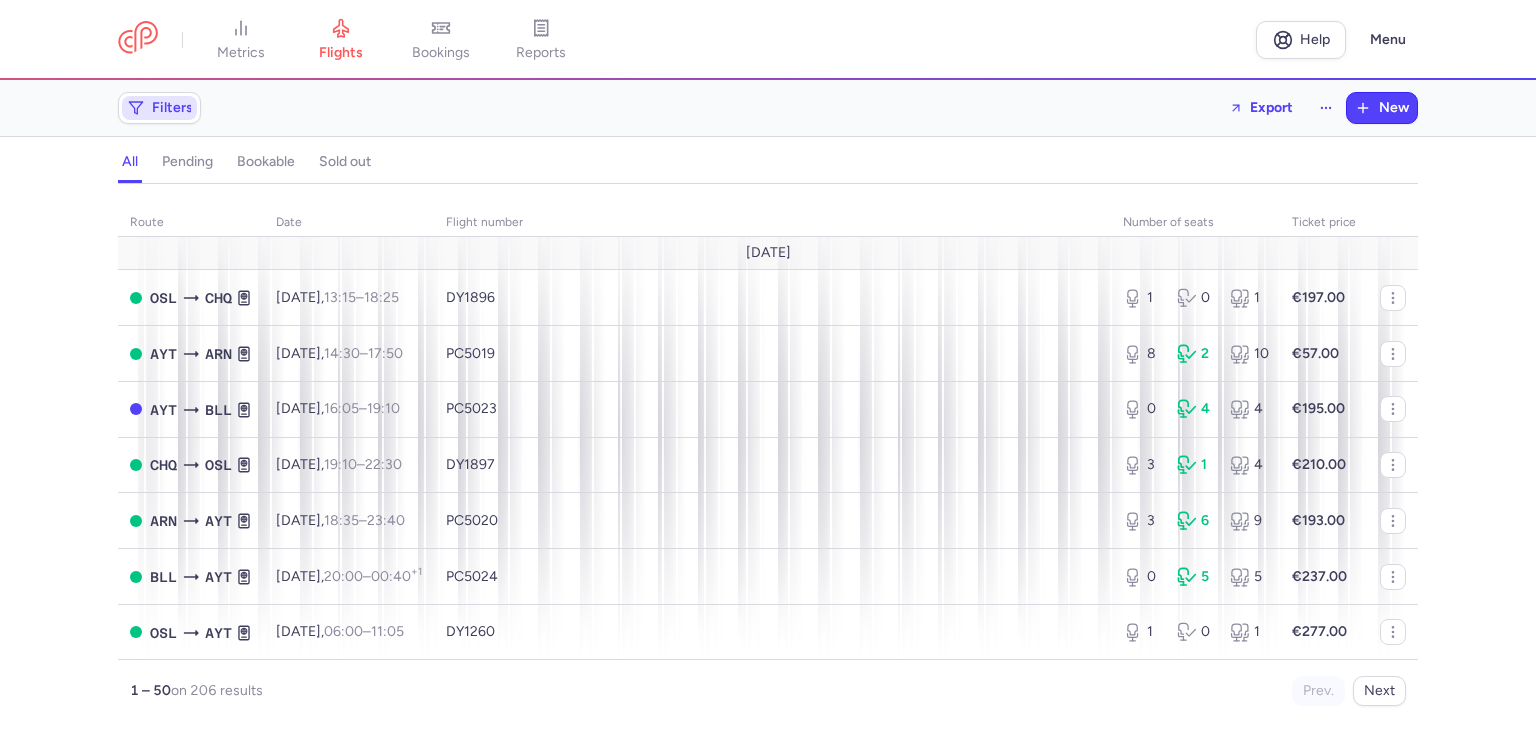 click on "Filters" at bounding box center (159, 108) 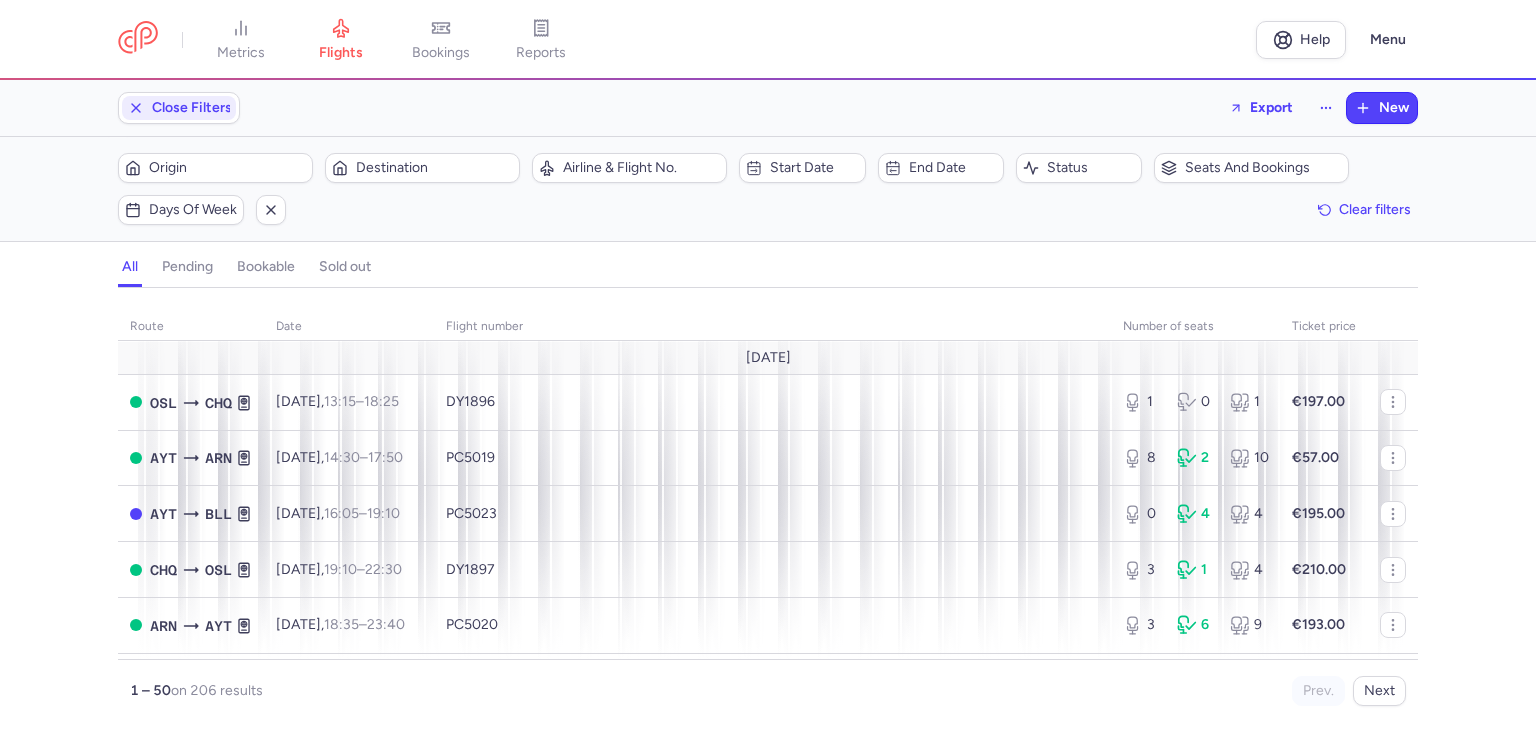 scroll, scrollTop: 0, scrollLeft: 0, axis: both 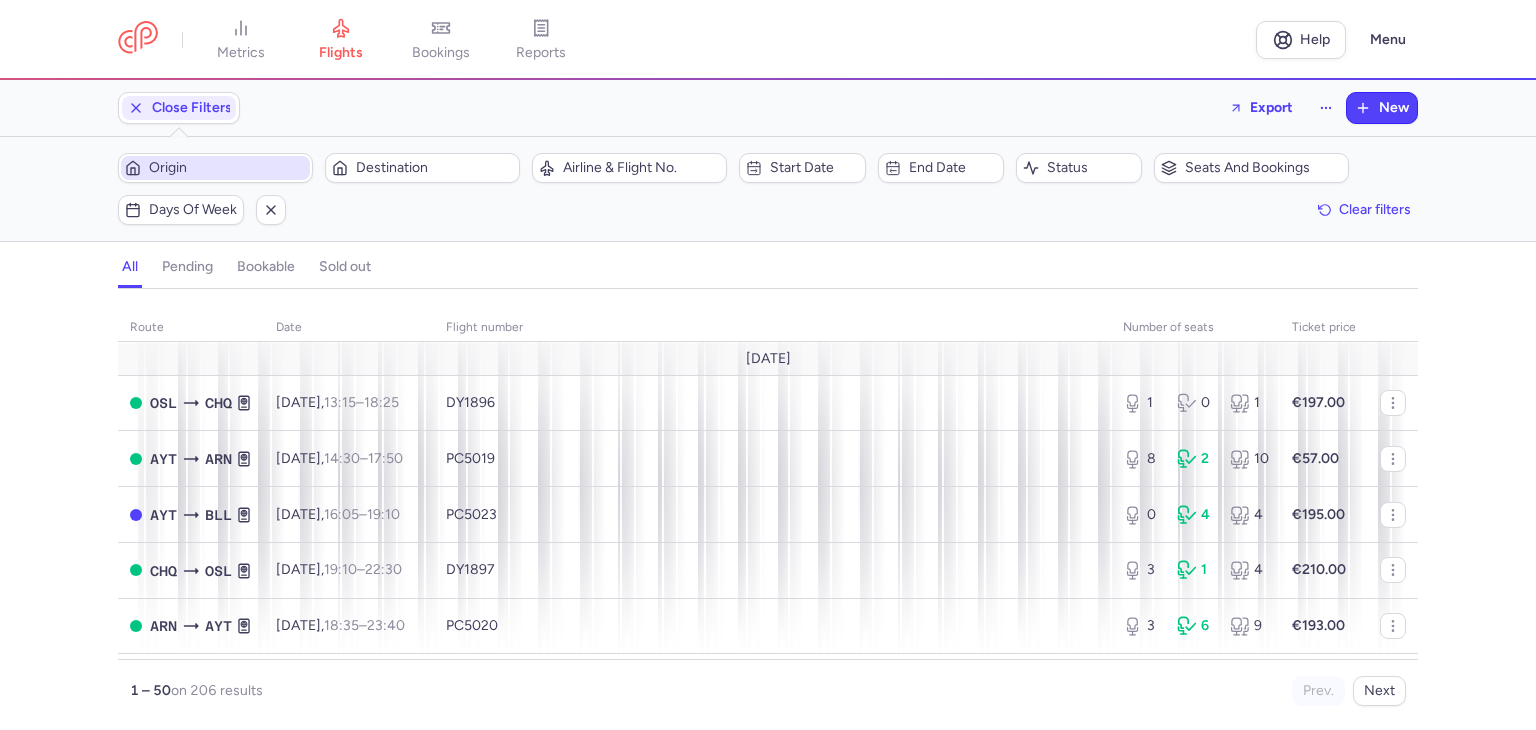 click on "Origin" at bounding box center [215, 168] 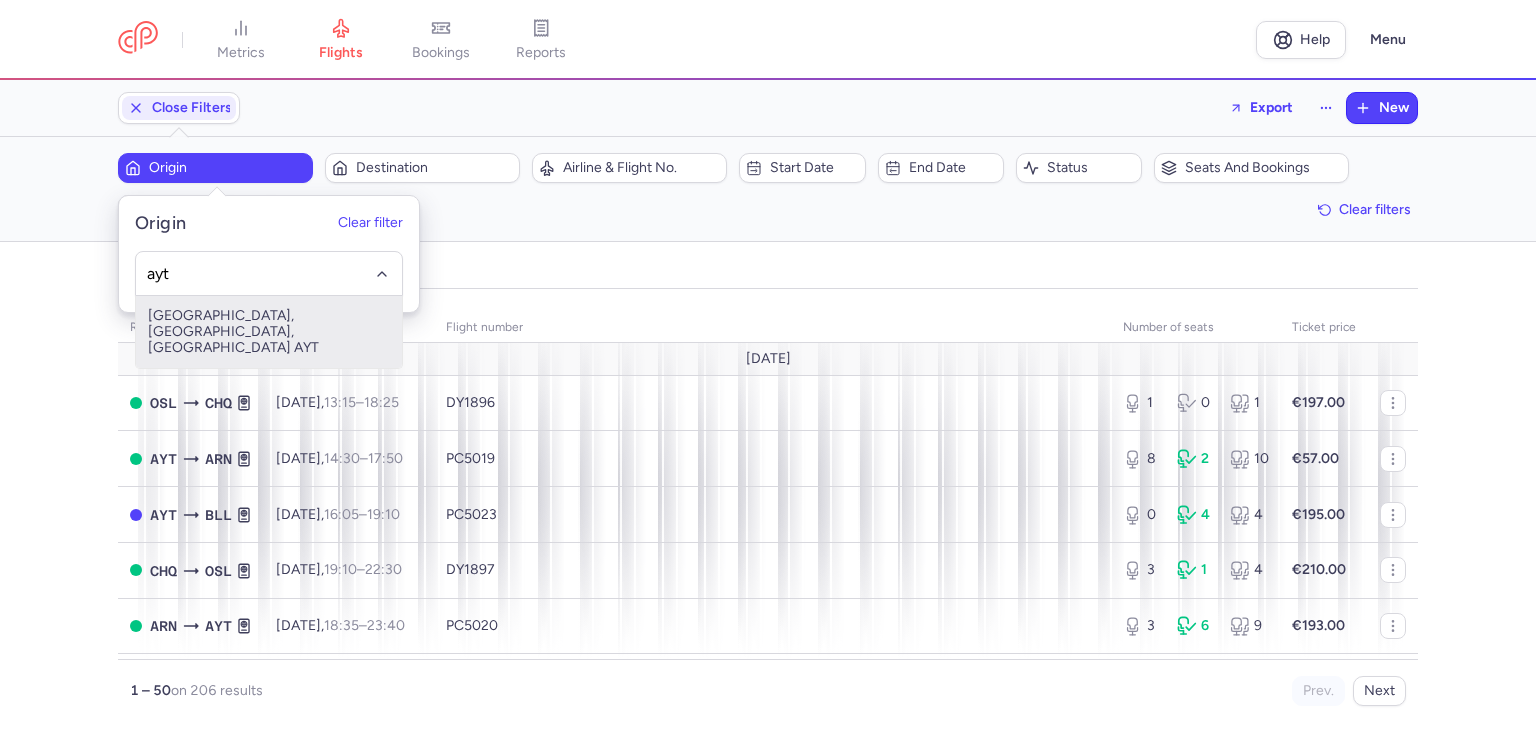 click on "[GEOGRAPHIC_DATA], [GEOGRAPHIC_DATA], [GEOGRAPHIC_DATA] AYT" at bounding box center (269, 332) 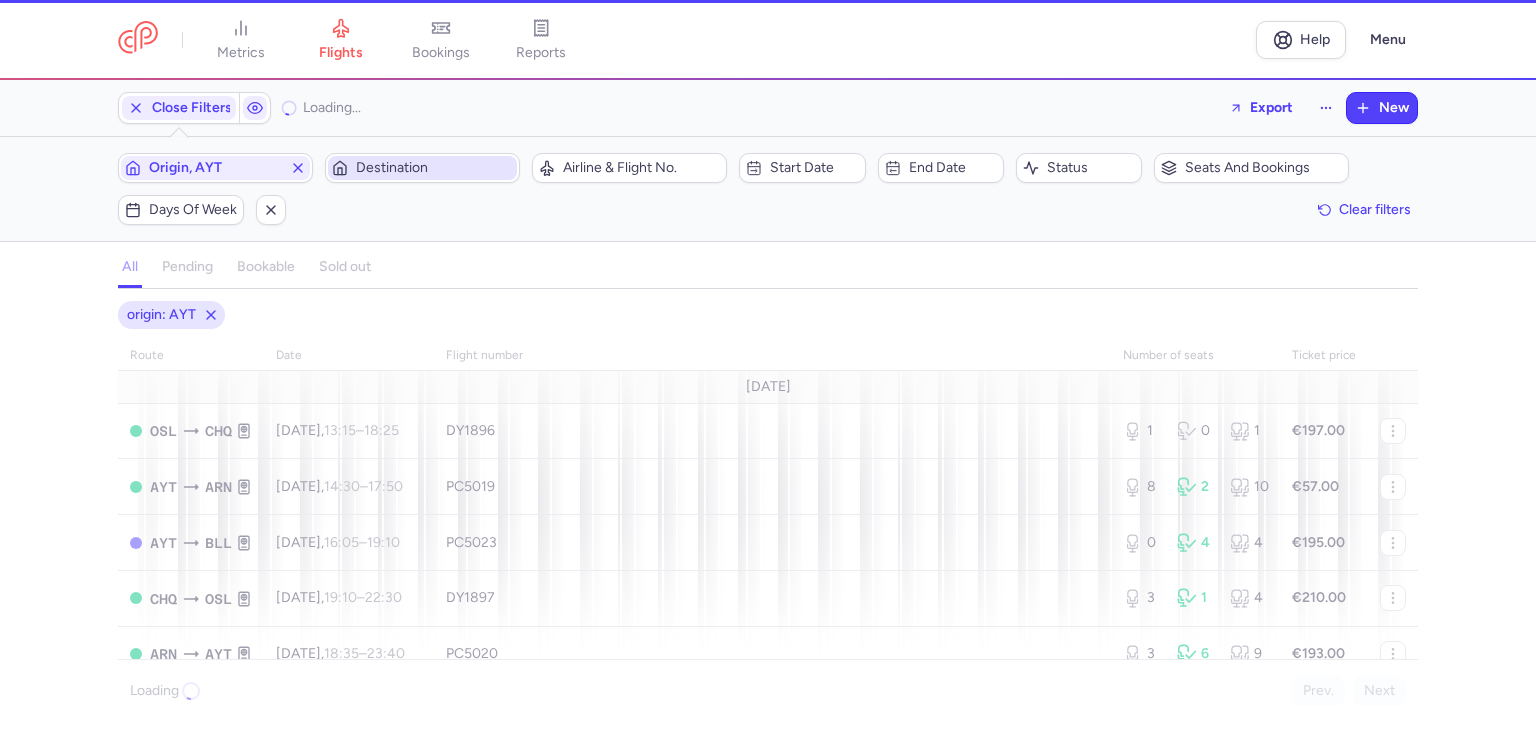 click on "Destination" at bounding box center [434, 168] 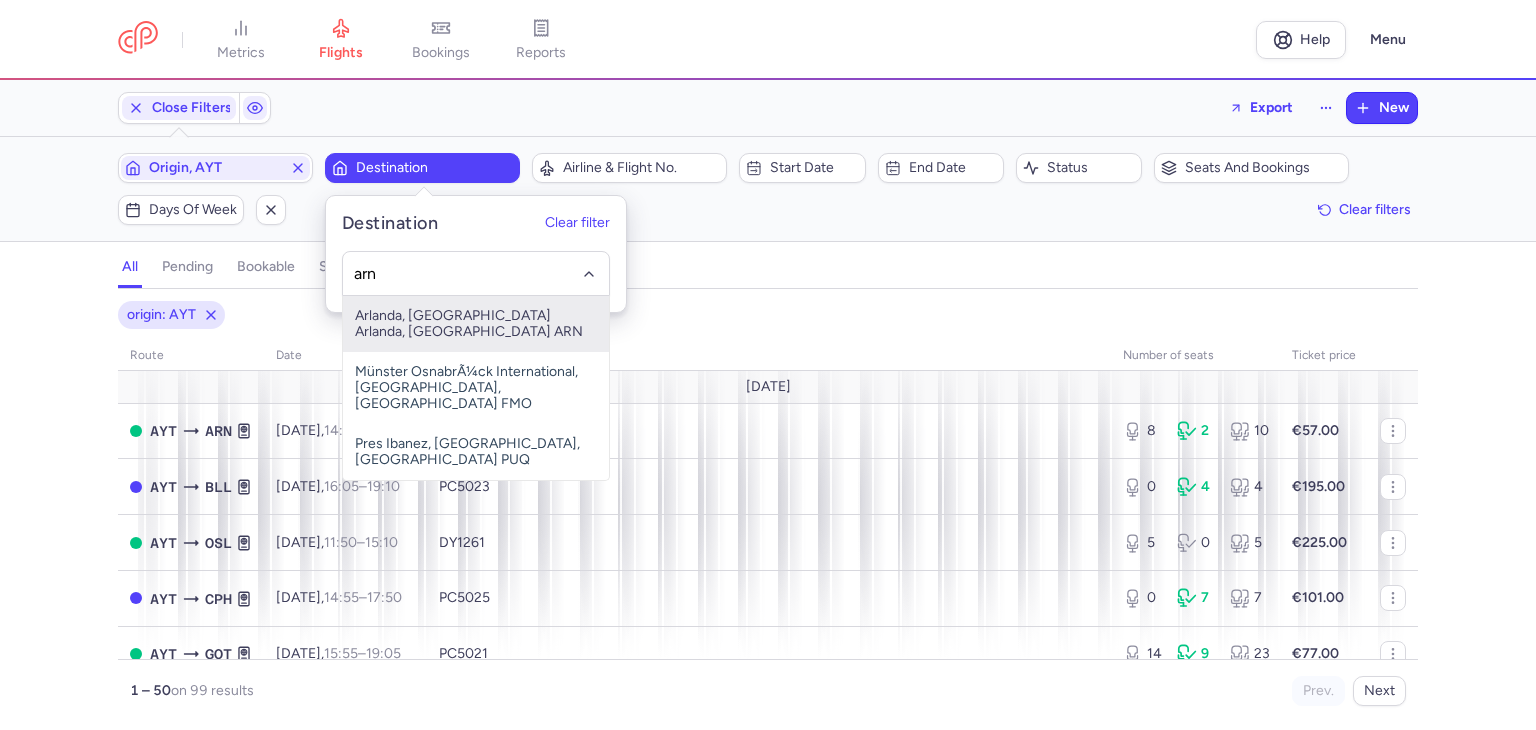 click on "Arlanda, [GEOGRAPHIC_DATA] Arlanda, [GEOGRAPHIC_DATA] ARN" at bounding box center (476, 324) 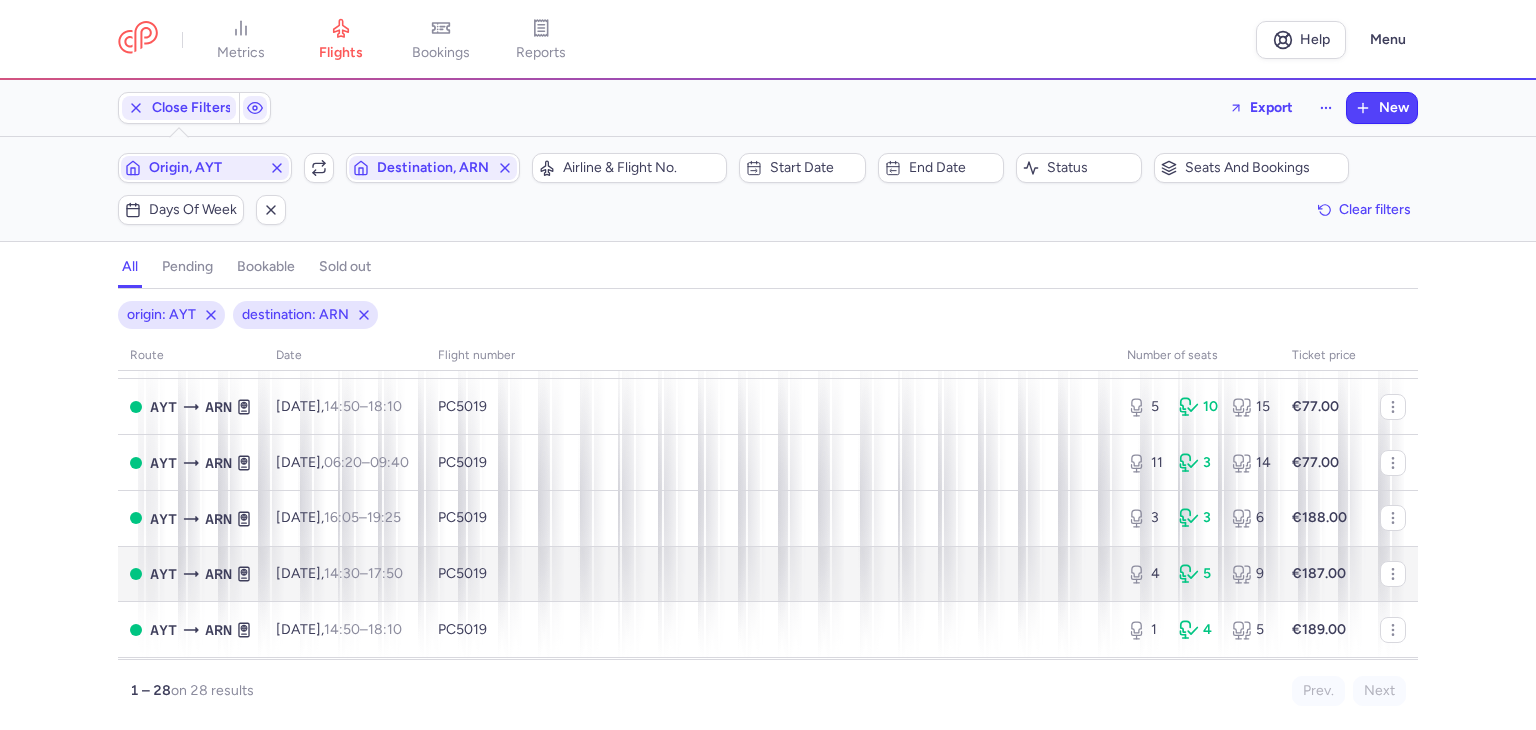 scroll, scrollTop: 200, scrollLeft: 0, axis: vertical 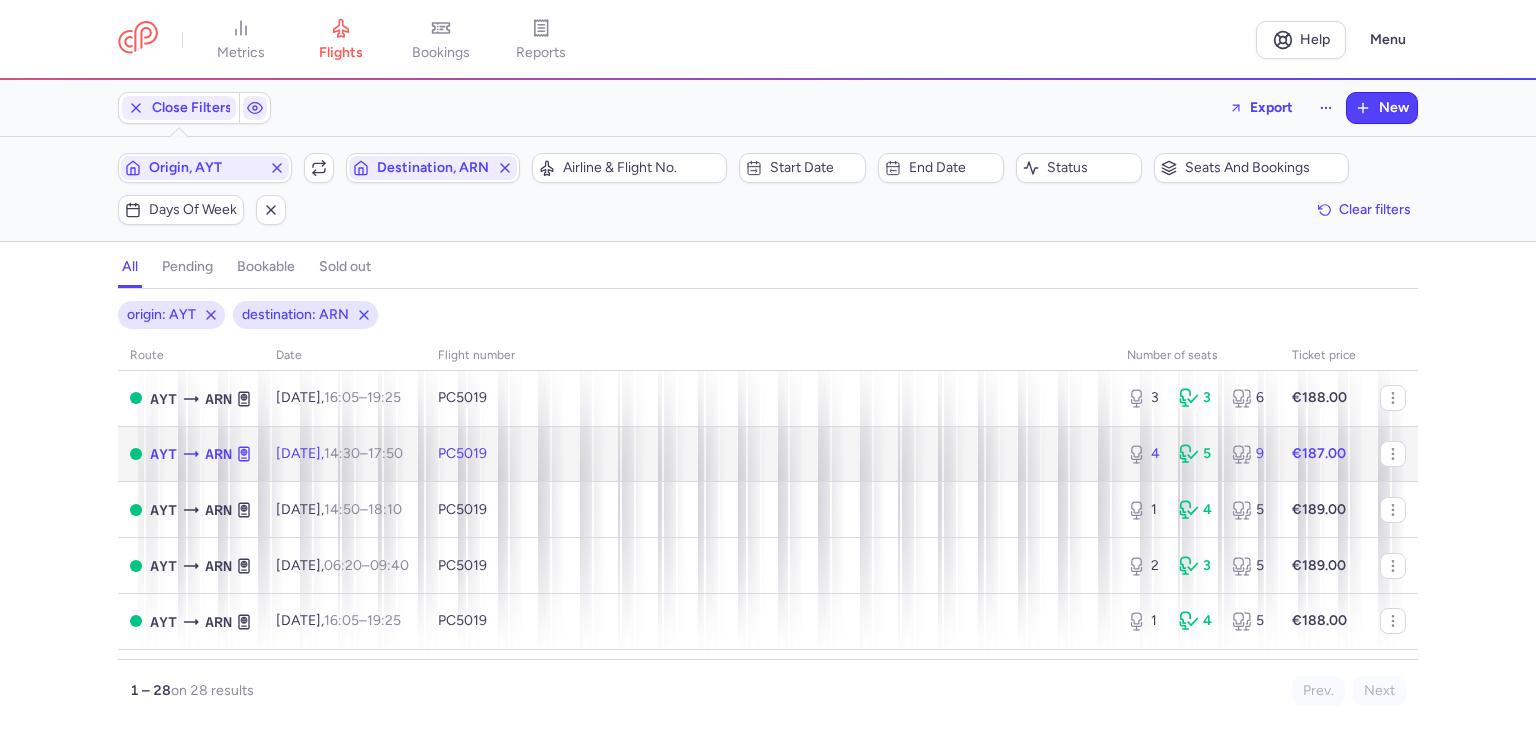 click on "PC5019" 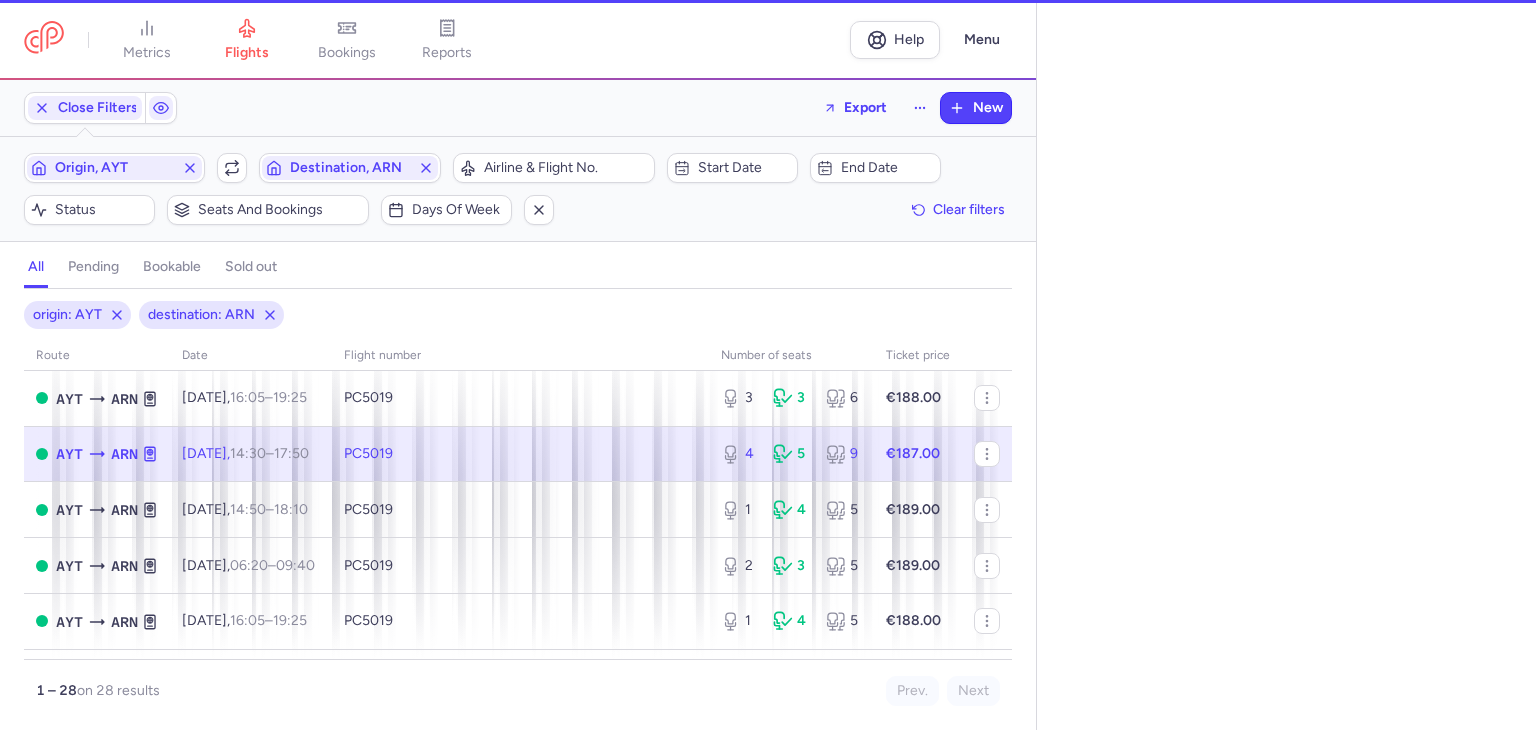 select on "days" 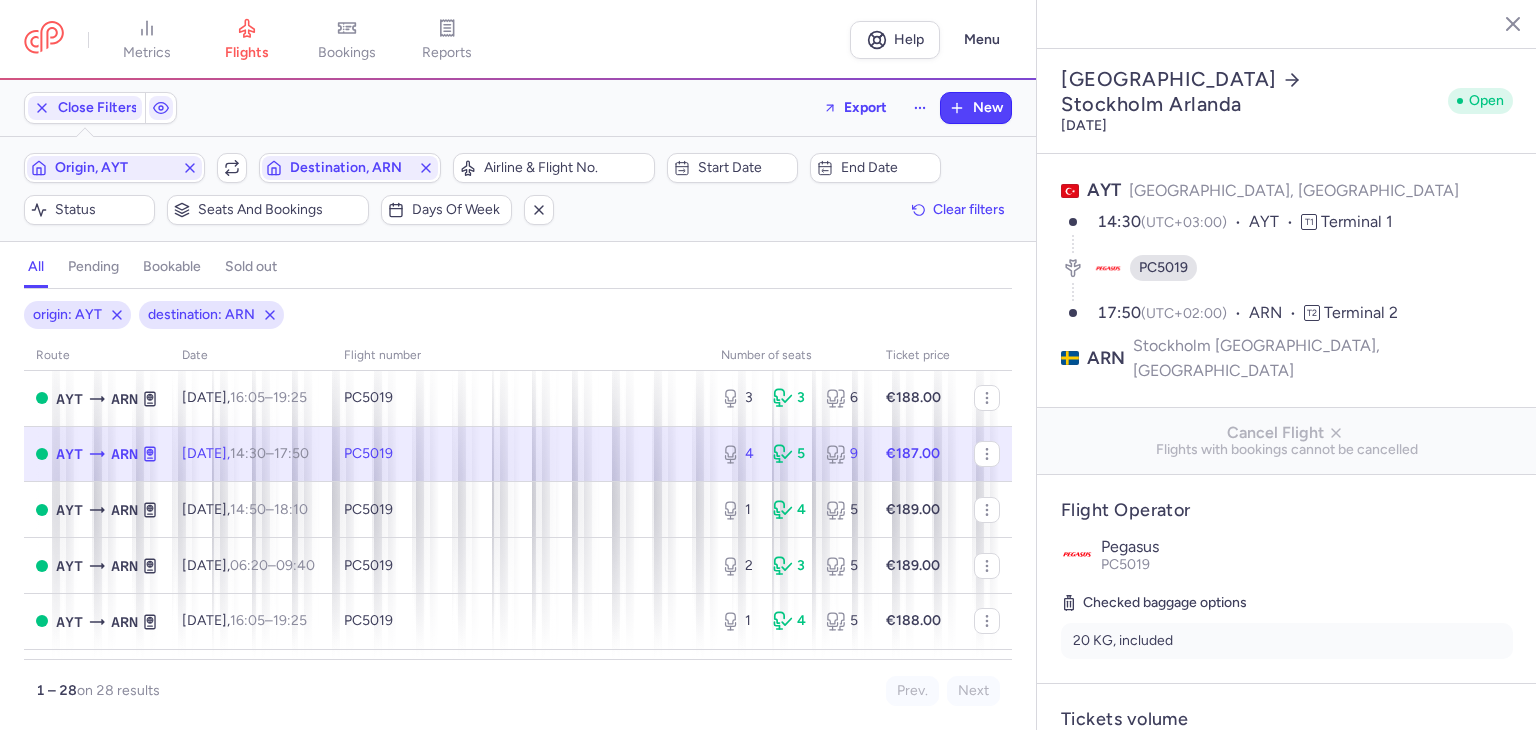 scroll, scrollTop: 400, scrollLeft: 0, axis: vertical 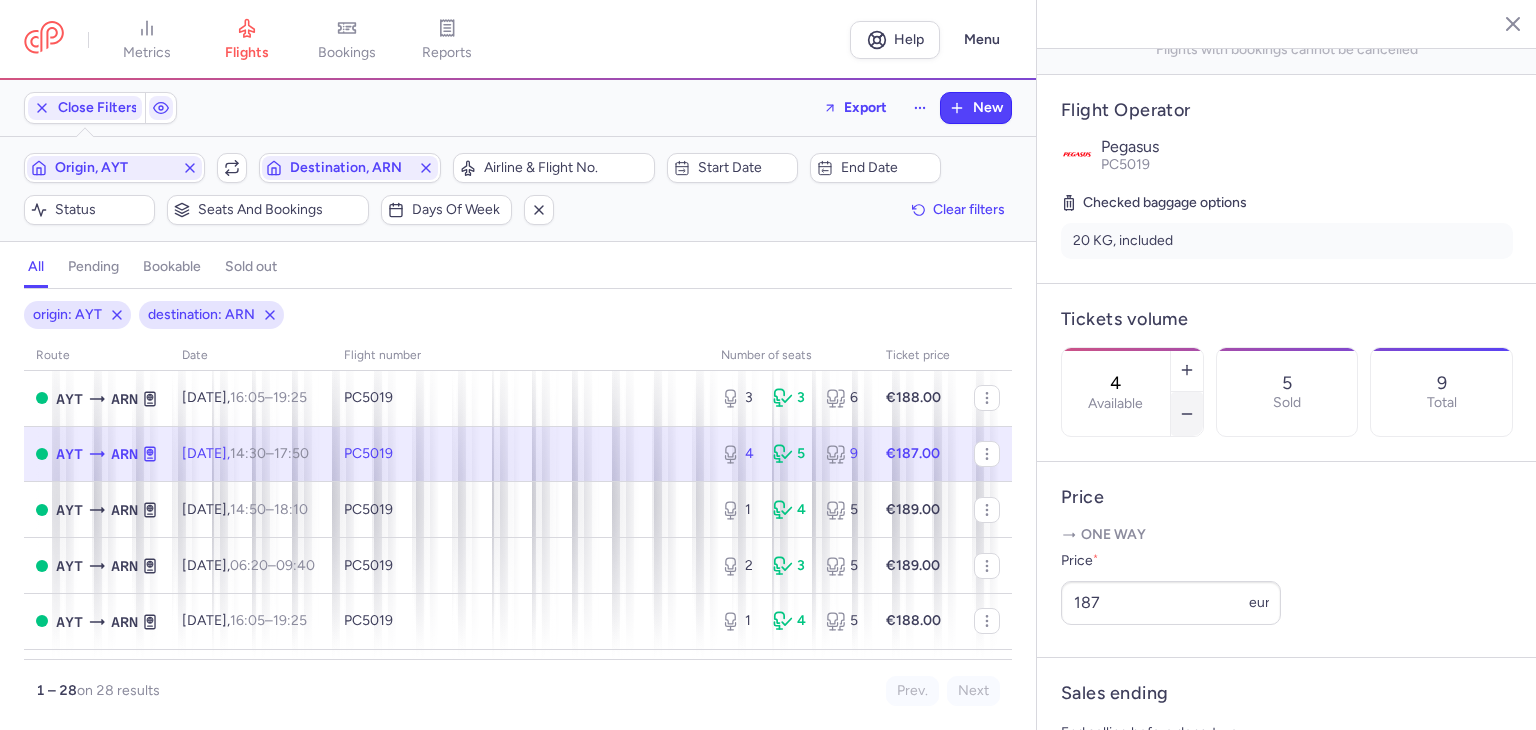click at bounding box center (1187, 414) 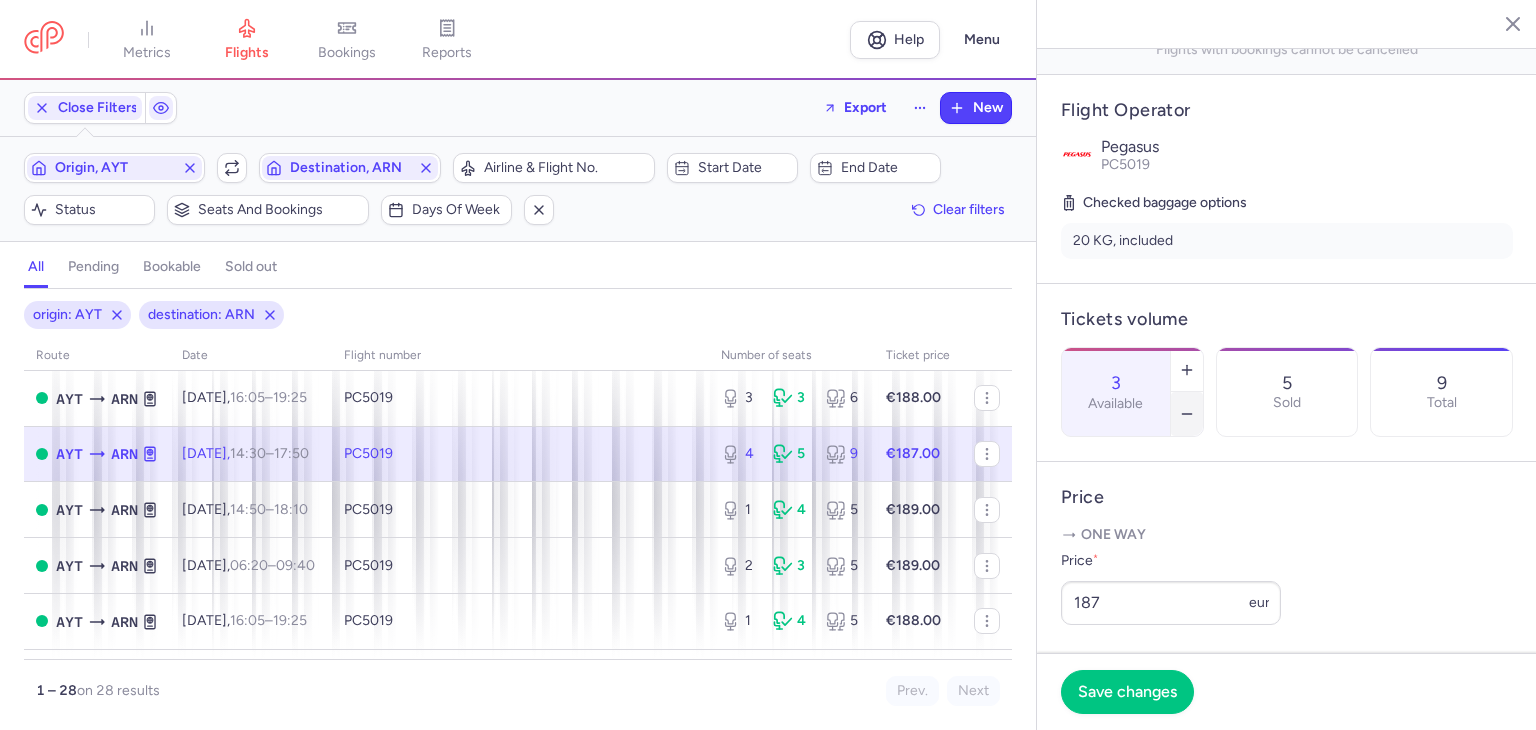 click at bounding box center [1187, 414] 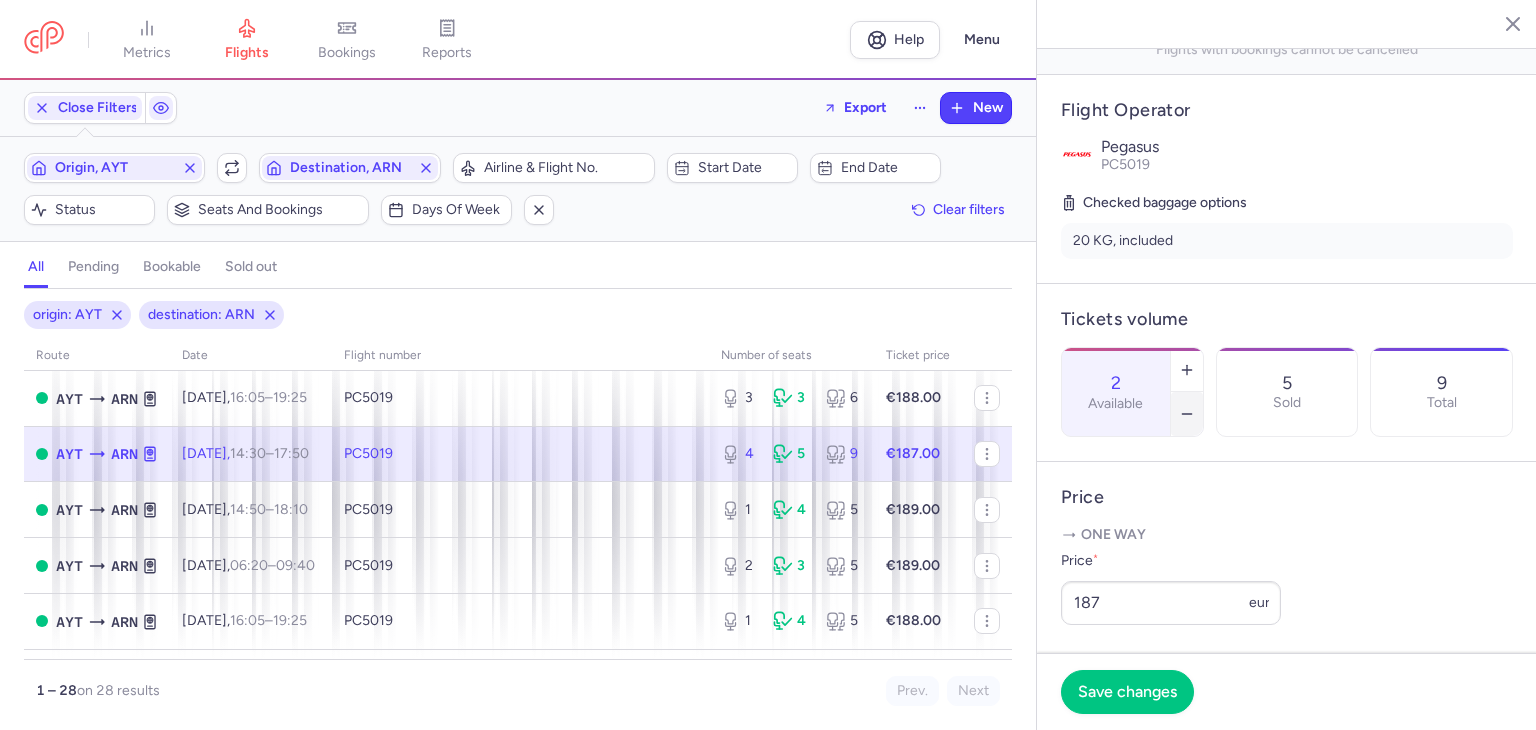 click at bounding box center [1187, 414] 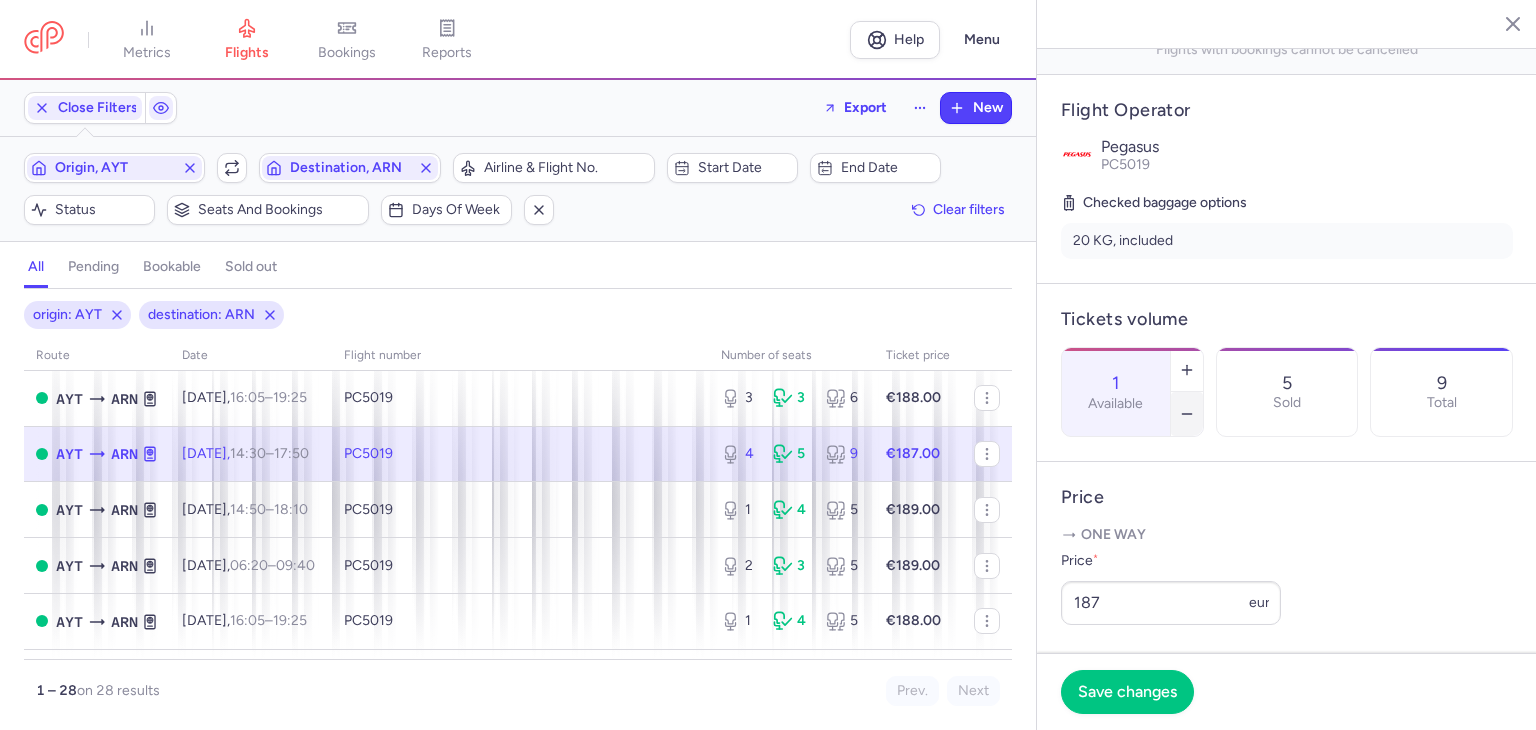 click at bounding box center [1187, 414] 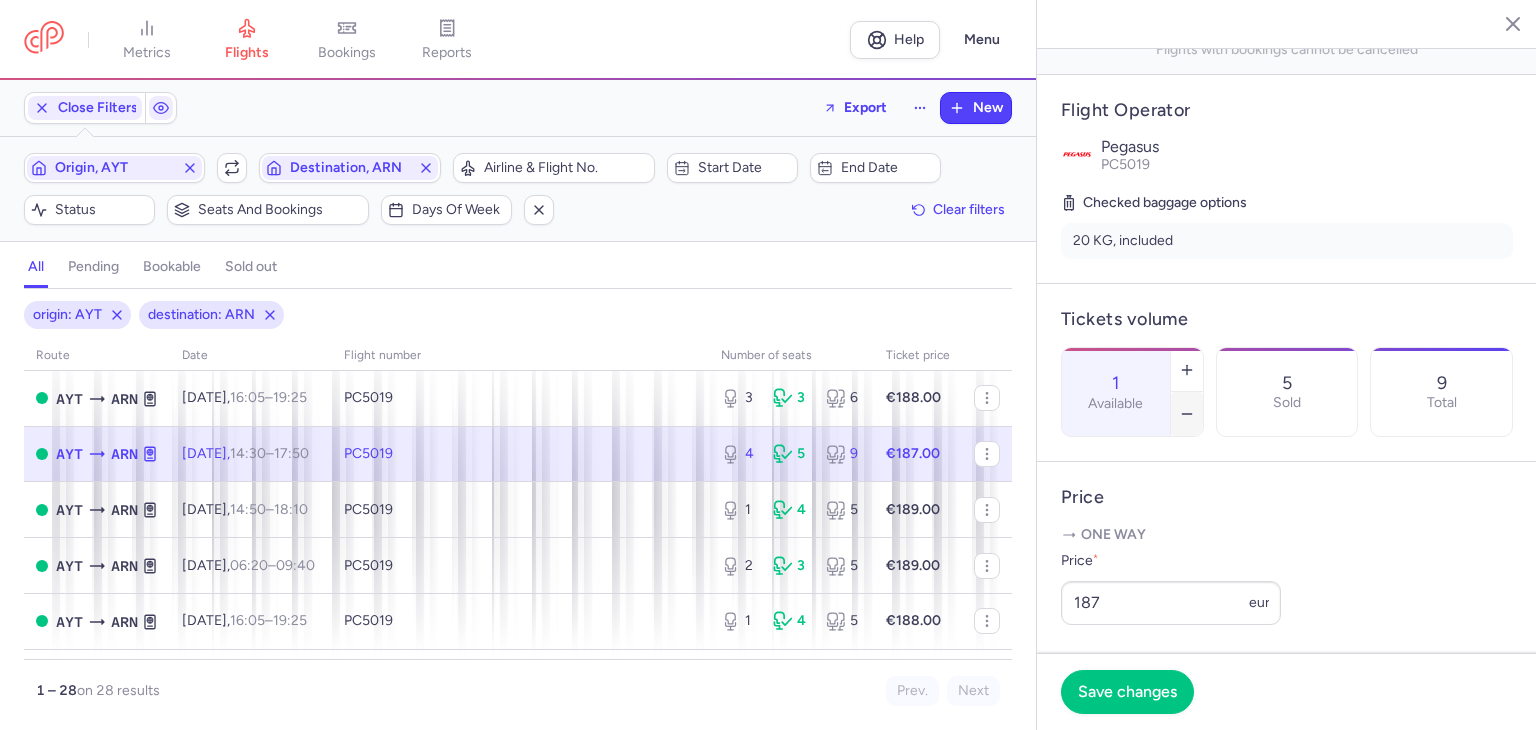 type on "0" 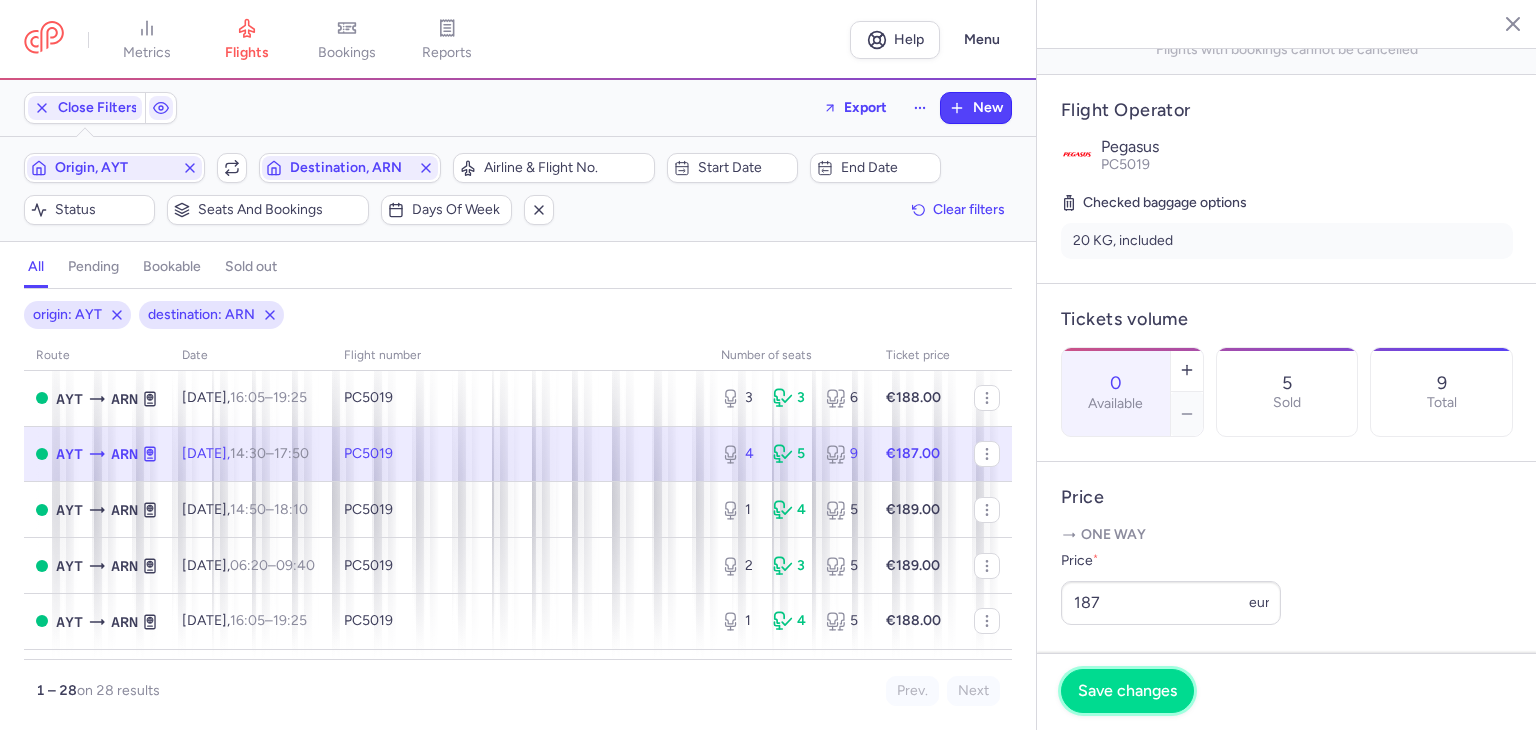 click on "Save changes" at bounding box center [1127, 691] 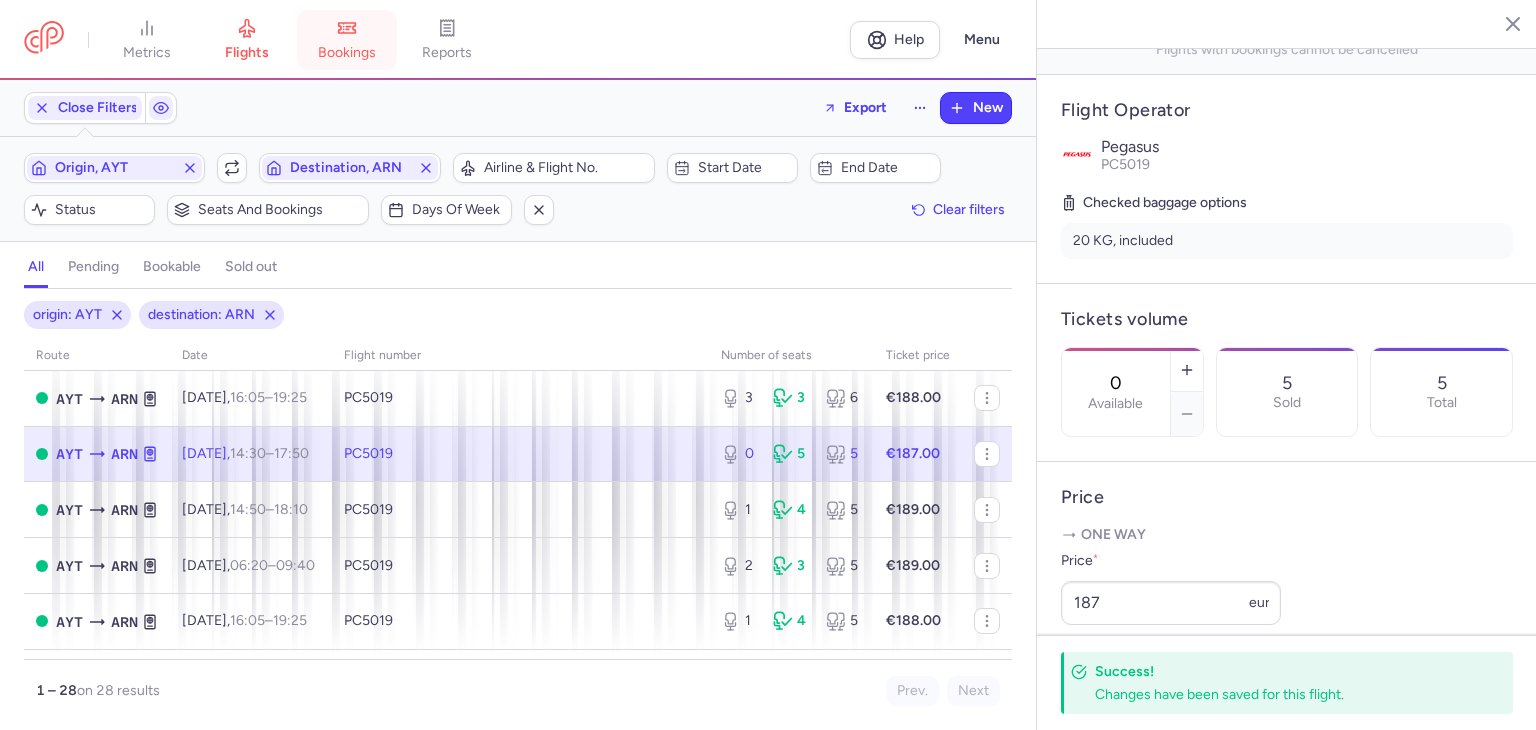 click on "bookings" at bounding box center [347, 40] 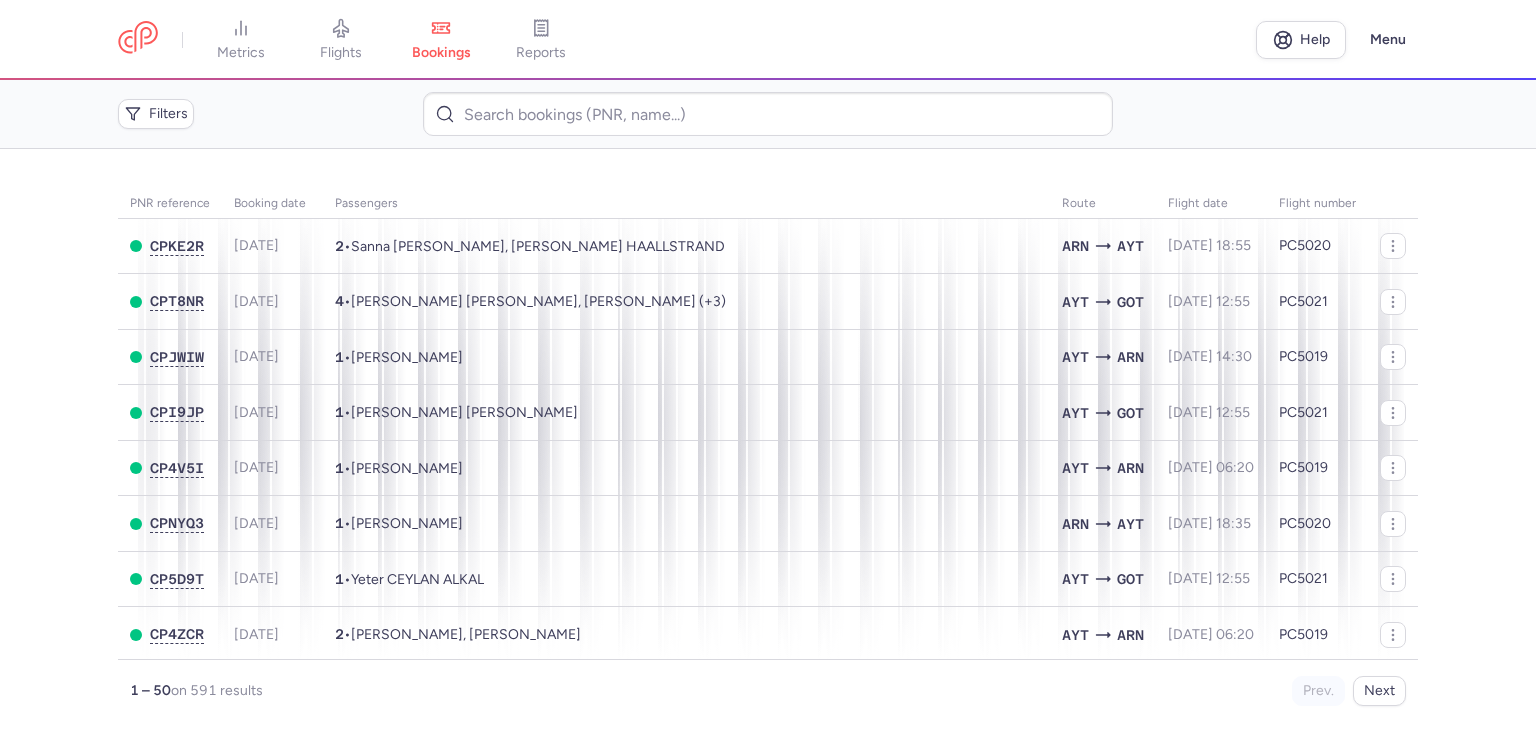scroll, scrollTop: 0, scrollLeft: 0, axis: both 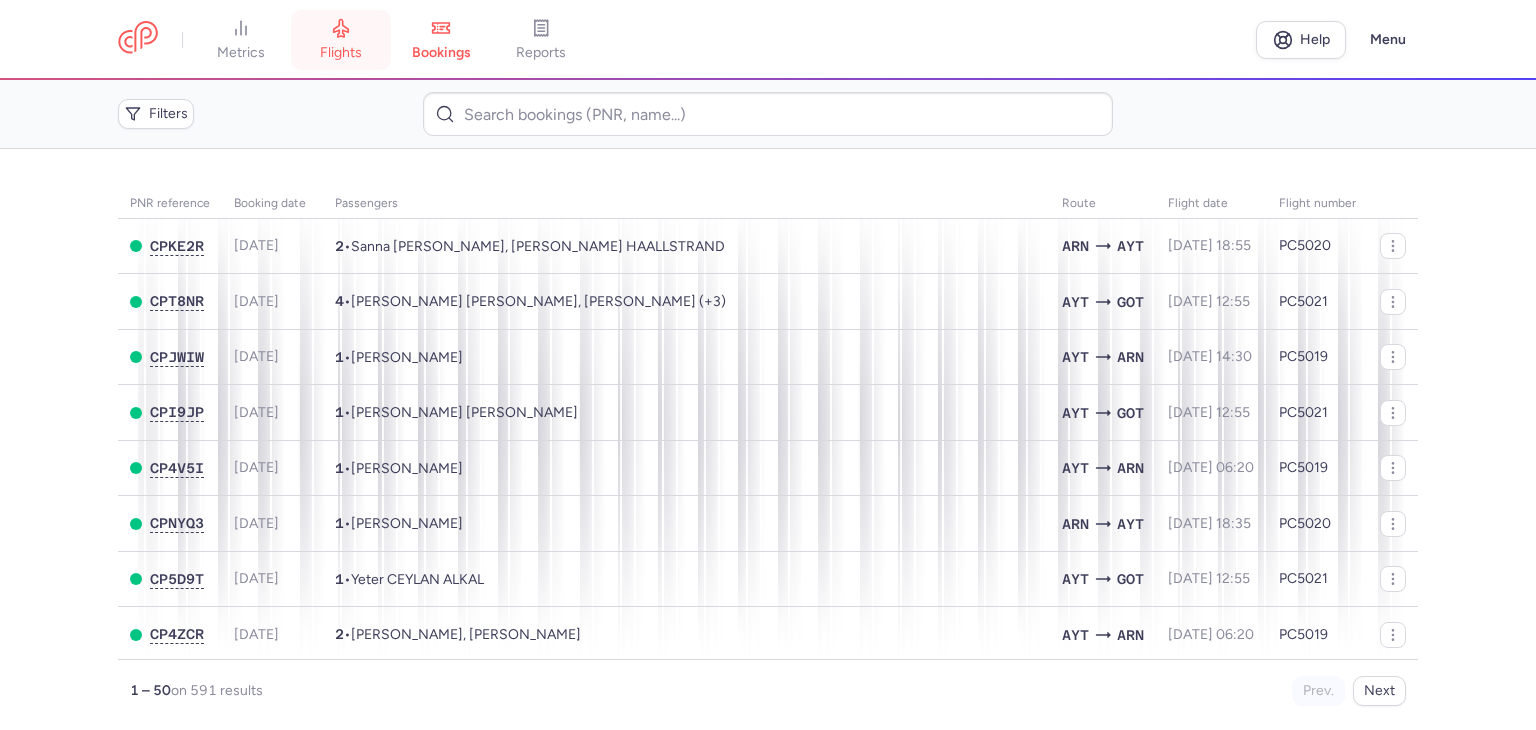 click 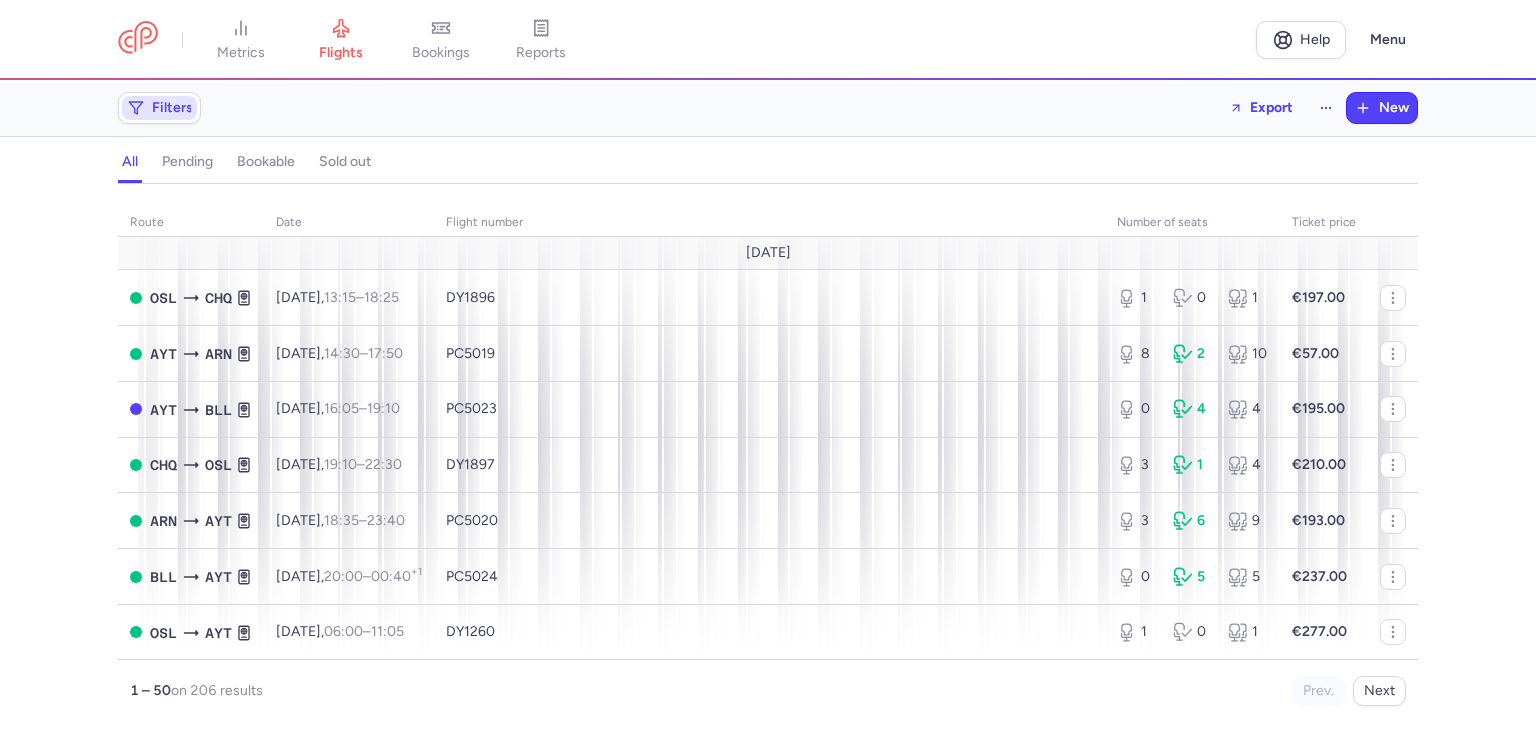 click on "Filters" 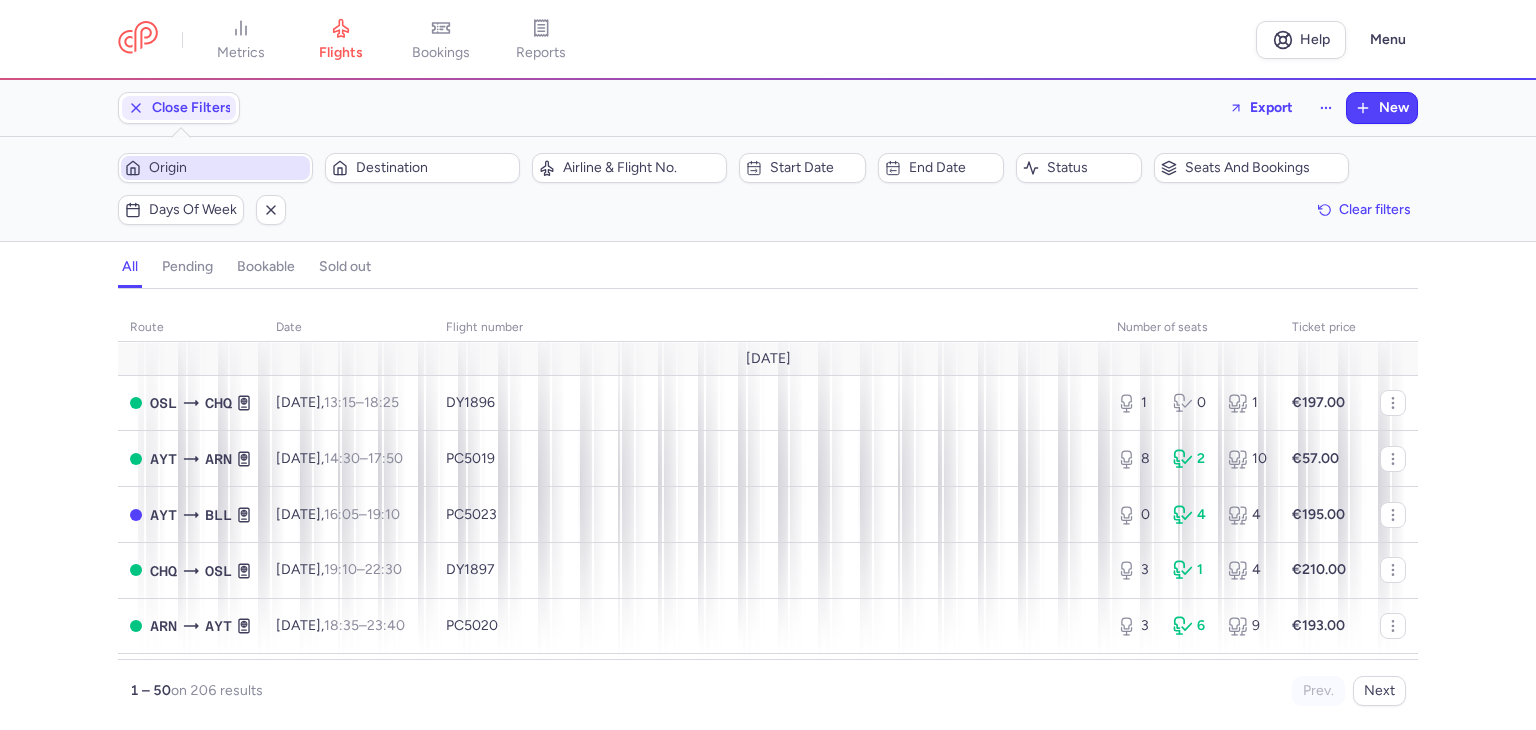 click on "Origin" at bounding box center [227, 168] 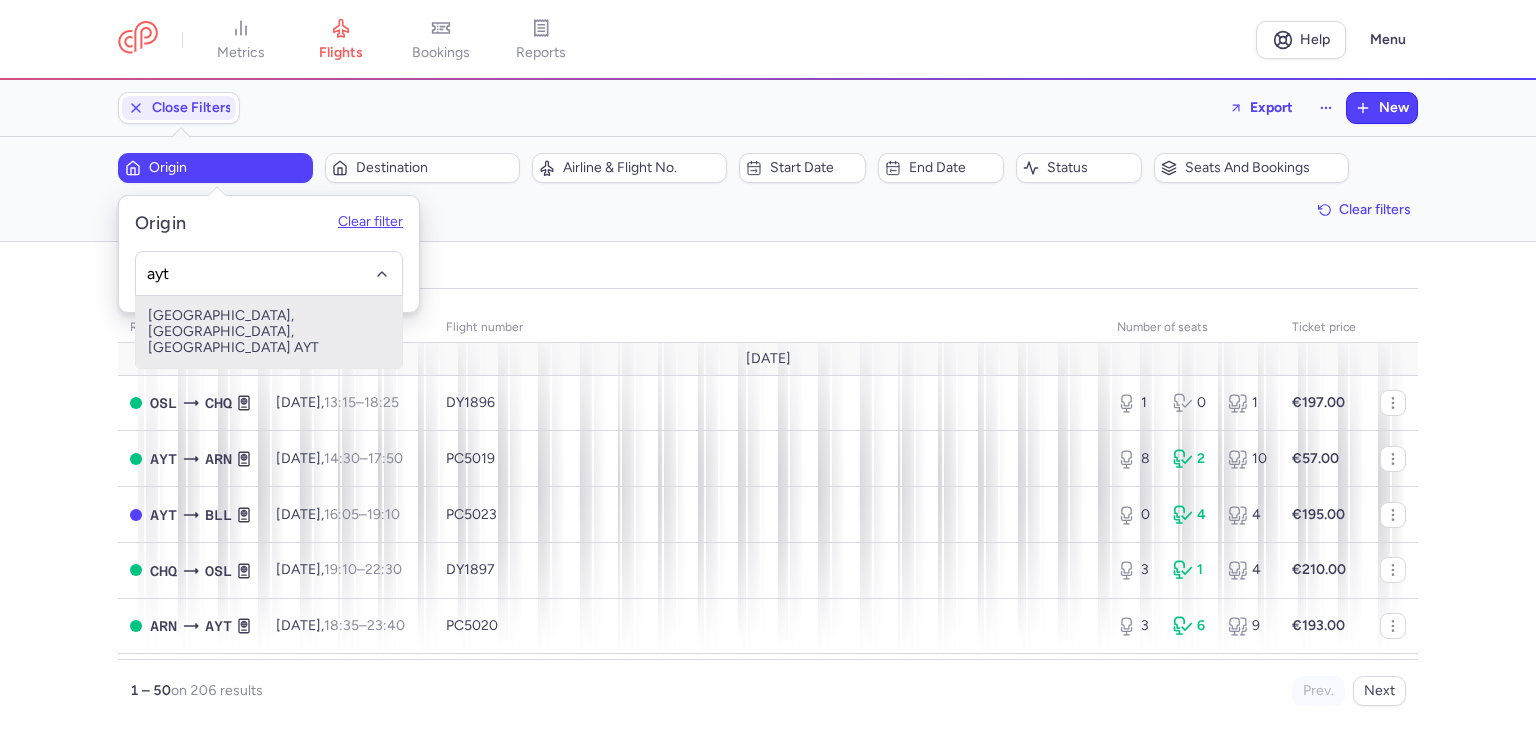 drag, startPoint x: 248, startPoint y: 310, endPoint x: 352, endPoint y: 225, distance: 134.31679 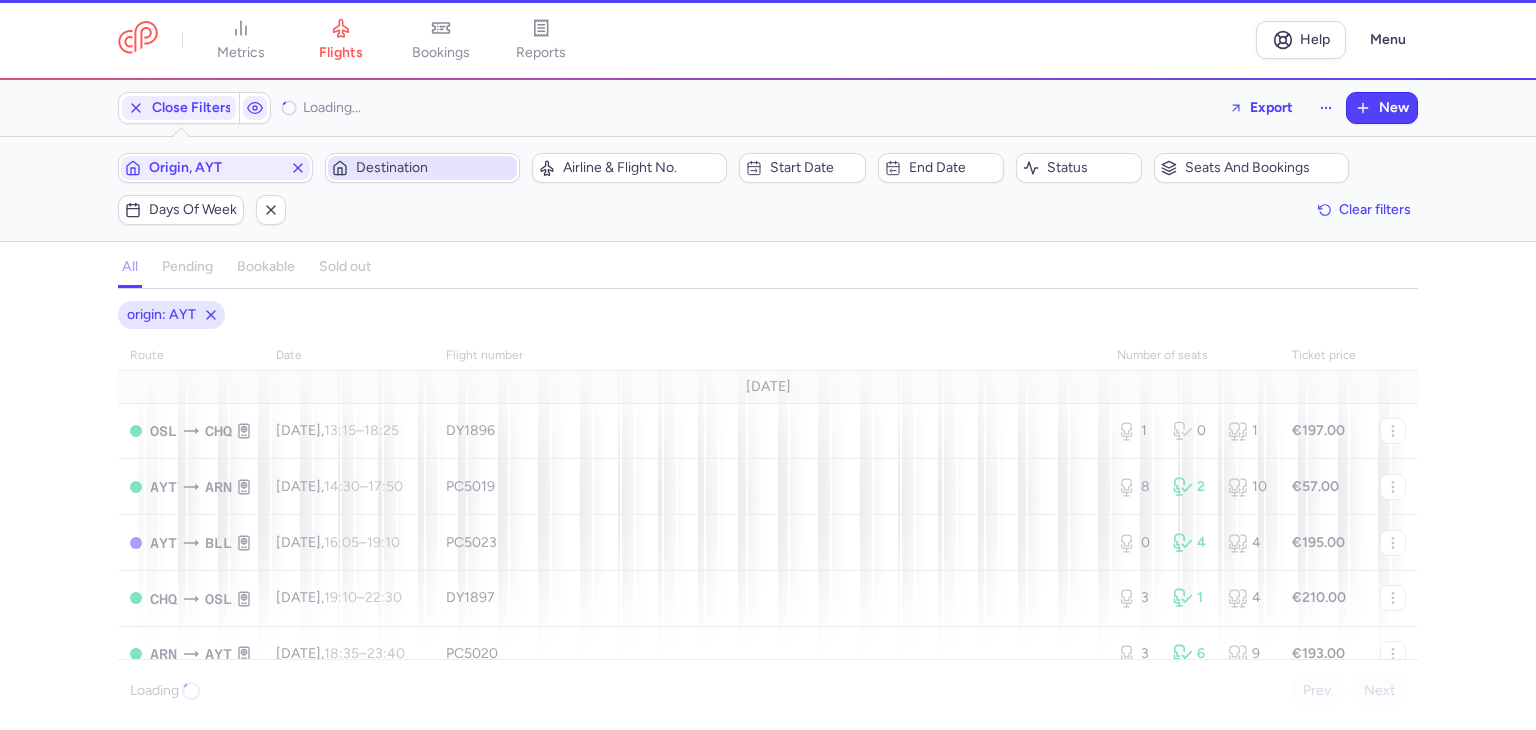 click on "Destination" at bounding box center [434, 168] 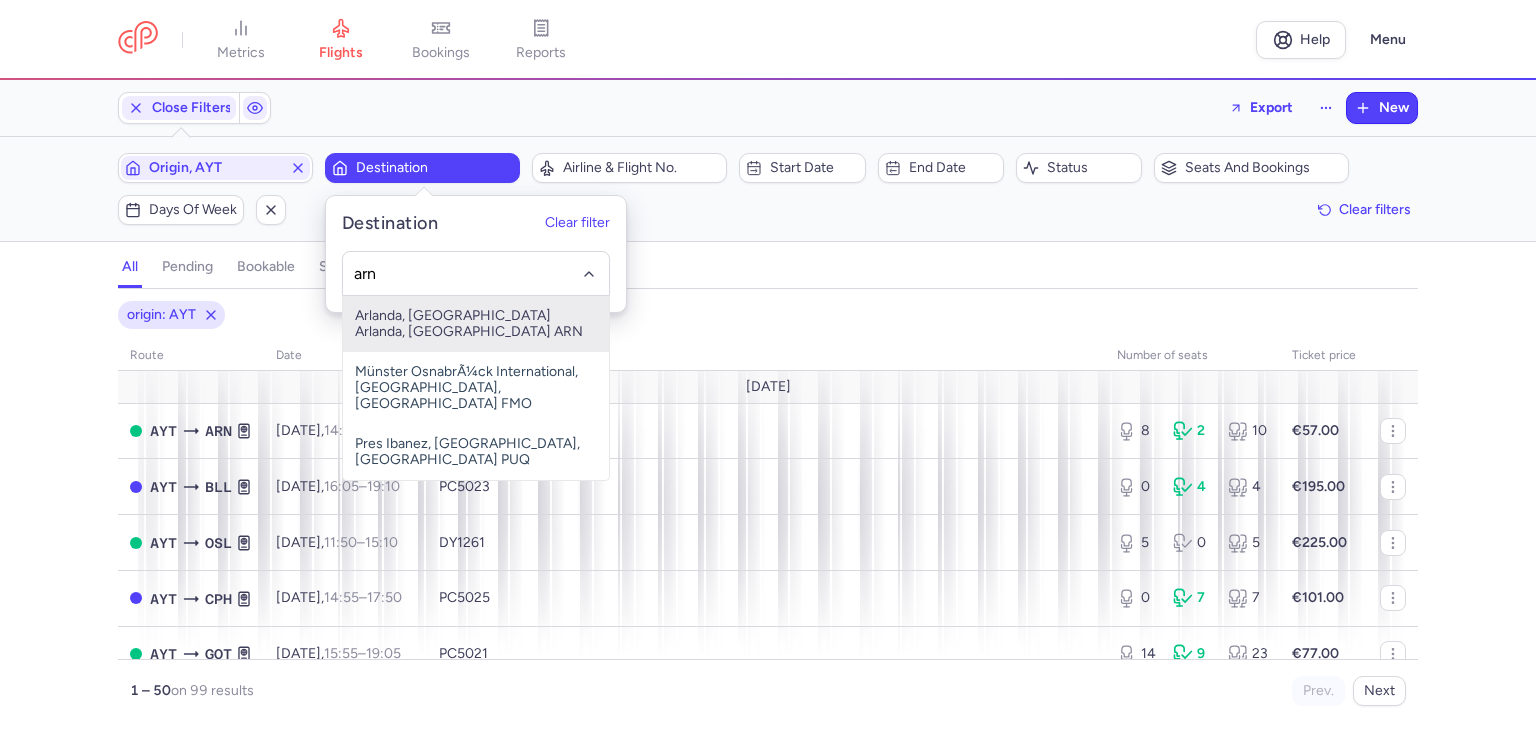 click on "Arlanda, Stockholm Arlanda, Sweden ARN" at bounding box center (476, 324) 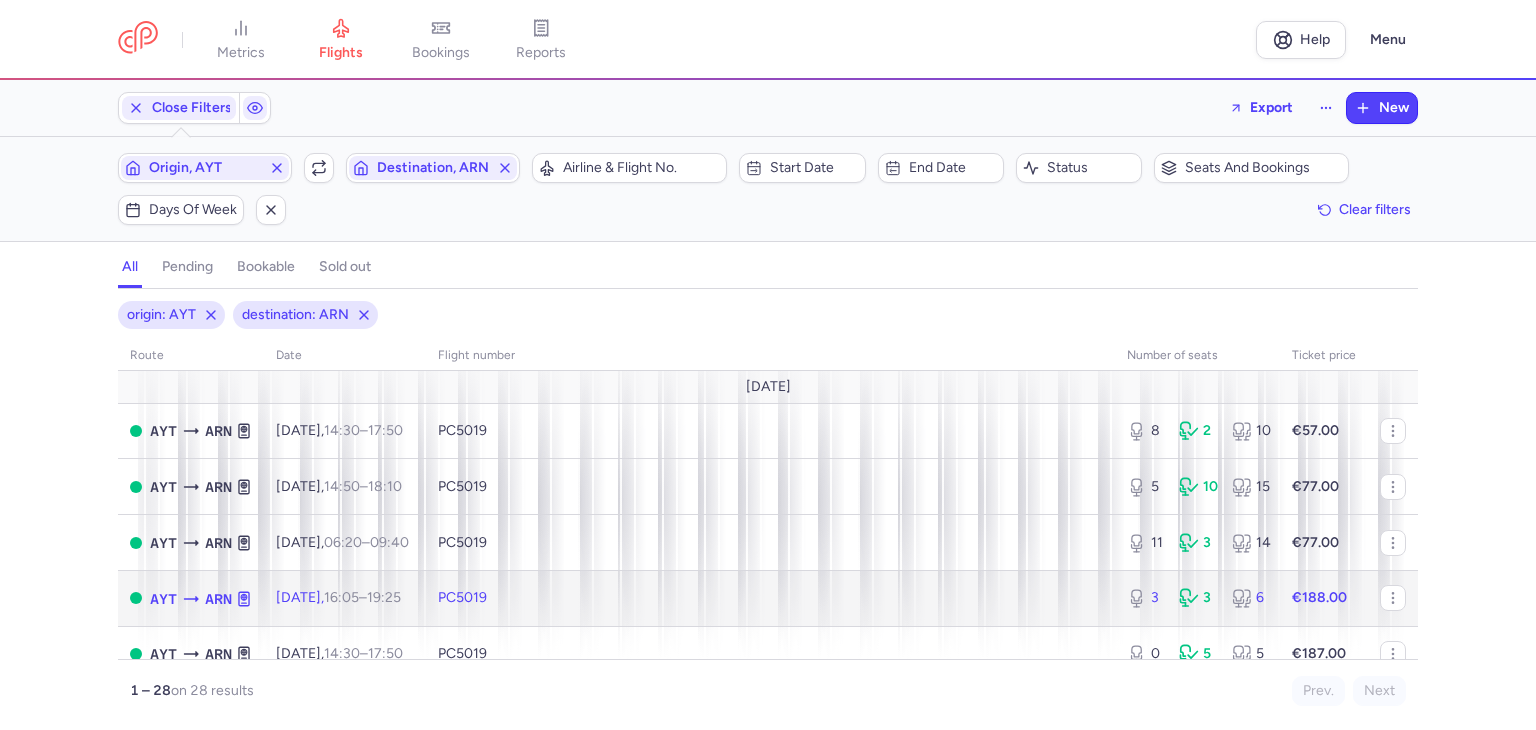 click on "PC5019" 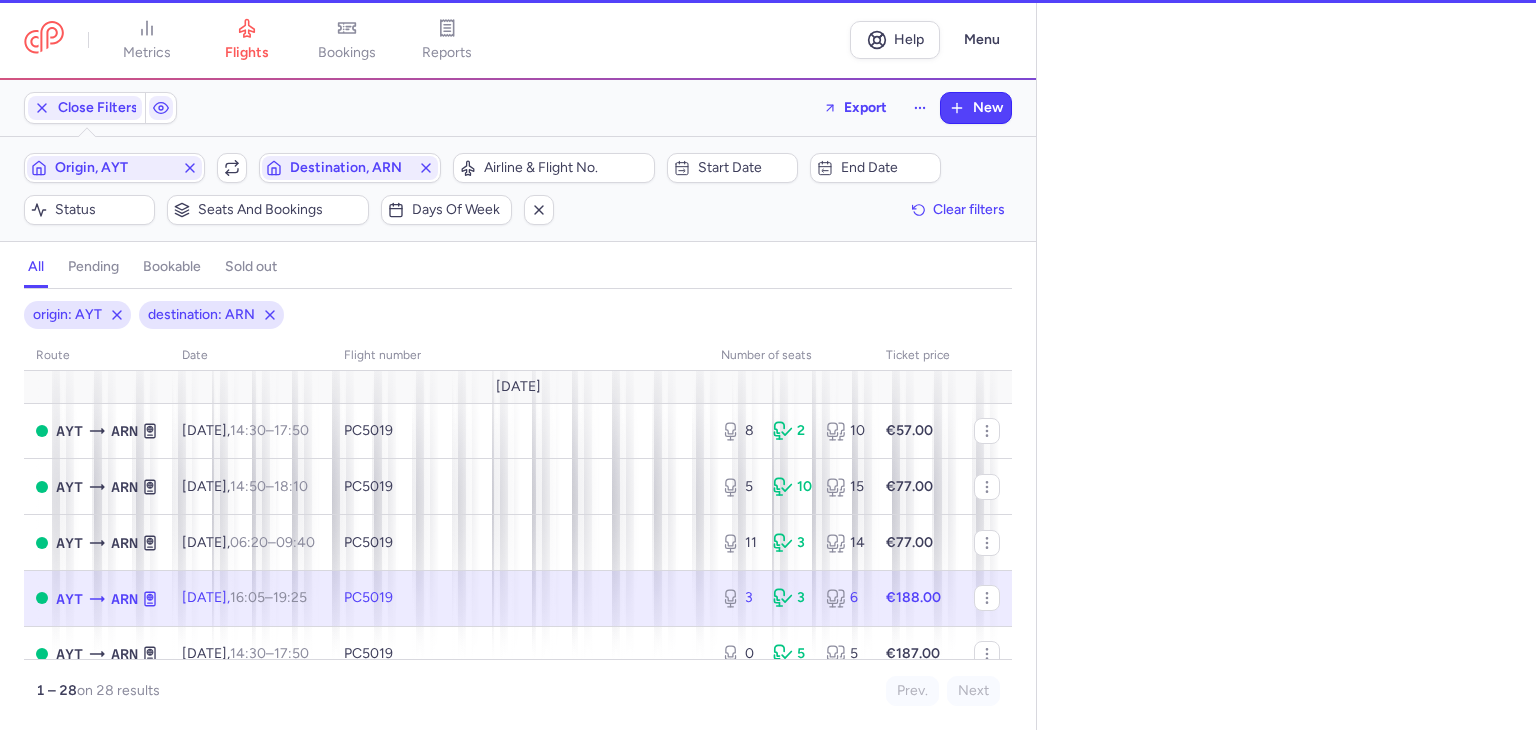 select on "days" 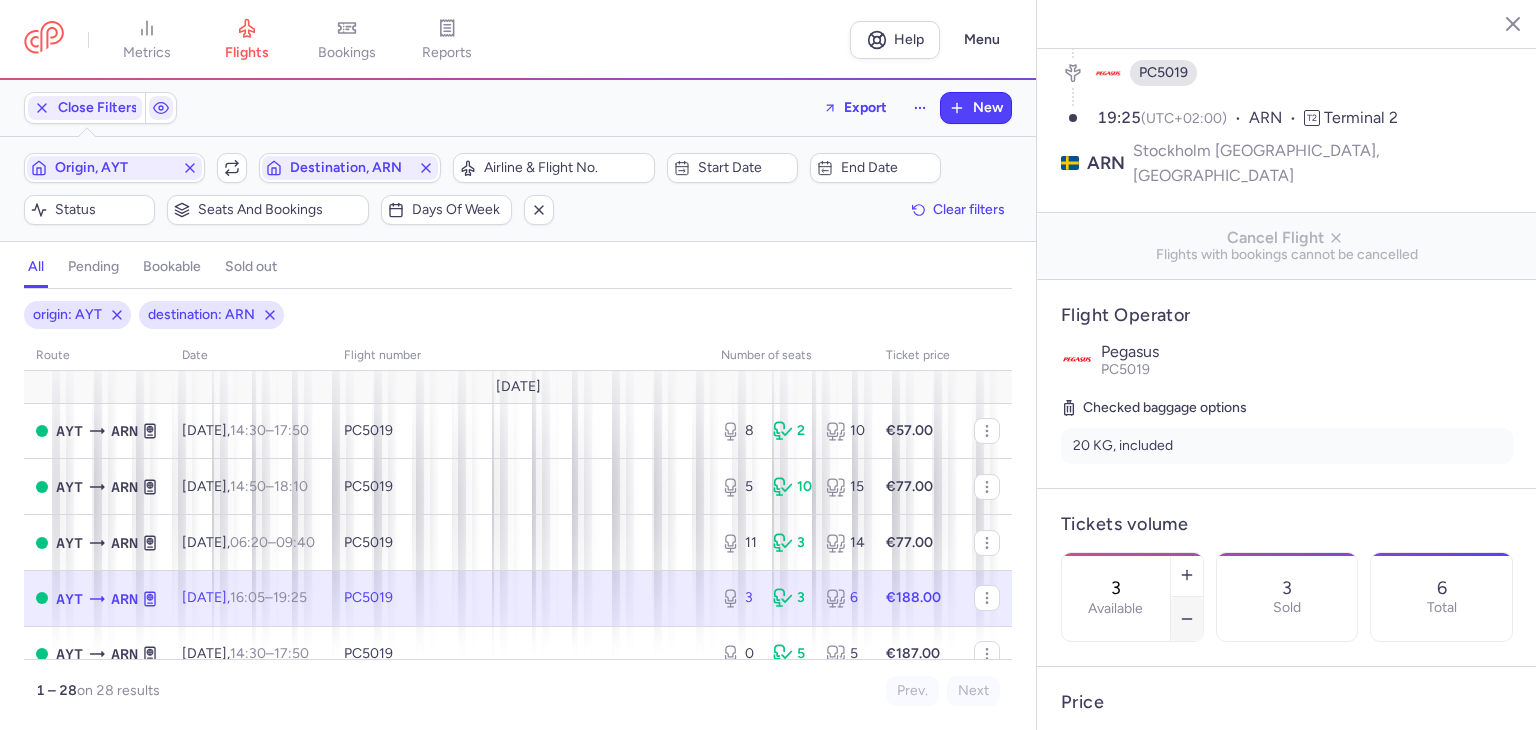 scroll, scrollTop: 200, scrollLeft: 0, axis: vertical 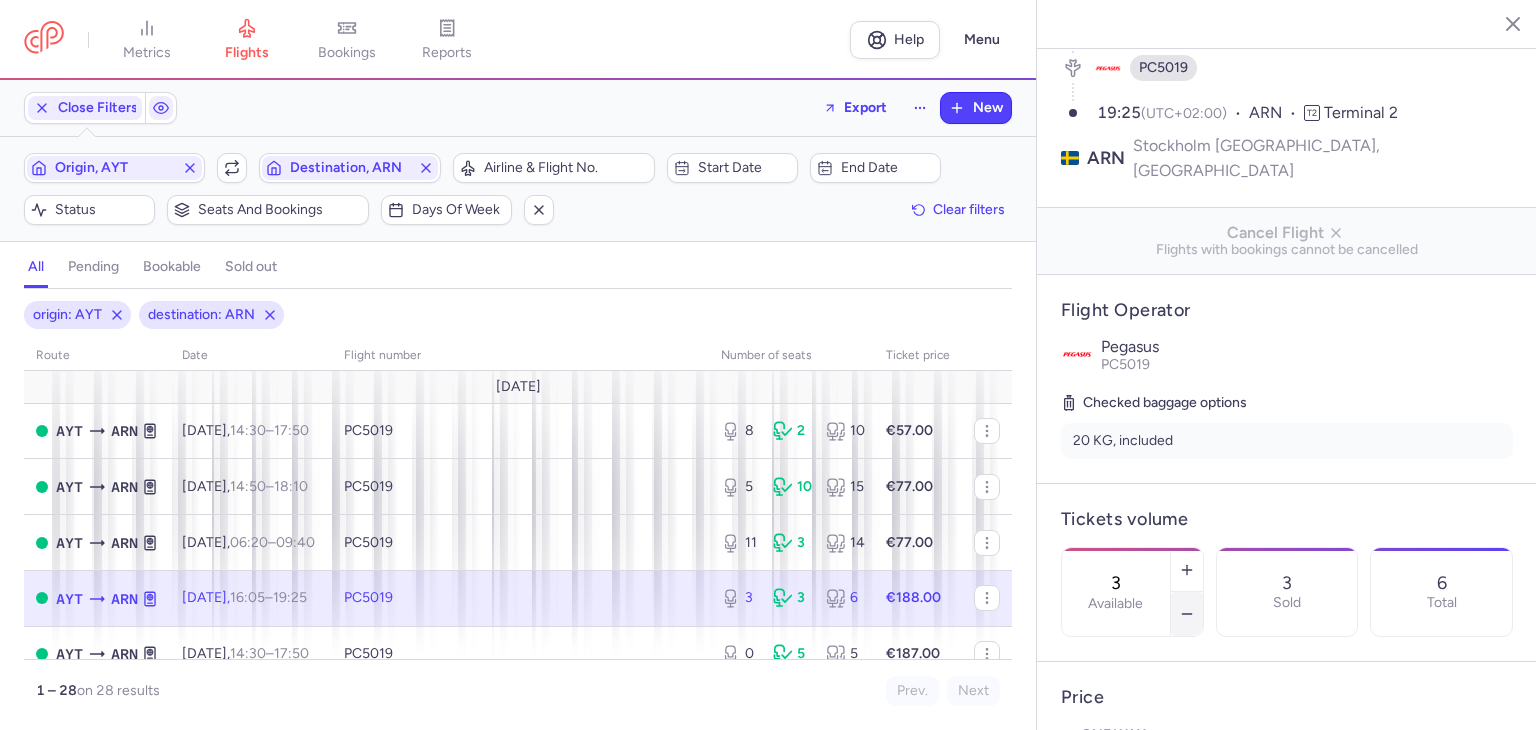 click 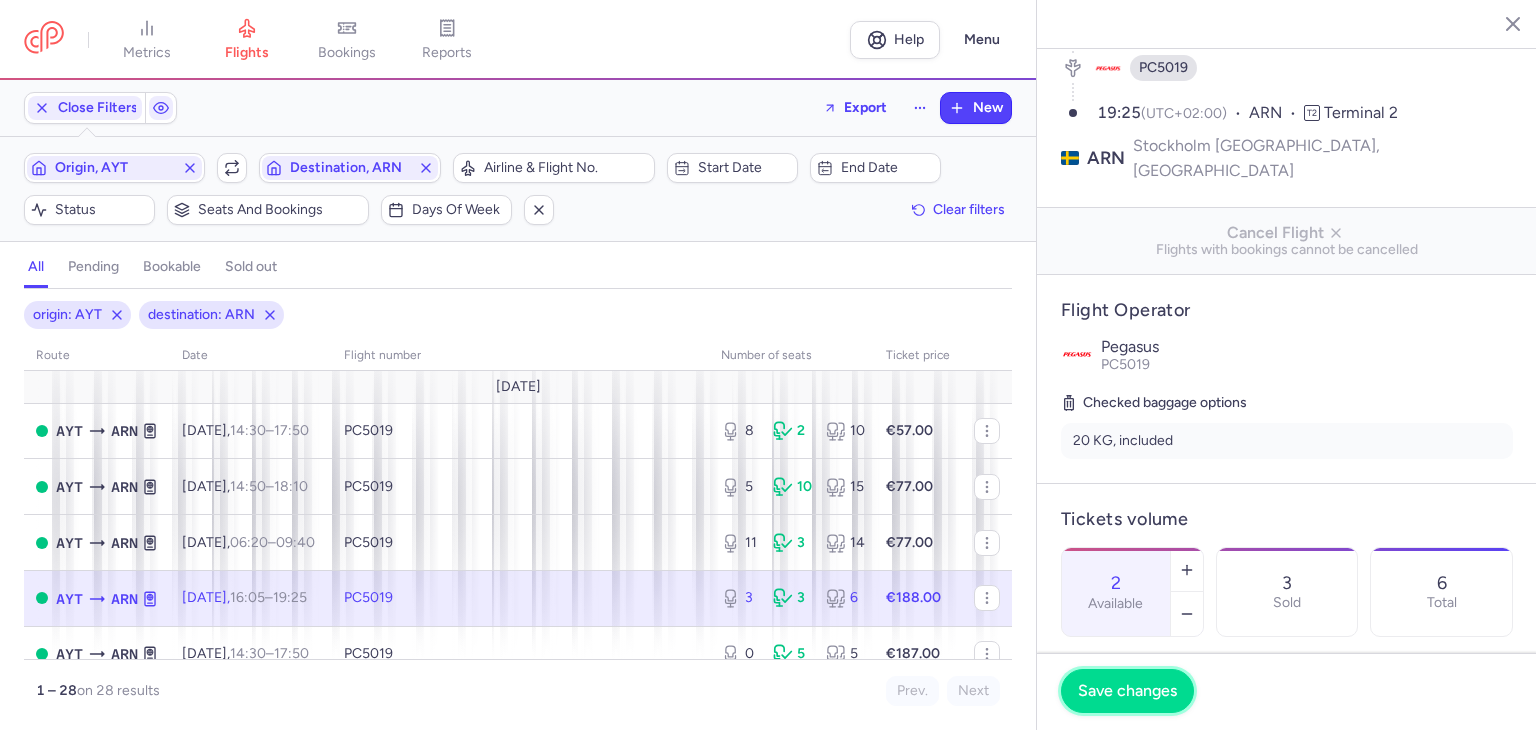 drag, startPoint x: 1150, startPoint y: 689, endPoint x: 1134, endPoint y: 664, distance: 29.681644 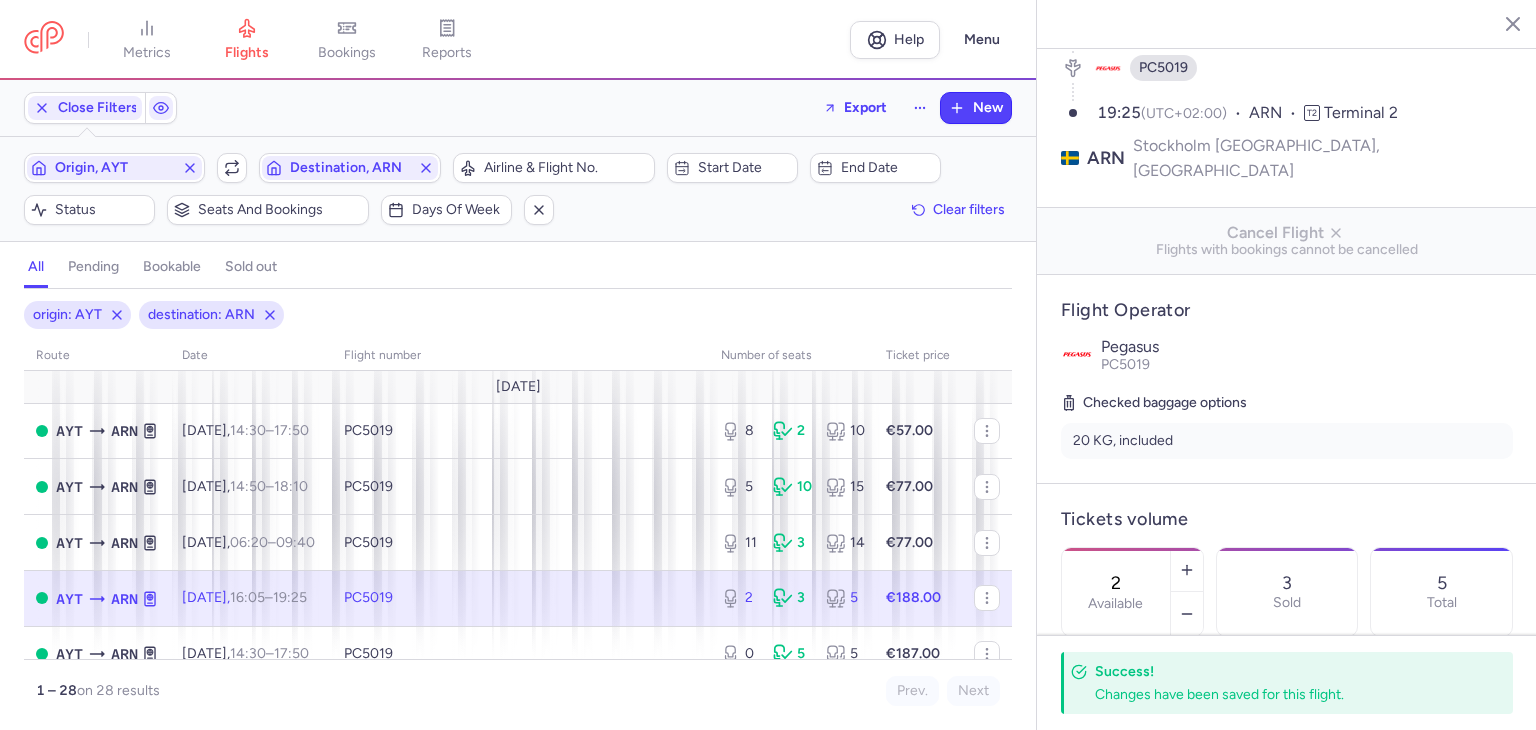 click on "Changes have been saved for this flight." at bounding box center [1282, 694] 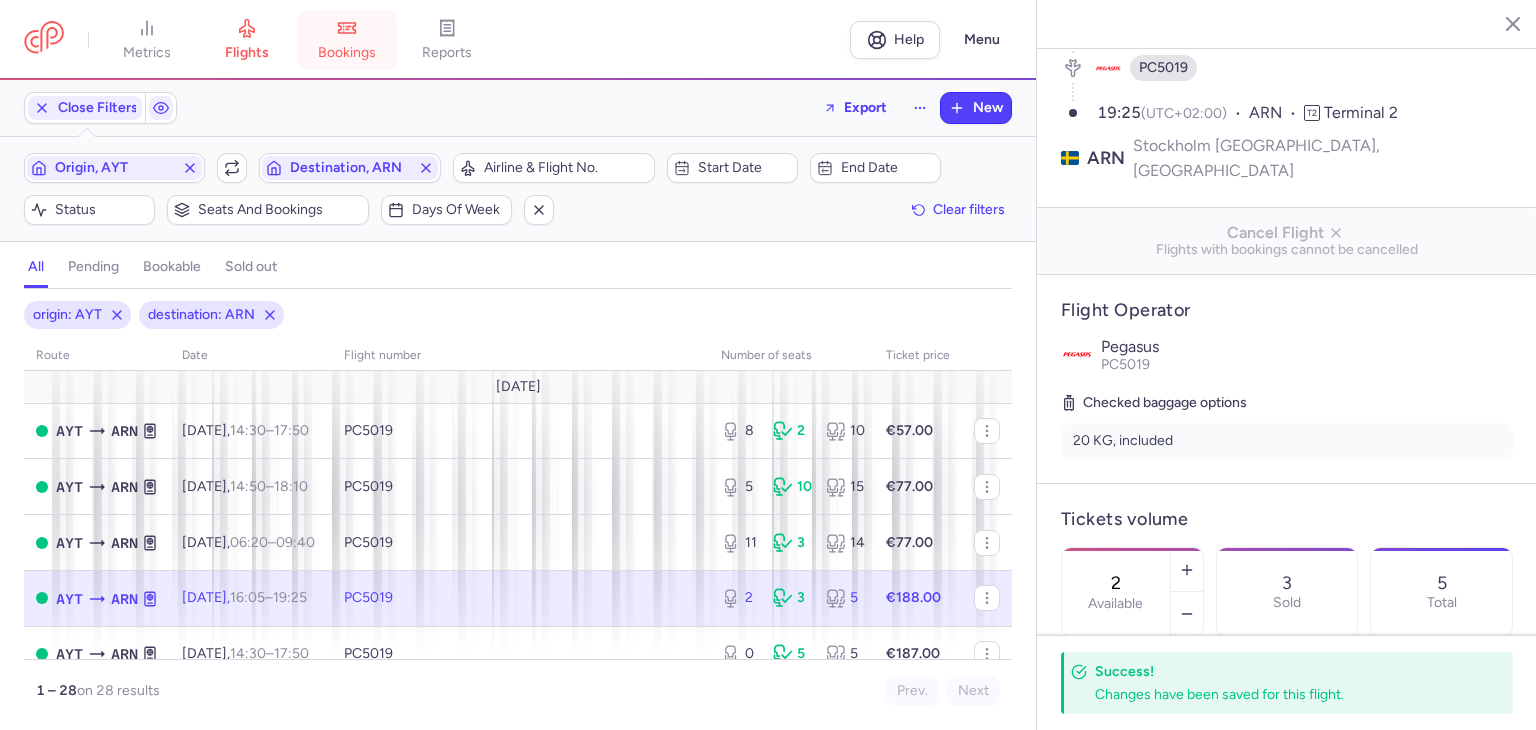 click on "bookings" at bounding box center [347, 53] 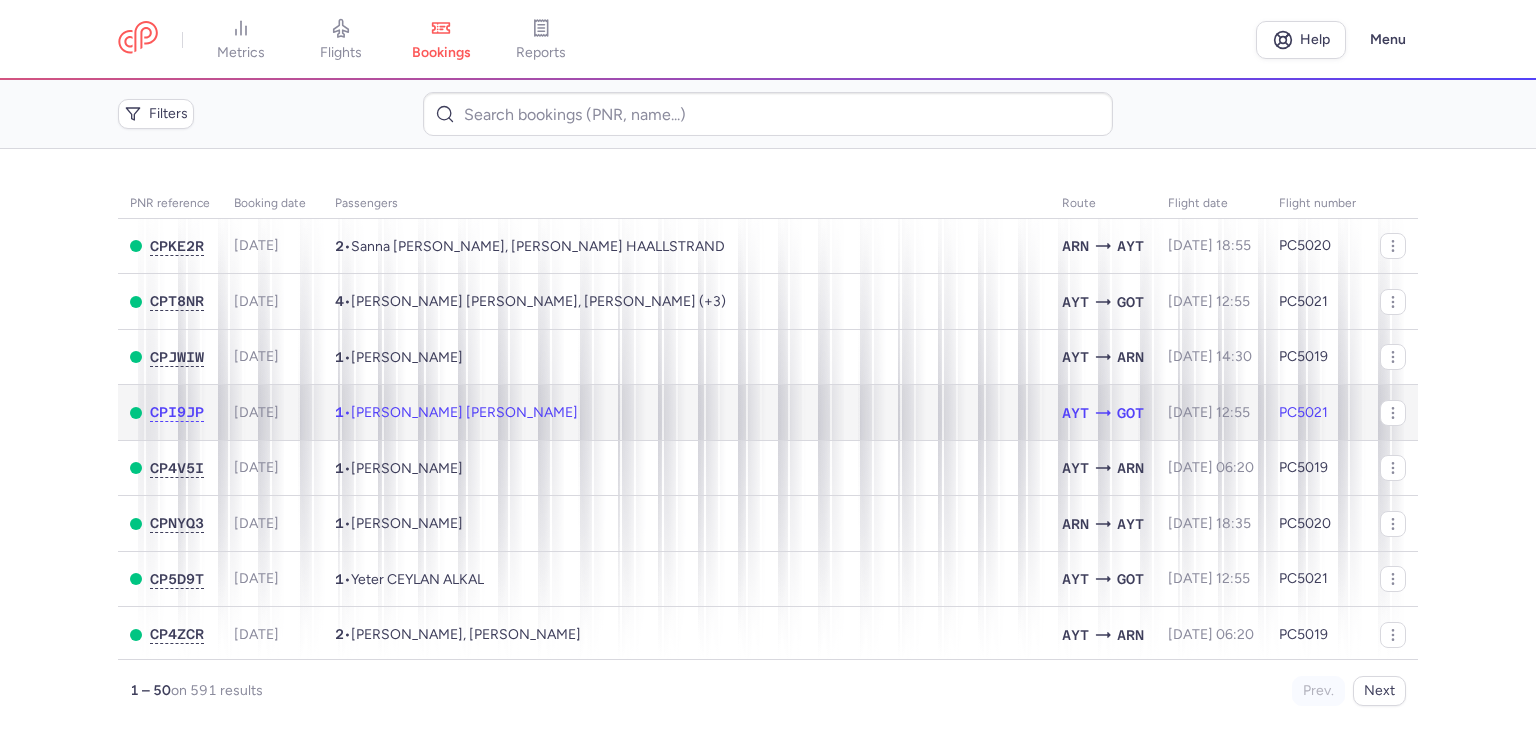 click on "[PERSON_NAME] [PERSON_NAME]" at bounding box center [464, 412] 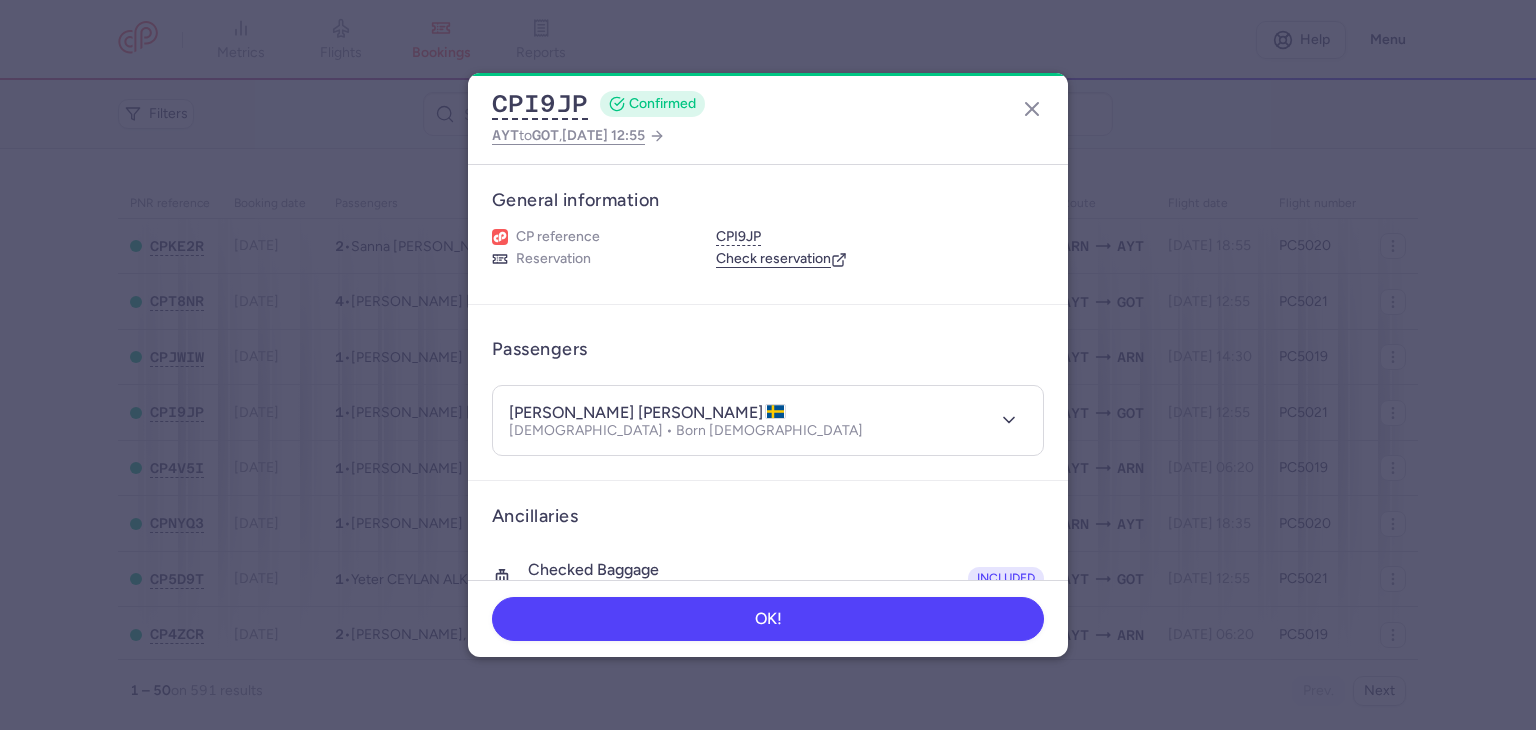 type 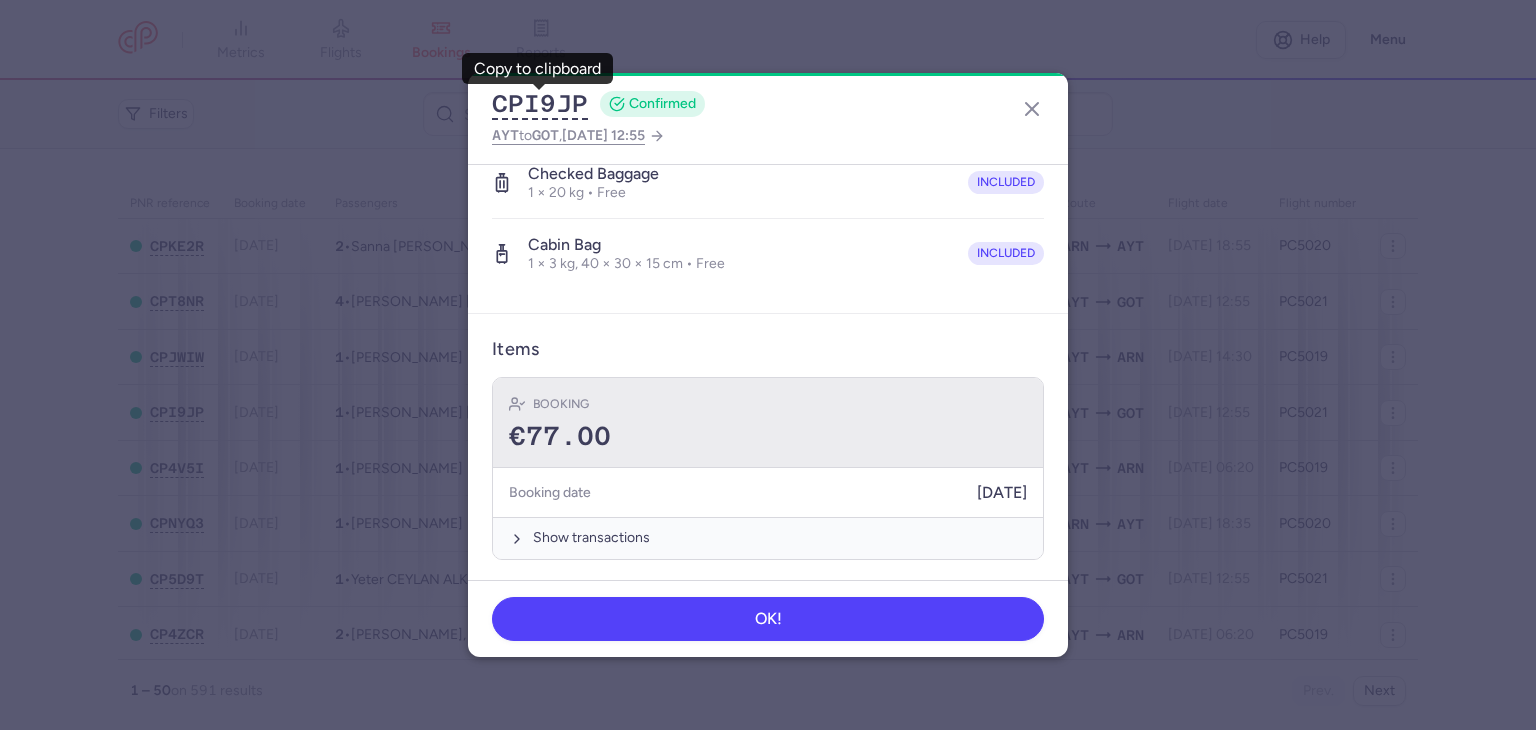 scroll, scrollTop: 0, scrollLeft: 0, axis: both 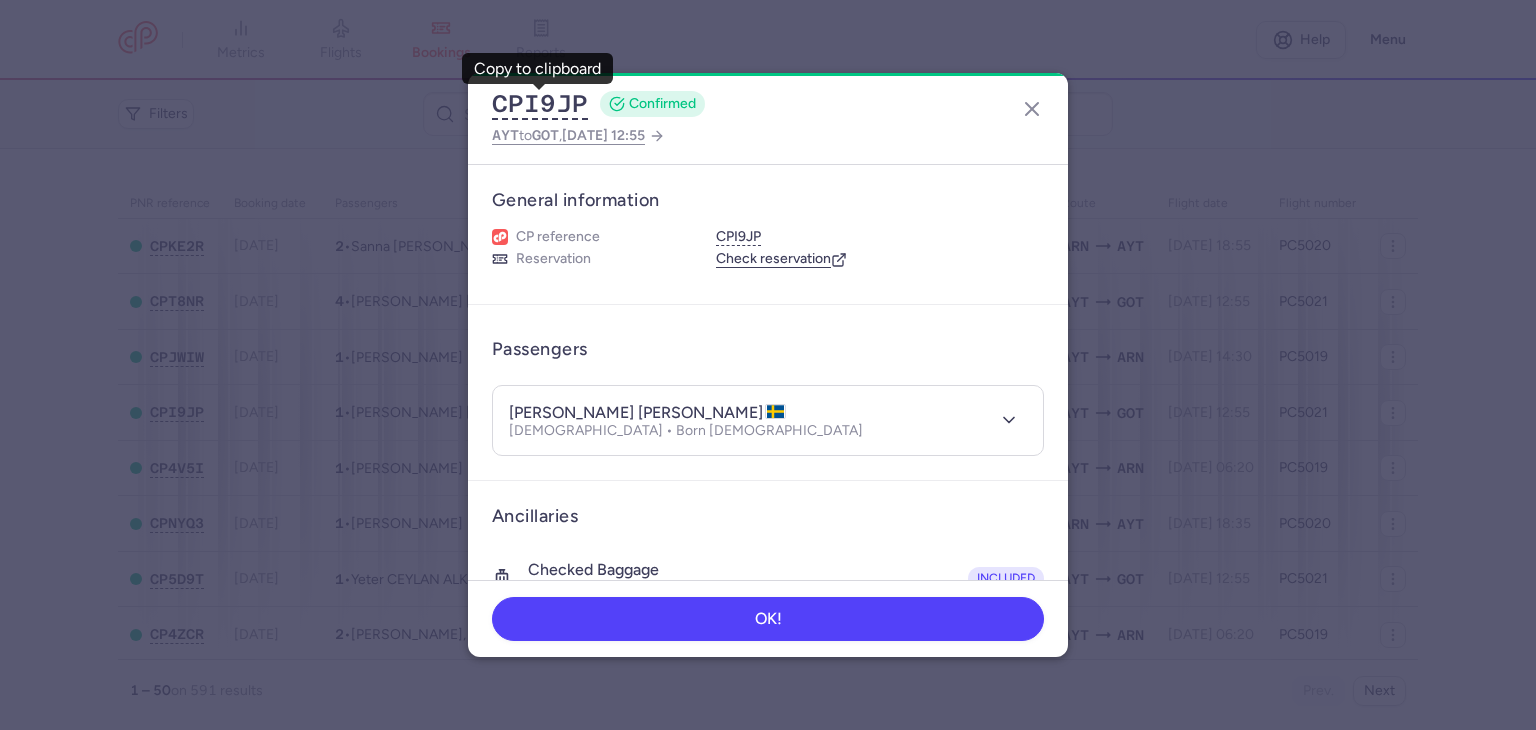 click on "emre deniz emil BAYINDIR  Male • Born 08/01/2006" at bounding box center [746, 420] 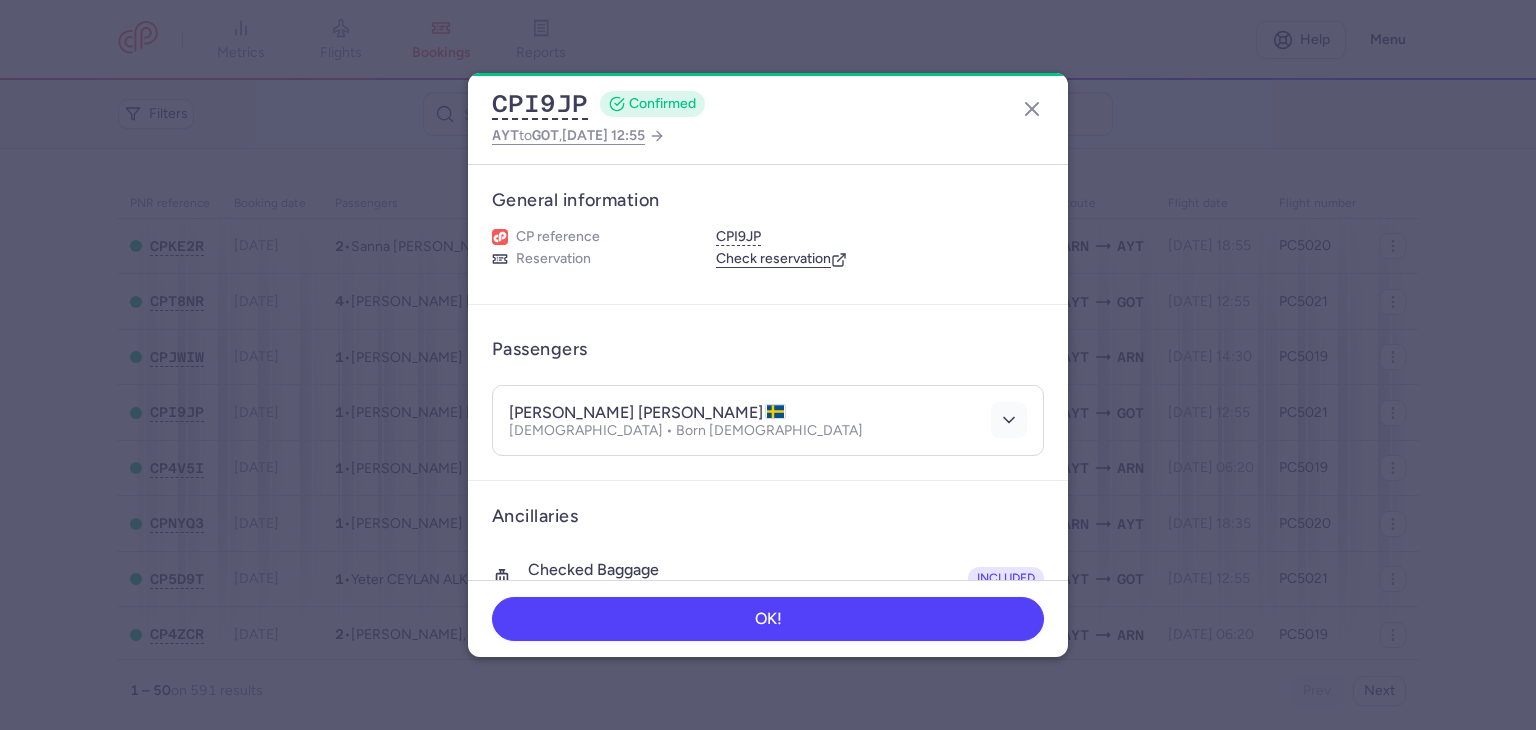 click 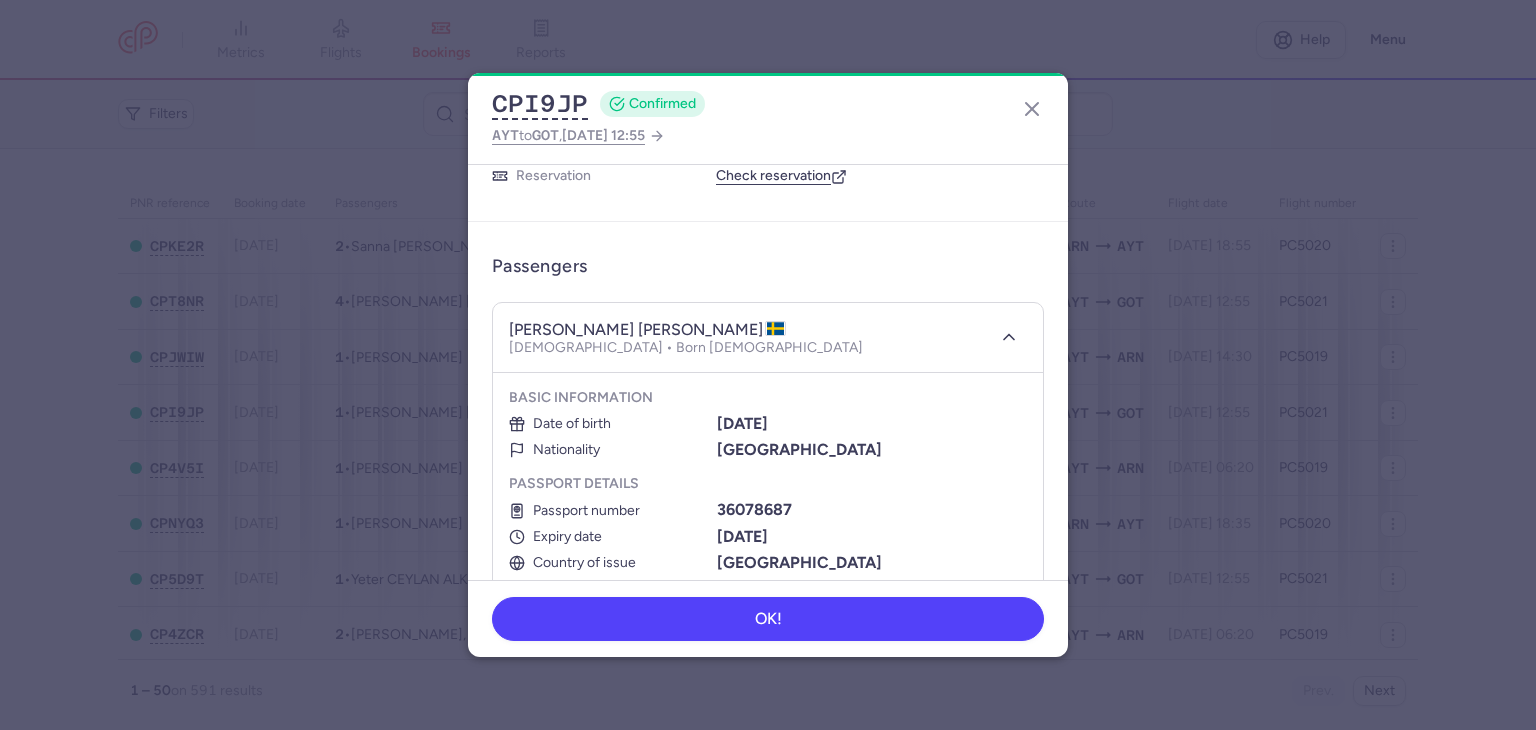 scroll, scrollTop: 200, scrollLeft: 0, axis: vertical 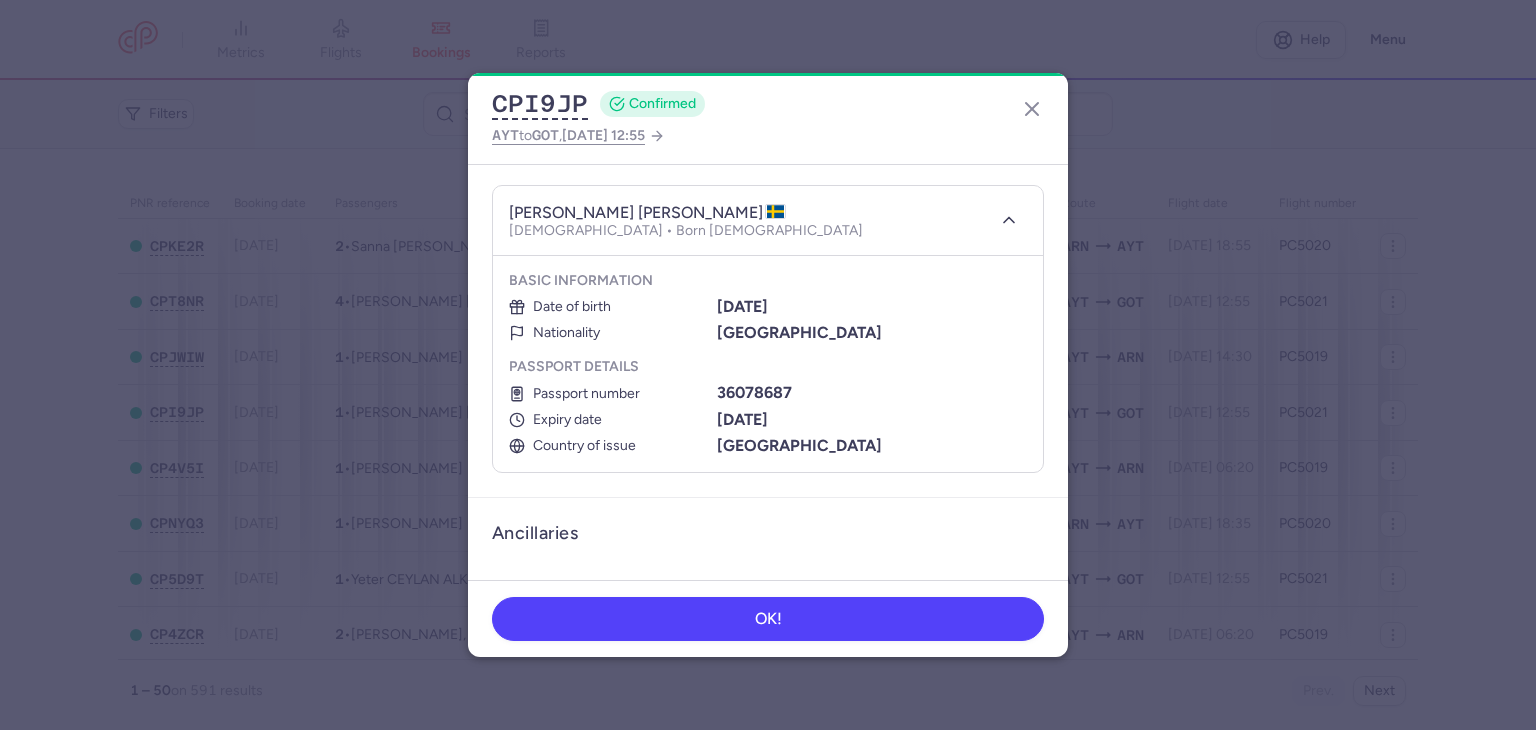 type 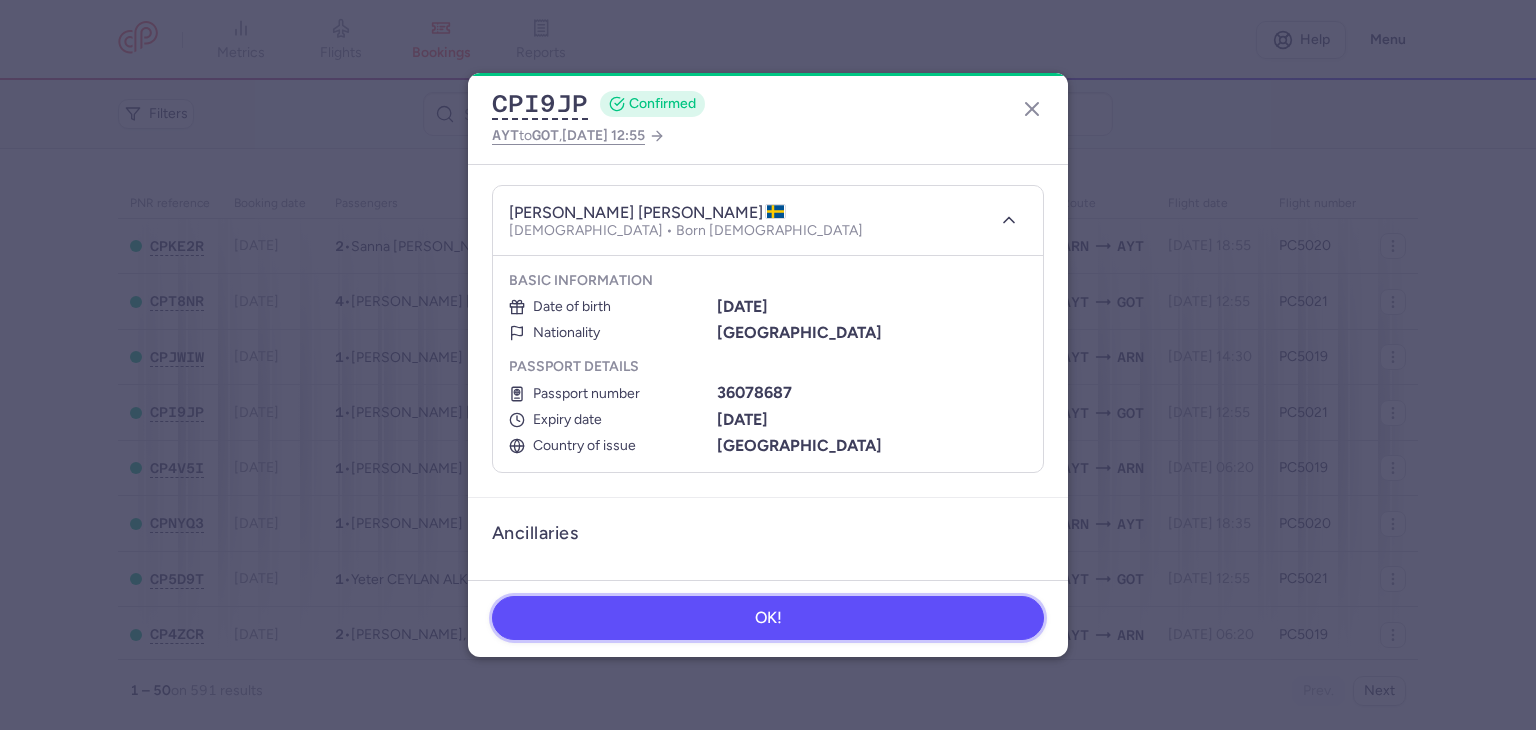 click on "OK!" at bounding box center [768, 618] 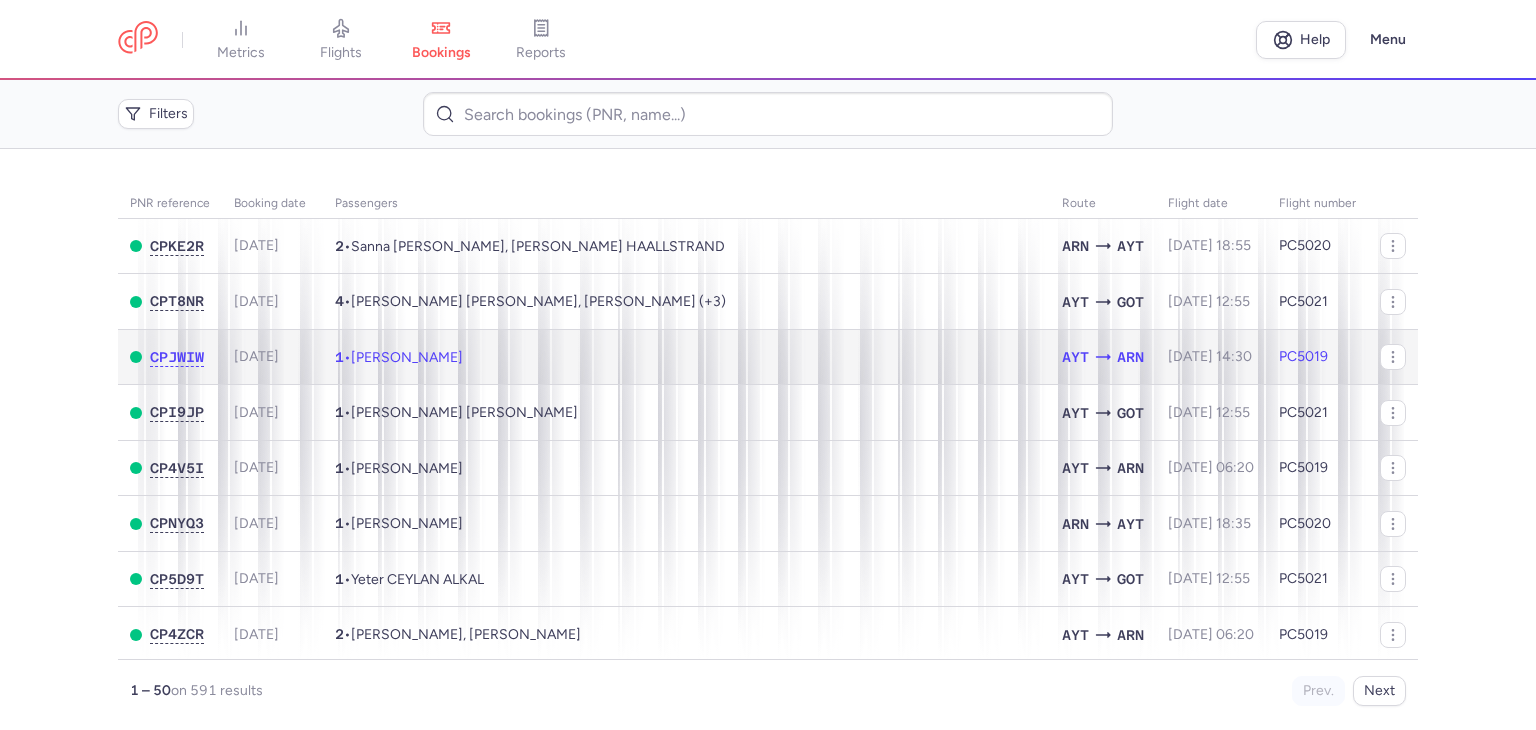 click on "1  •  Lucas ANDERSSON" 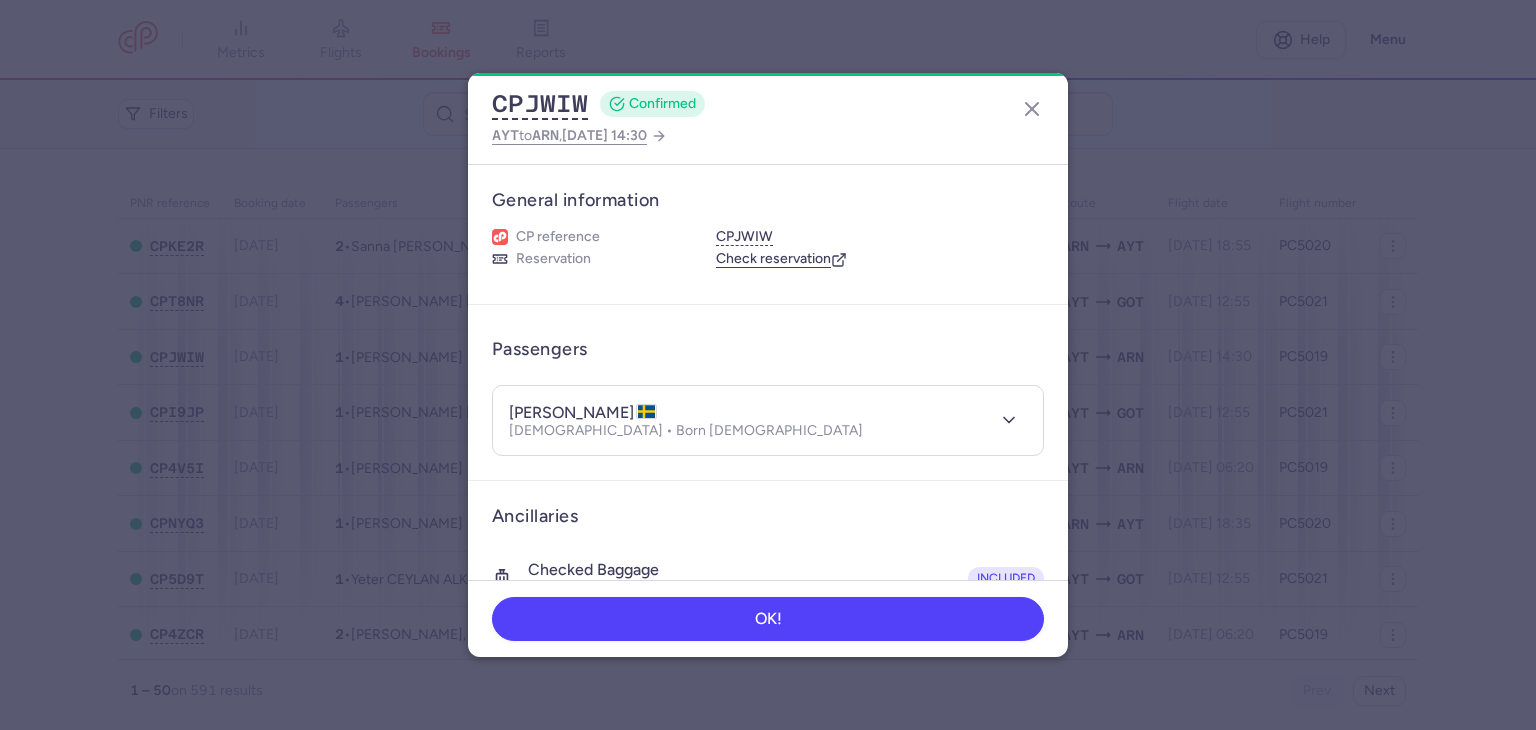 type 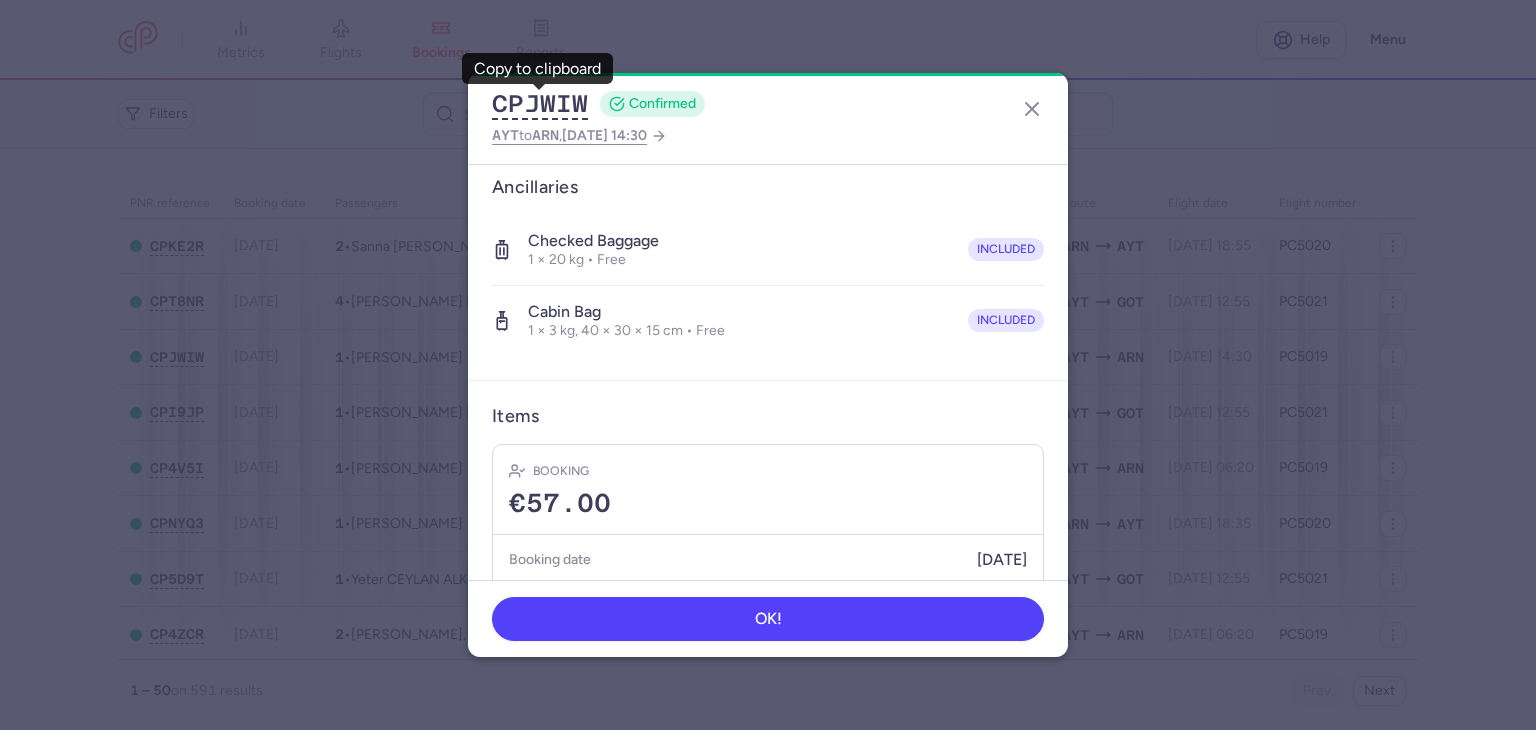 scroll, scrollTop: 396, scrollLeft: 0, axis: vertical 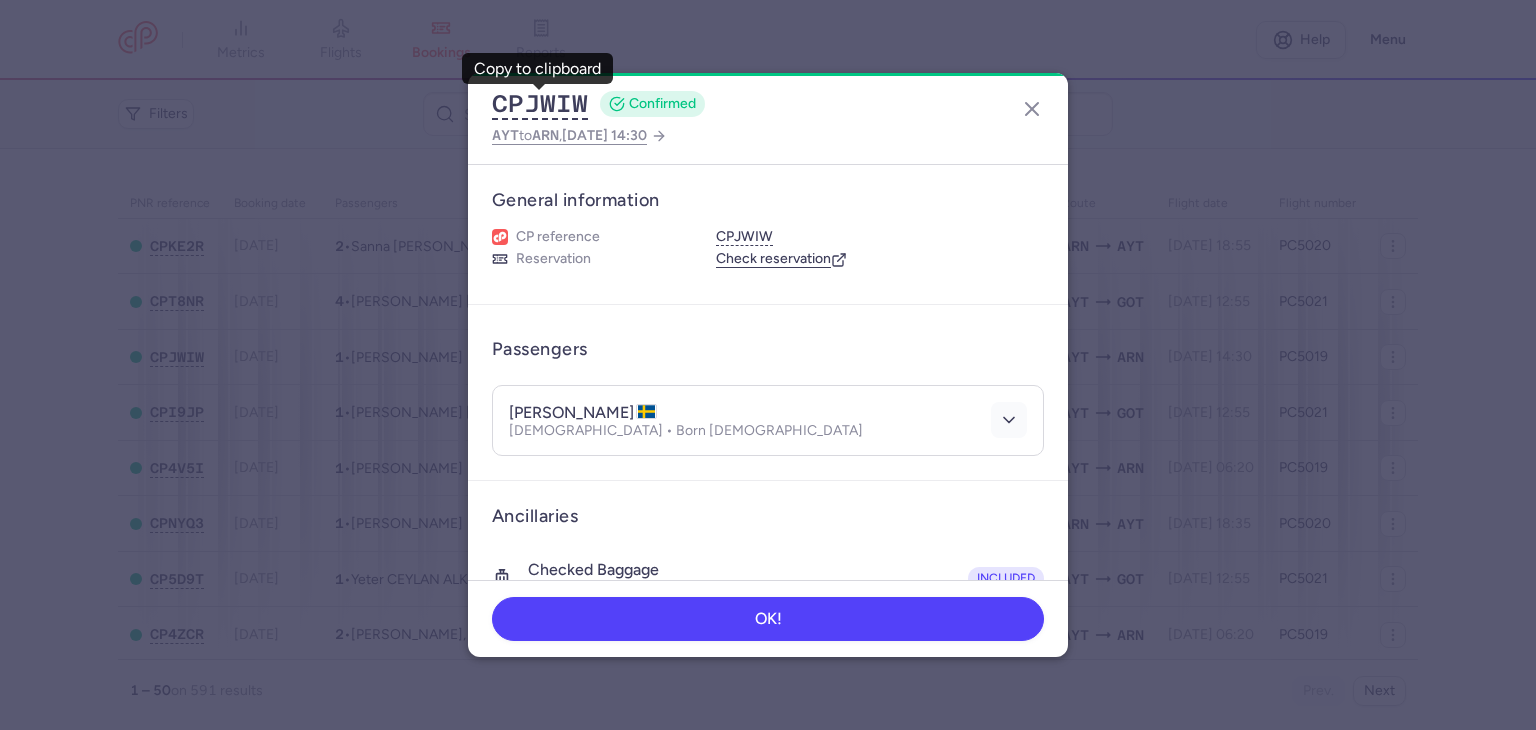 click at bounding box center (1009, 420) 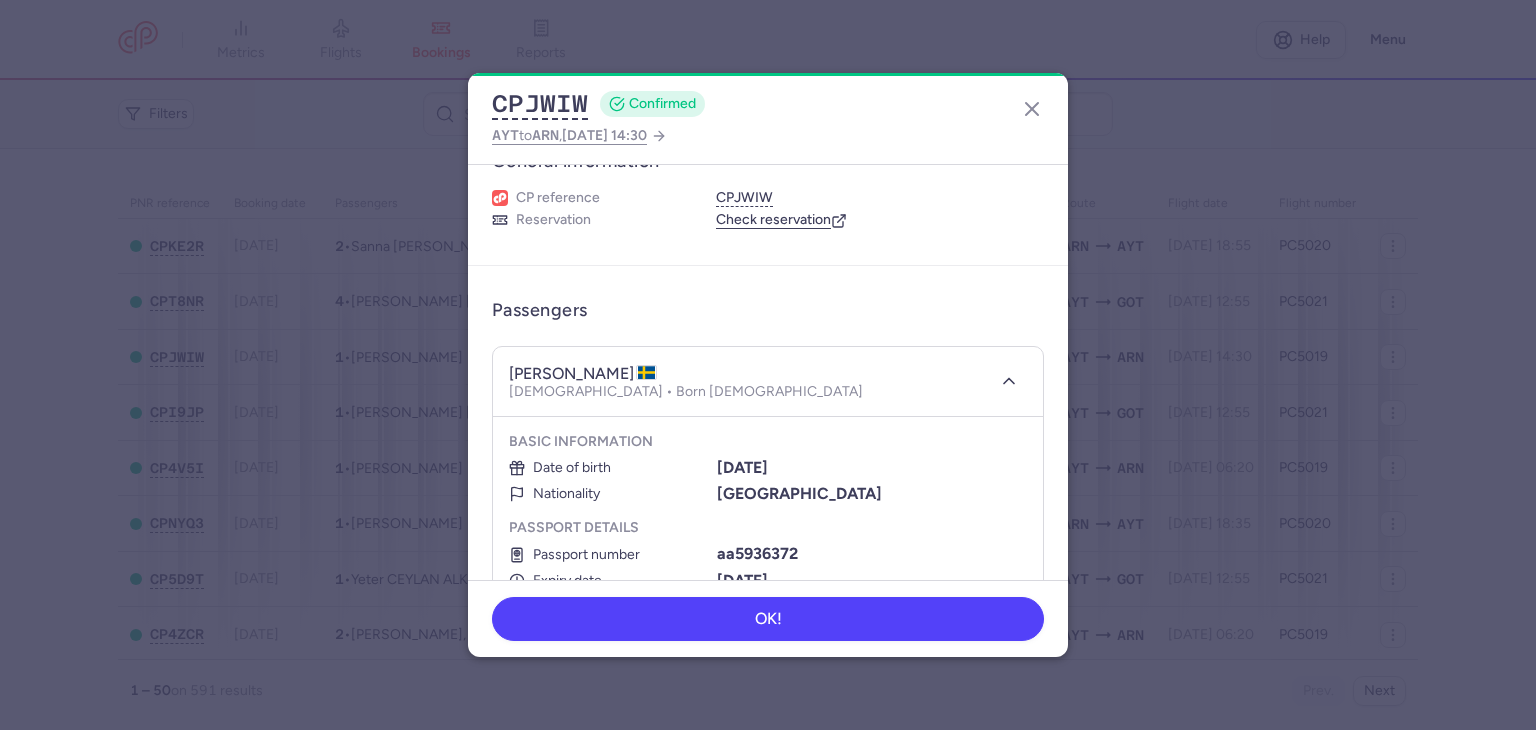 scroll, scrollTop: 100, scrollLeft: 0, axis: vertical 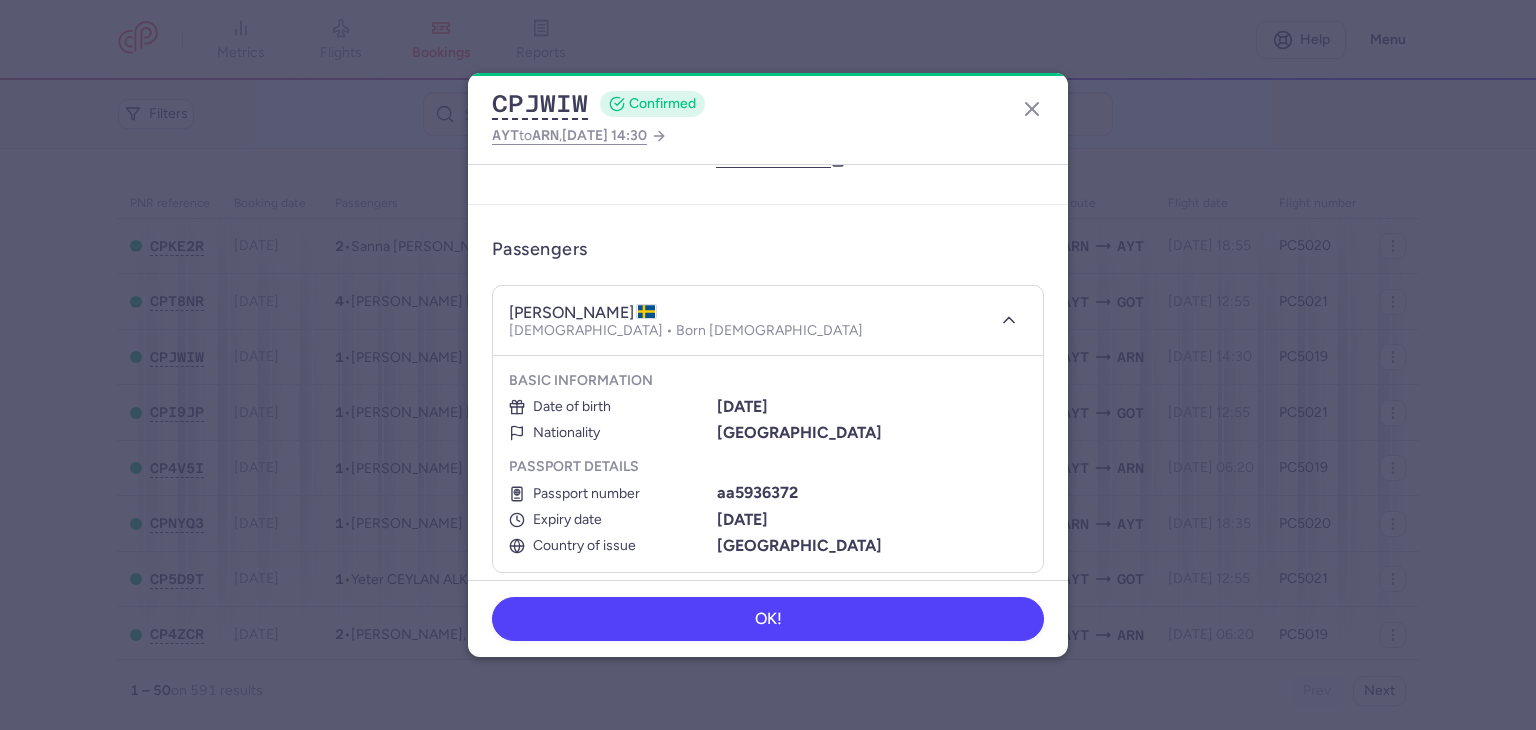 type 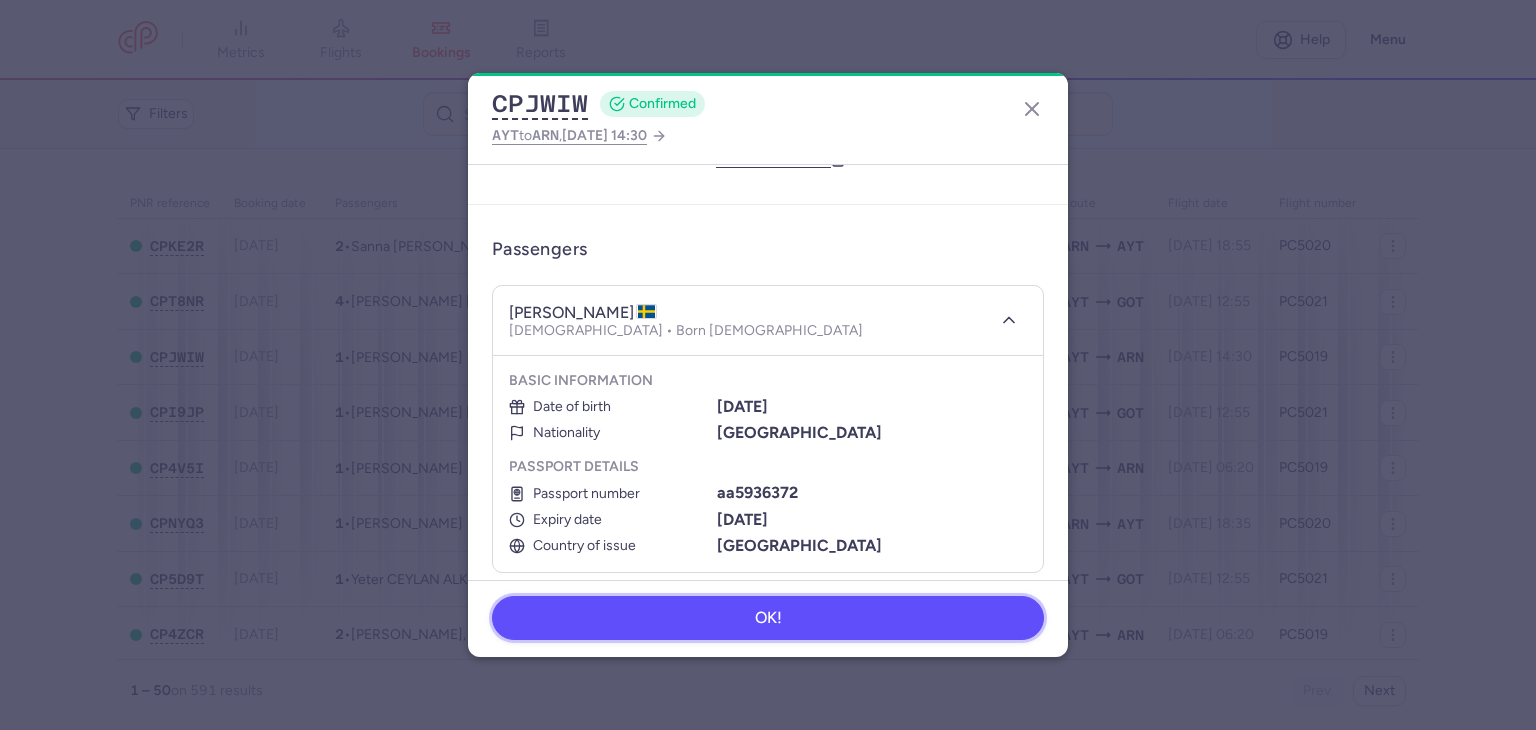 click on "OK!" at bounding box center [768, 618] 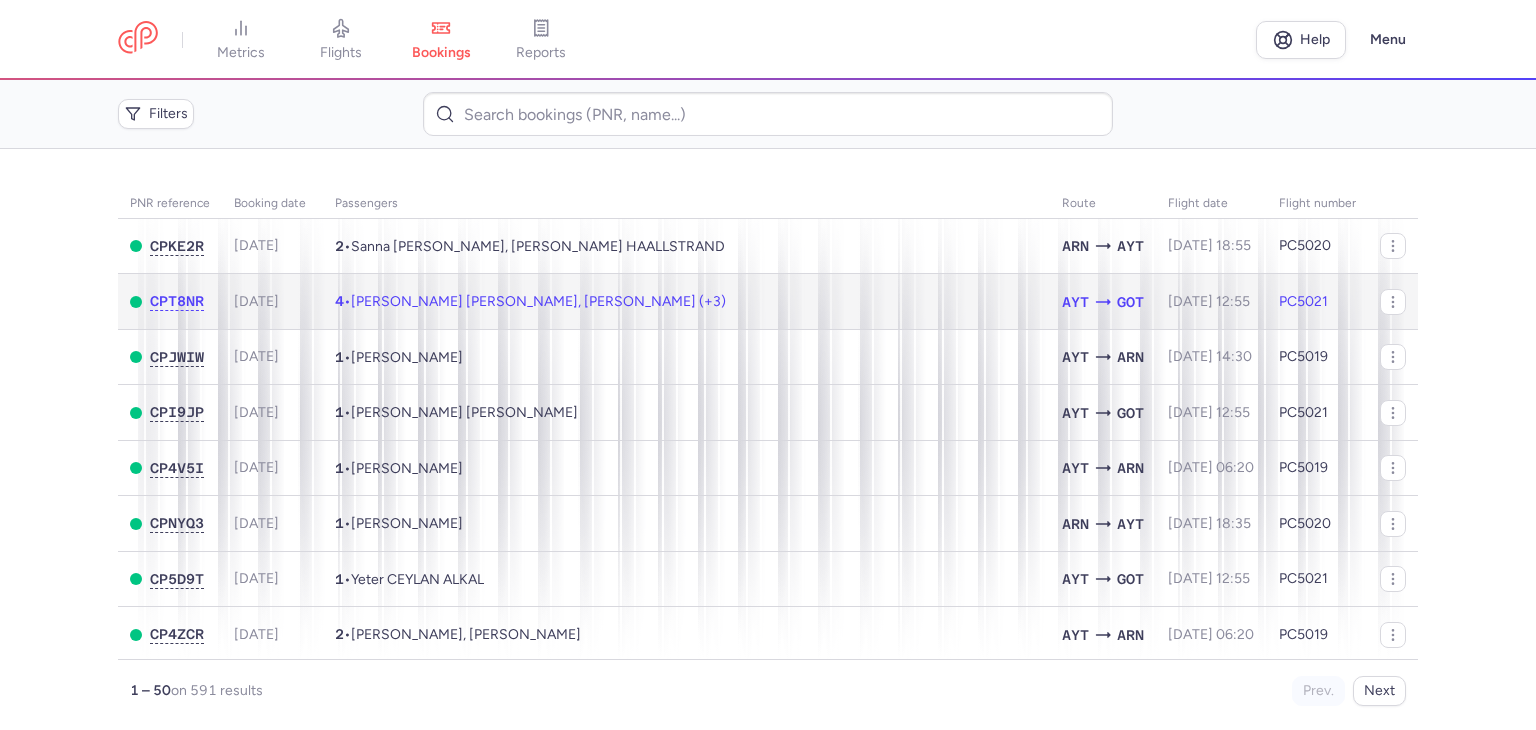 click on "Mohammad Yasser FAHHAM, Zahraa AL KHAWAM (+3)" at bounding box center [538, 301] 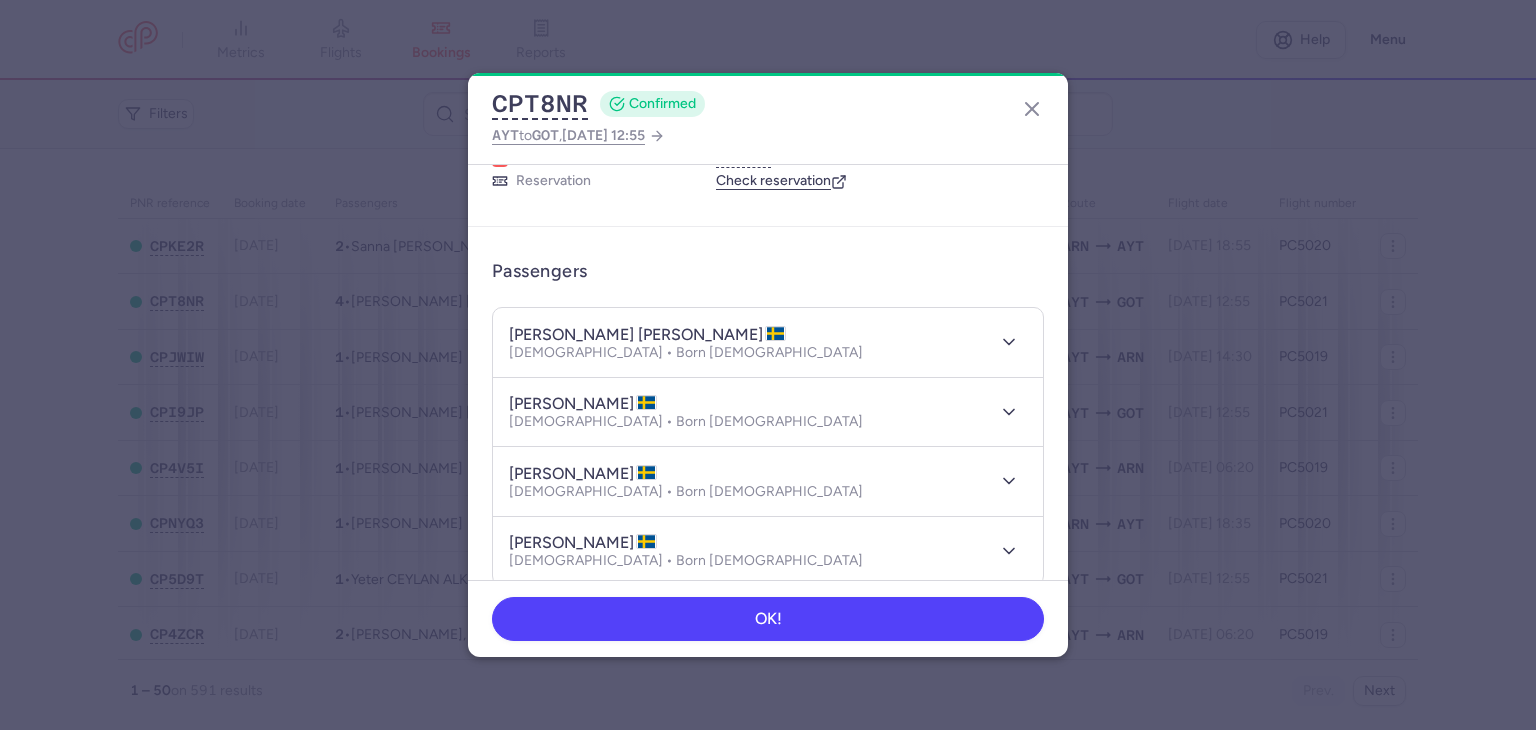 scroll, scrollTop: 200, scrollLeft: 0, axis: vertical 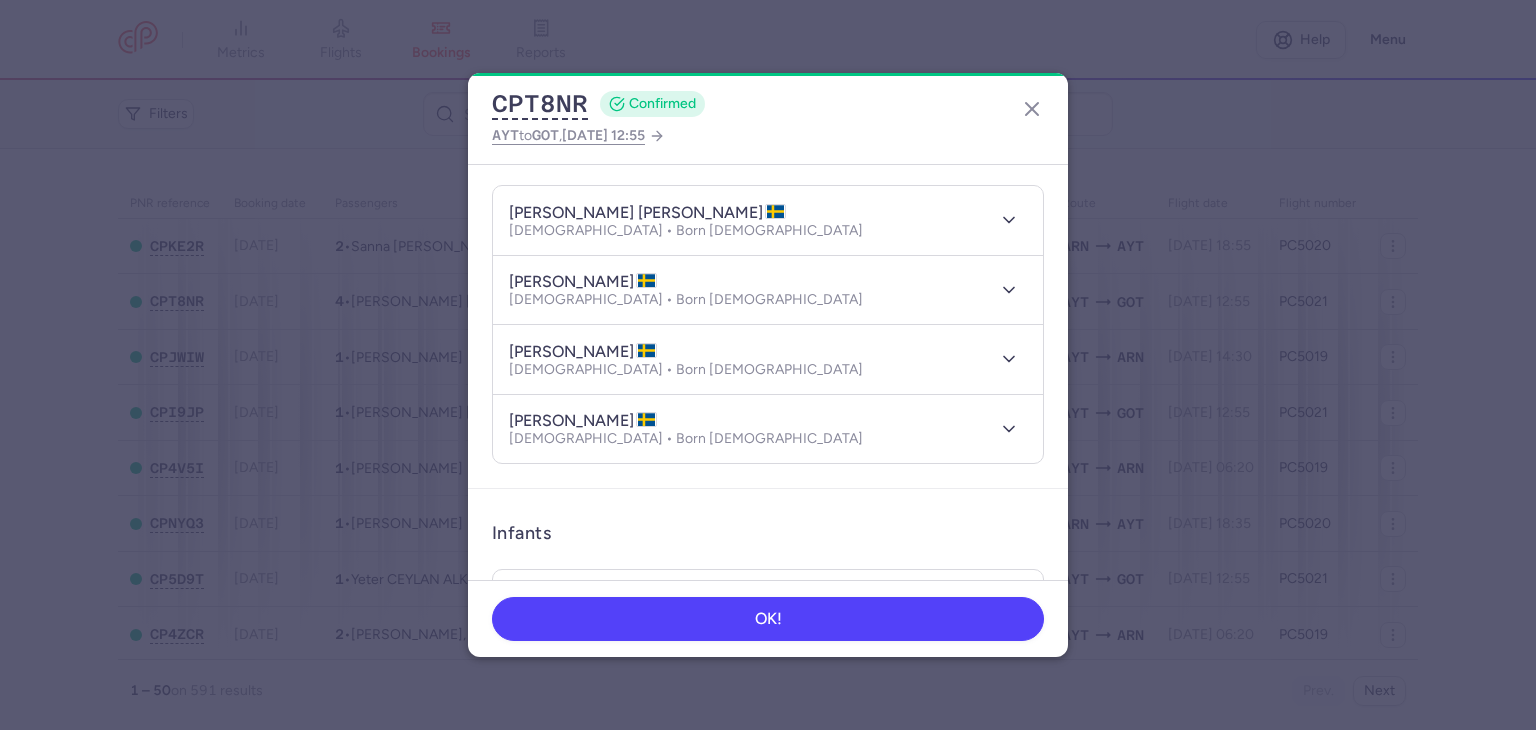 type 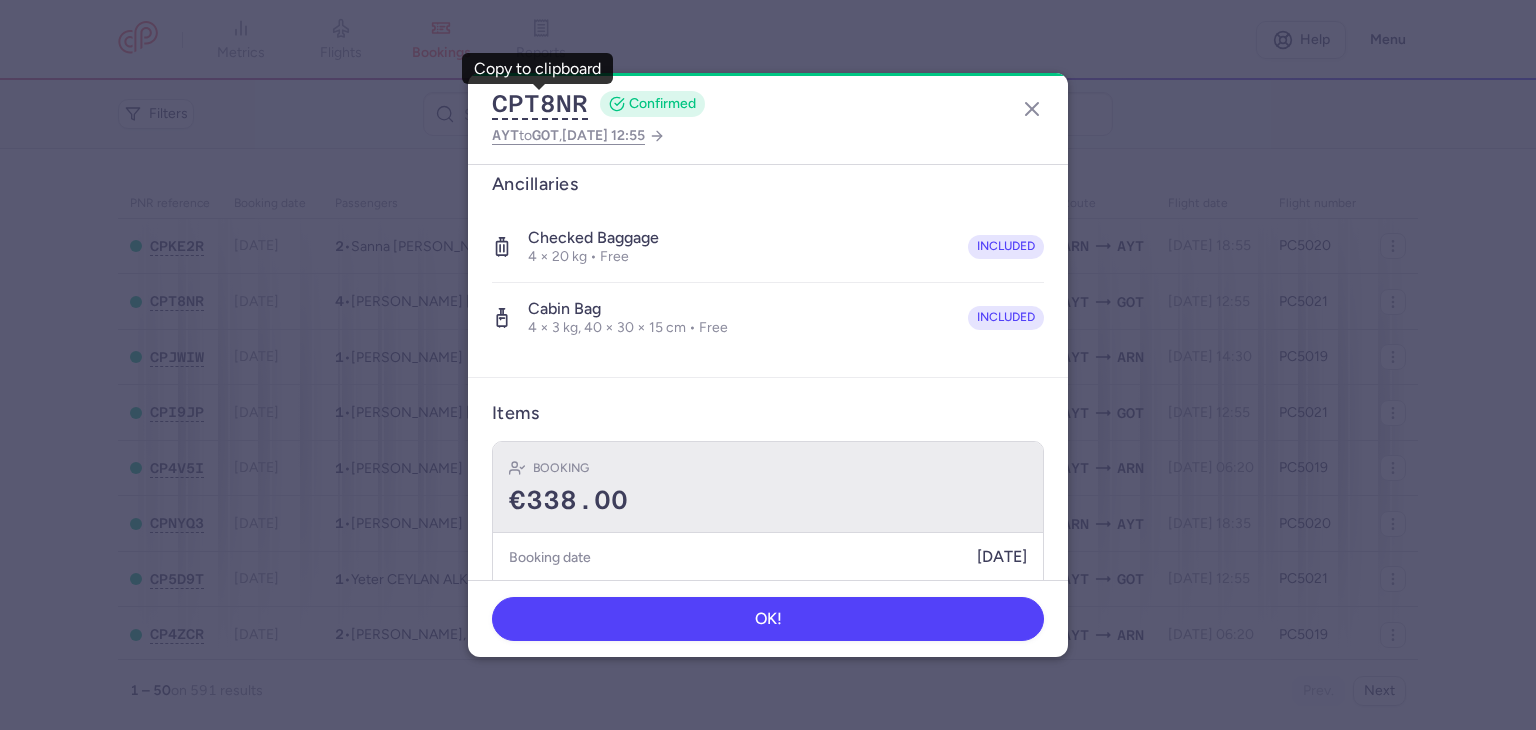scroll, scrollTop: 776, scrollLeft: 0, axis: vertical 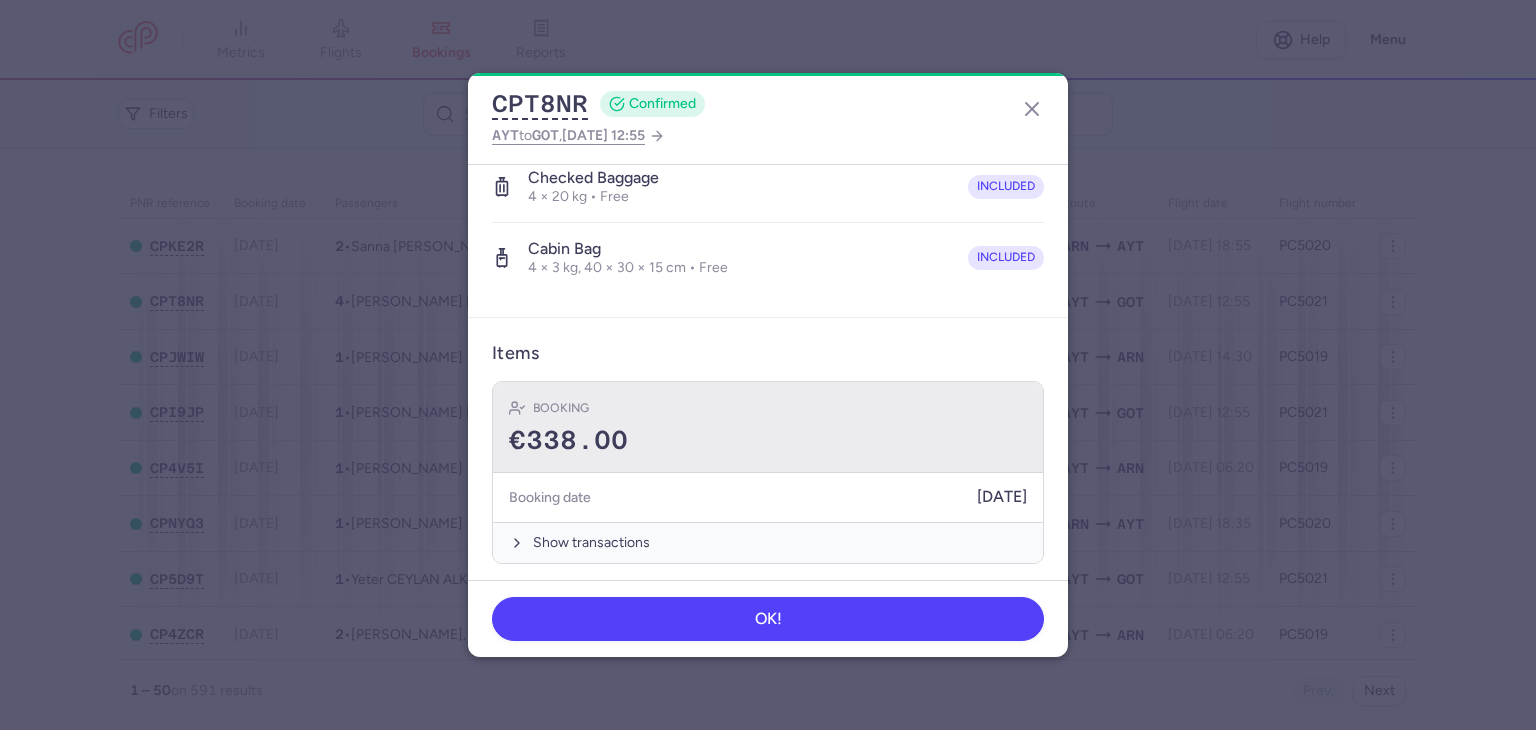 click on "€338.00" at bounding box center (768, 441) 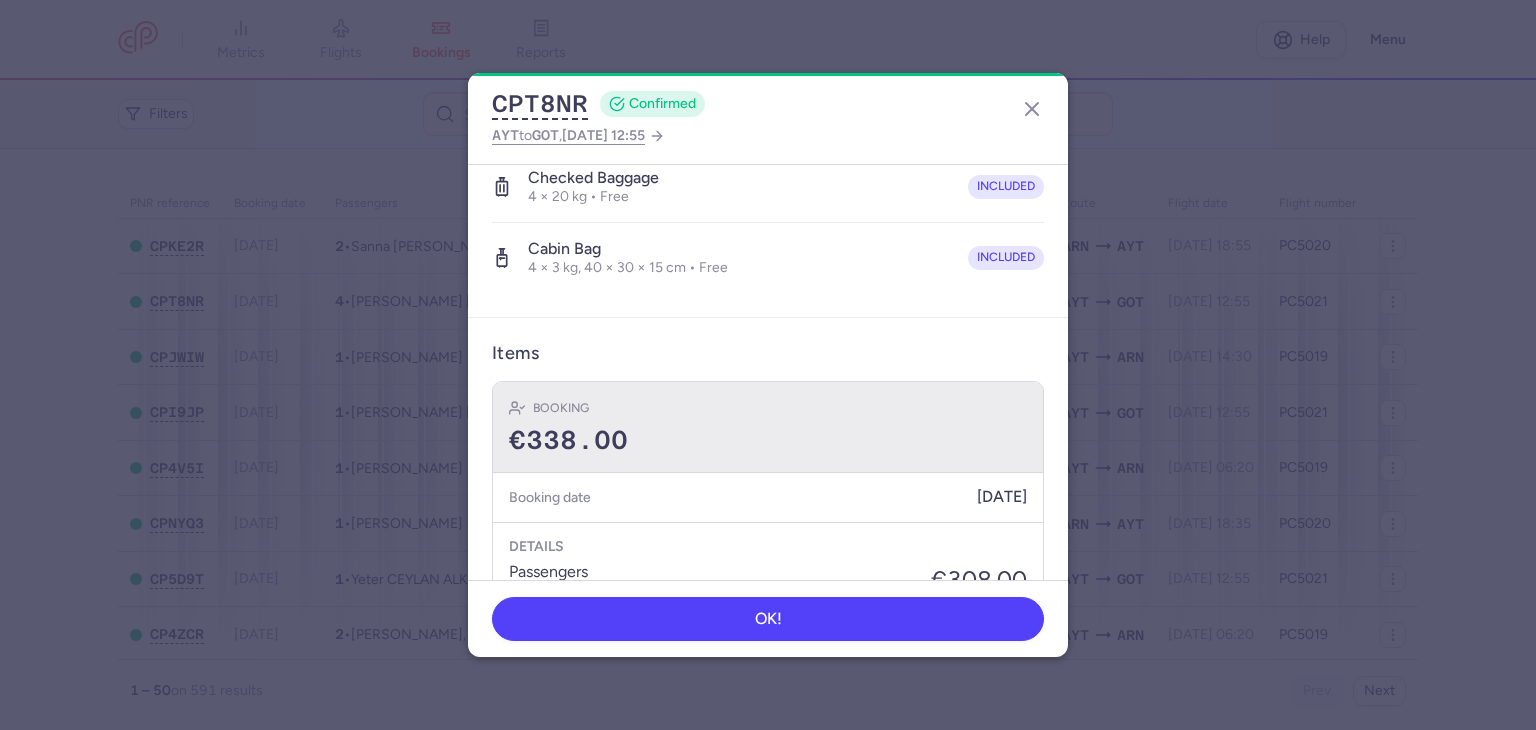 scroll, scrollTop: 1084, scrollLeft: 0, axis: vertical 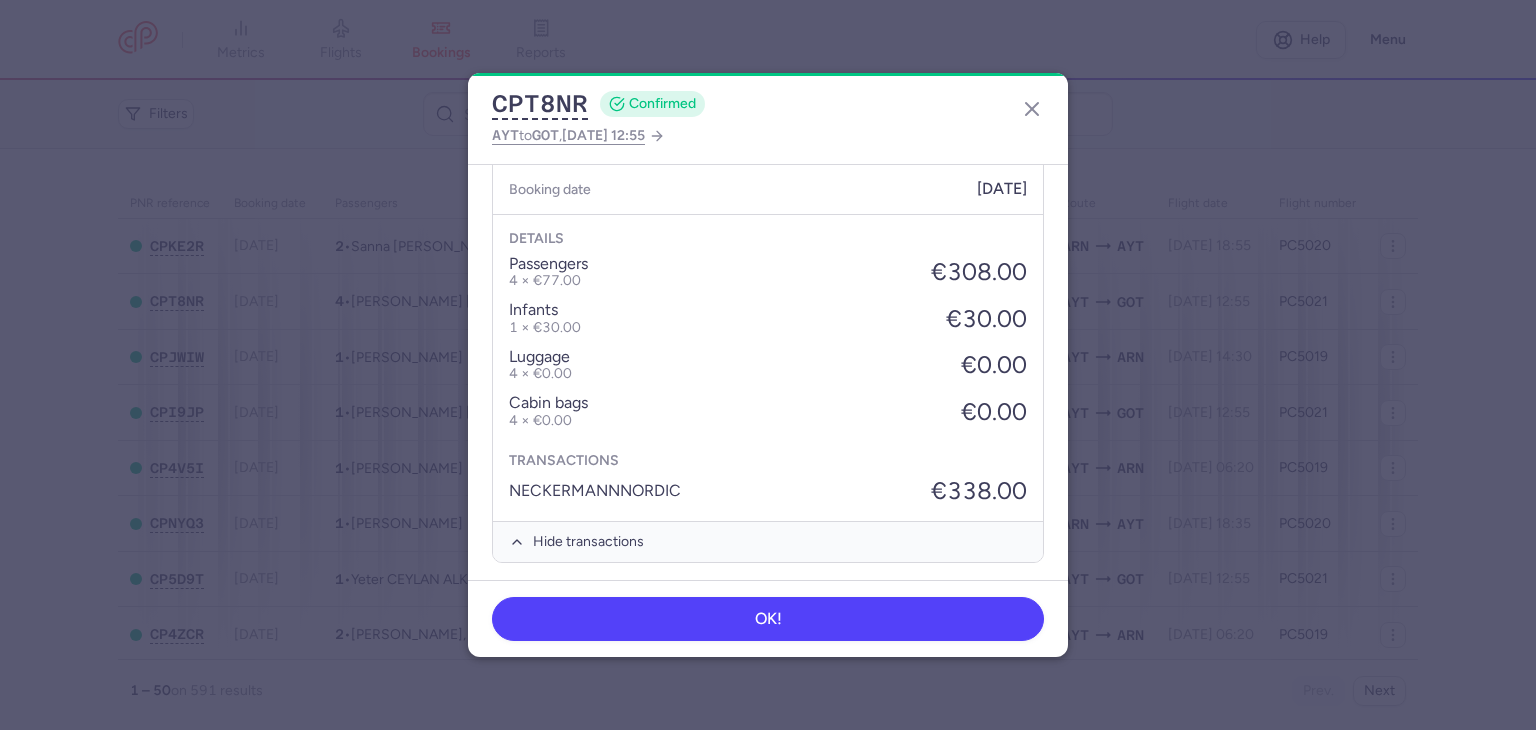 type 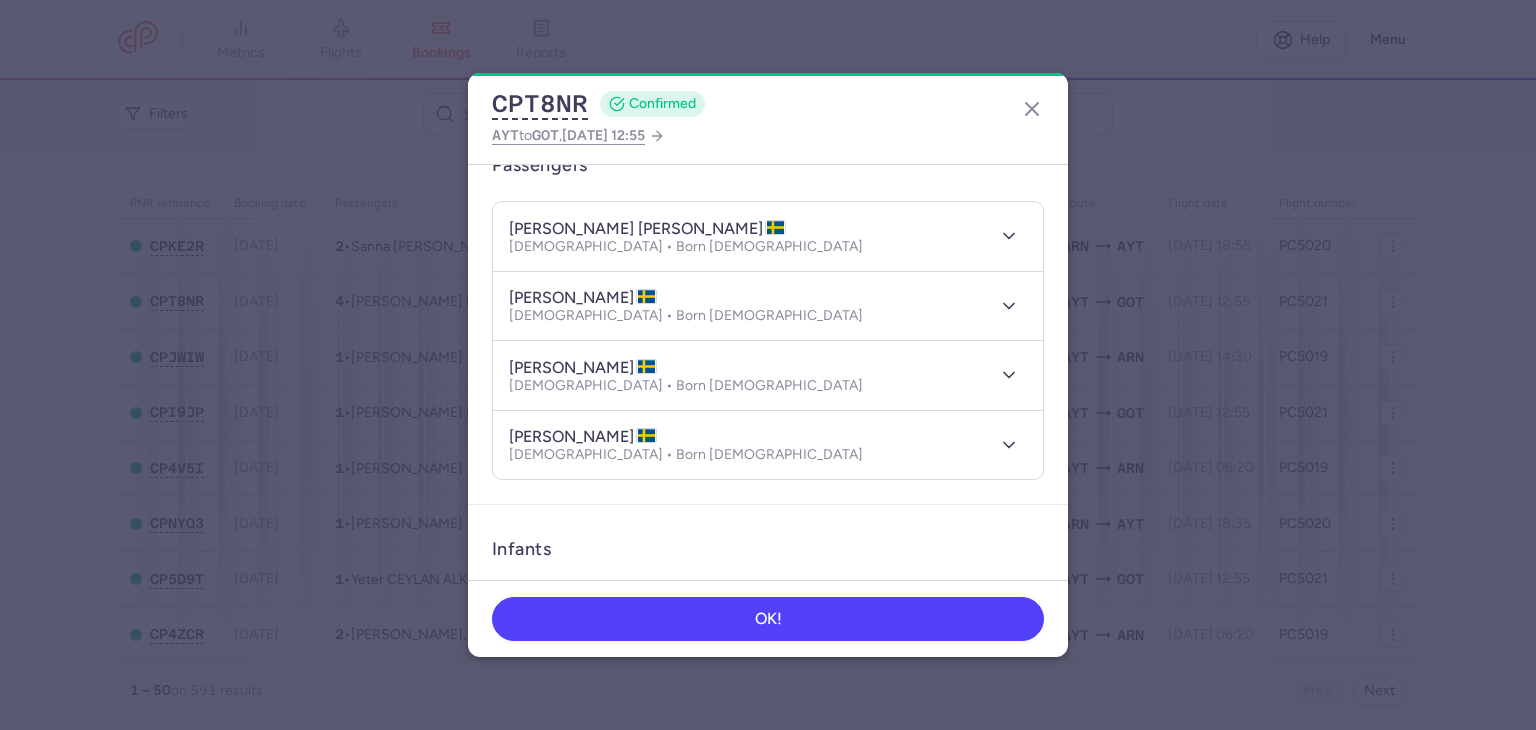 scroll, scrollTop: 84, scrollLeft: 0, axis: vertical 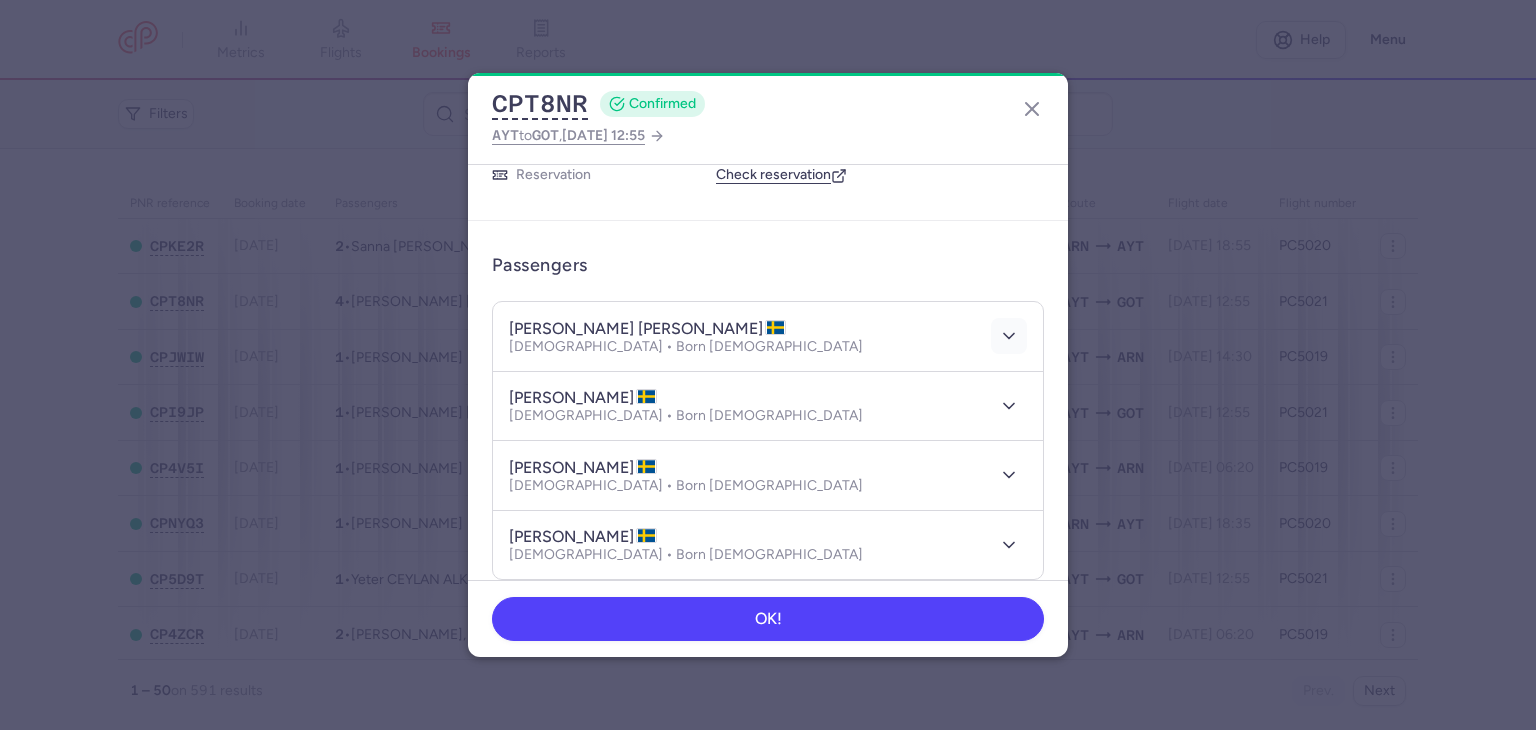 click 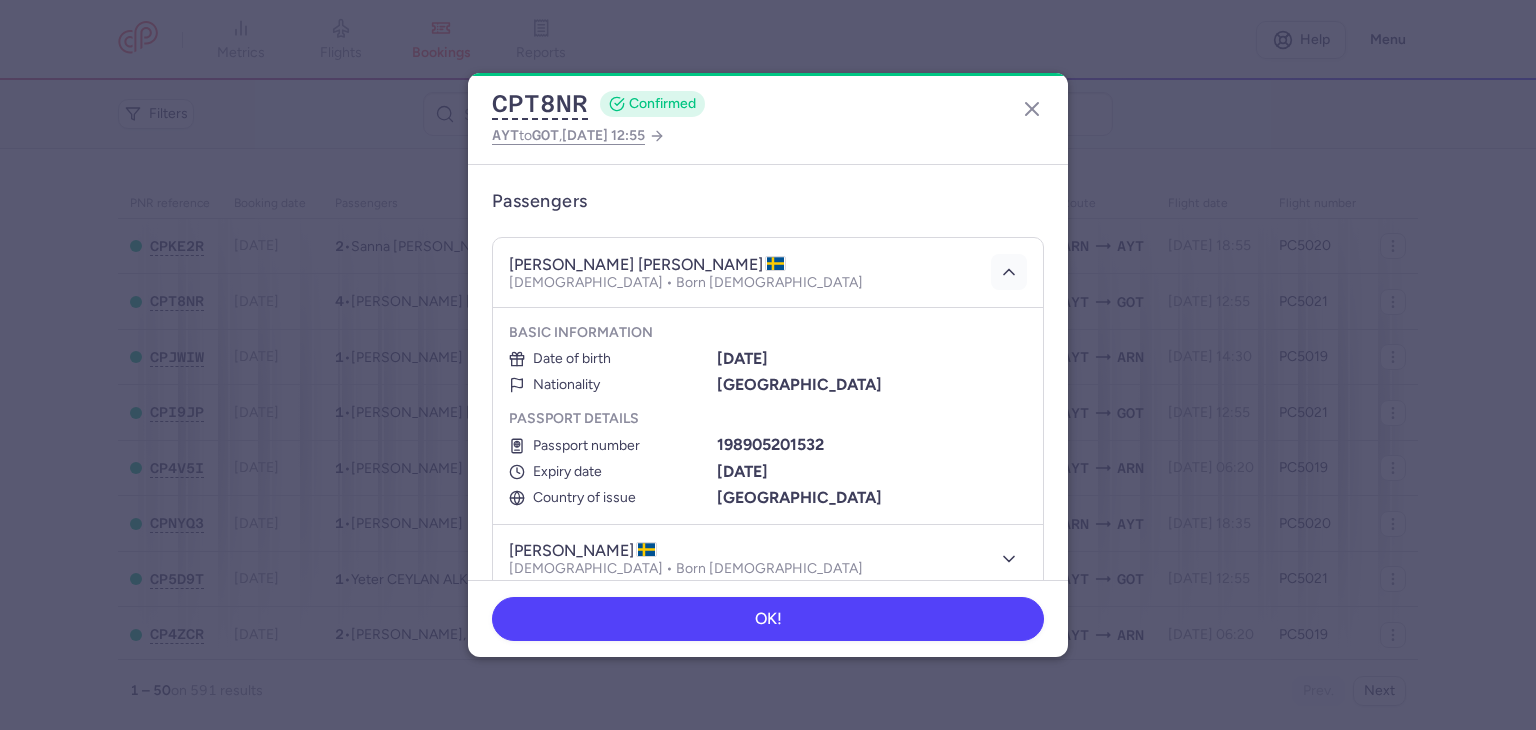 scroll, scrollTop: 184, scrollLeft: 0, axis: vertical 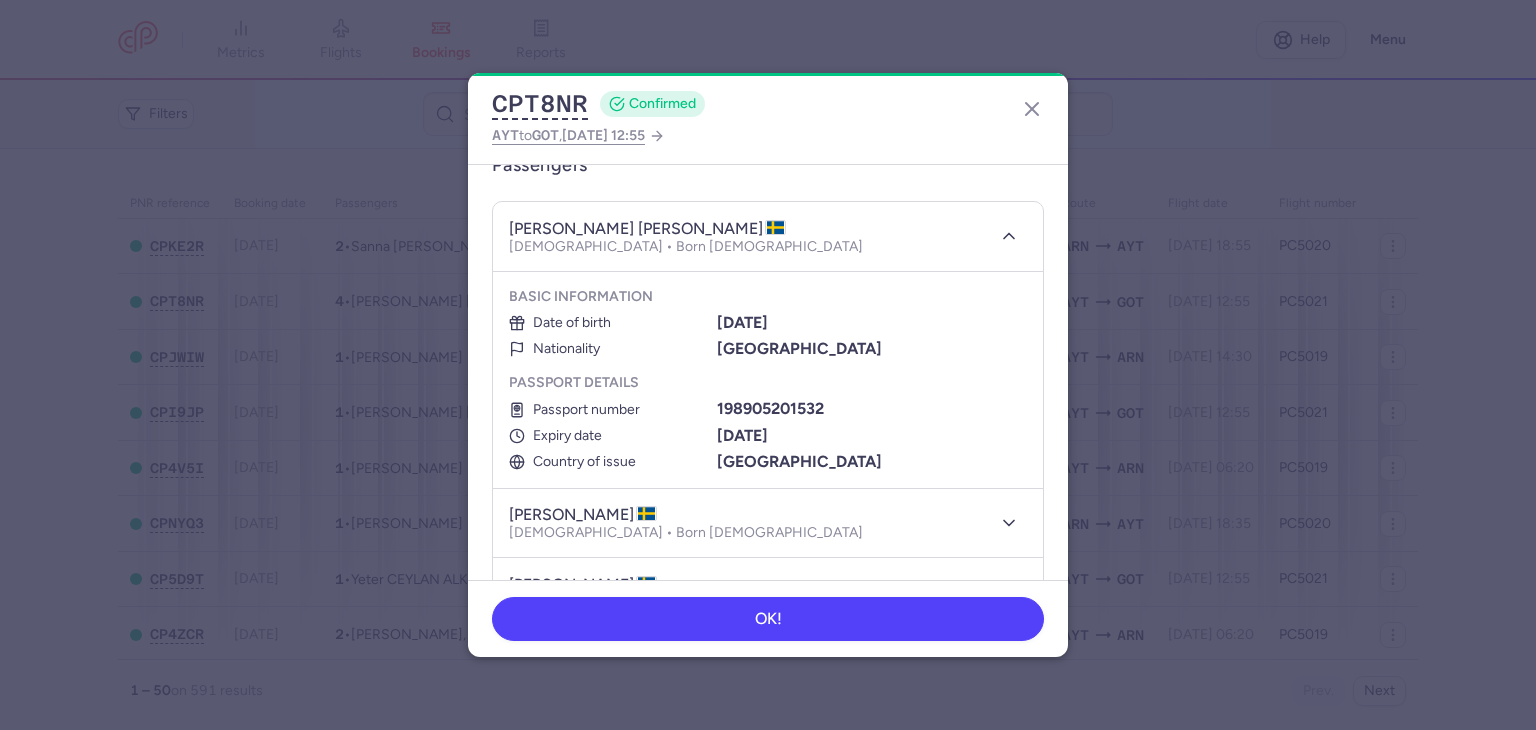 type 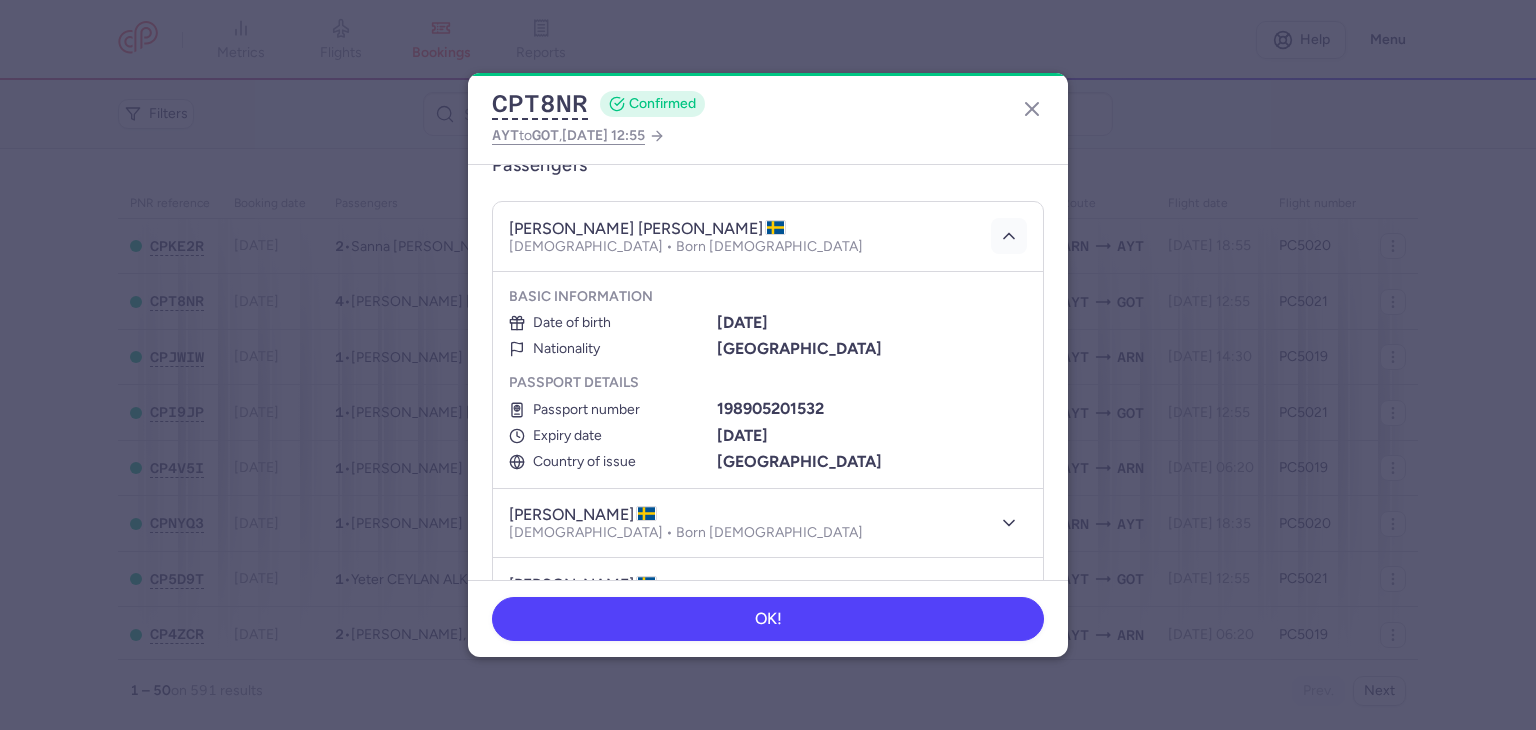 click at bounding box center (1009, 236) 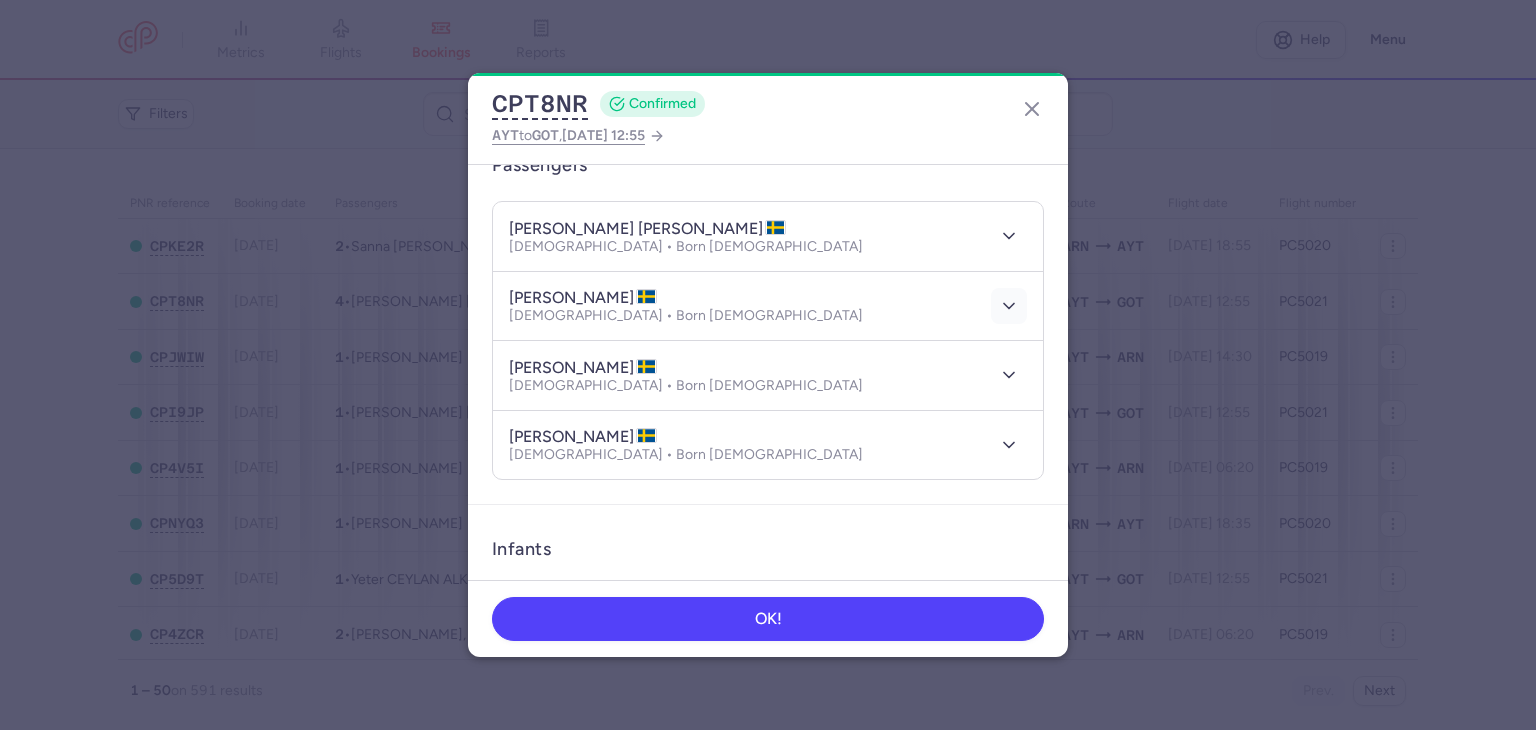 click at bounding box center (1009, 306) 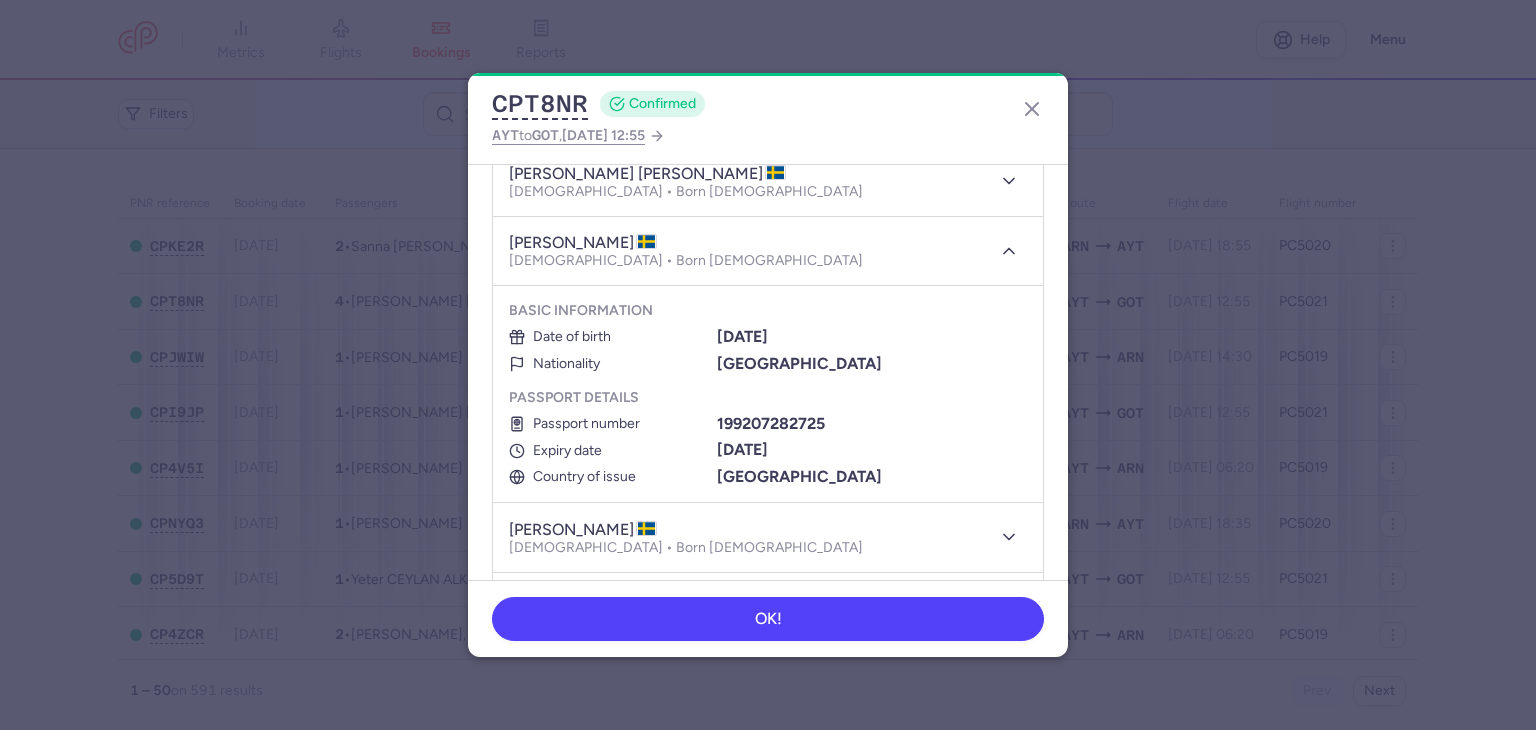 scroll, scrollTop: 284, scrollLeft: 0, axis: vertical 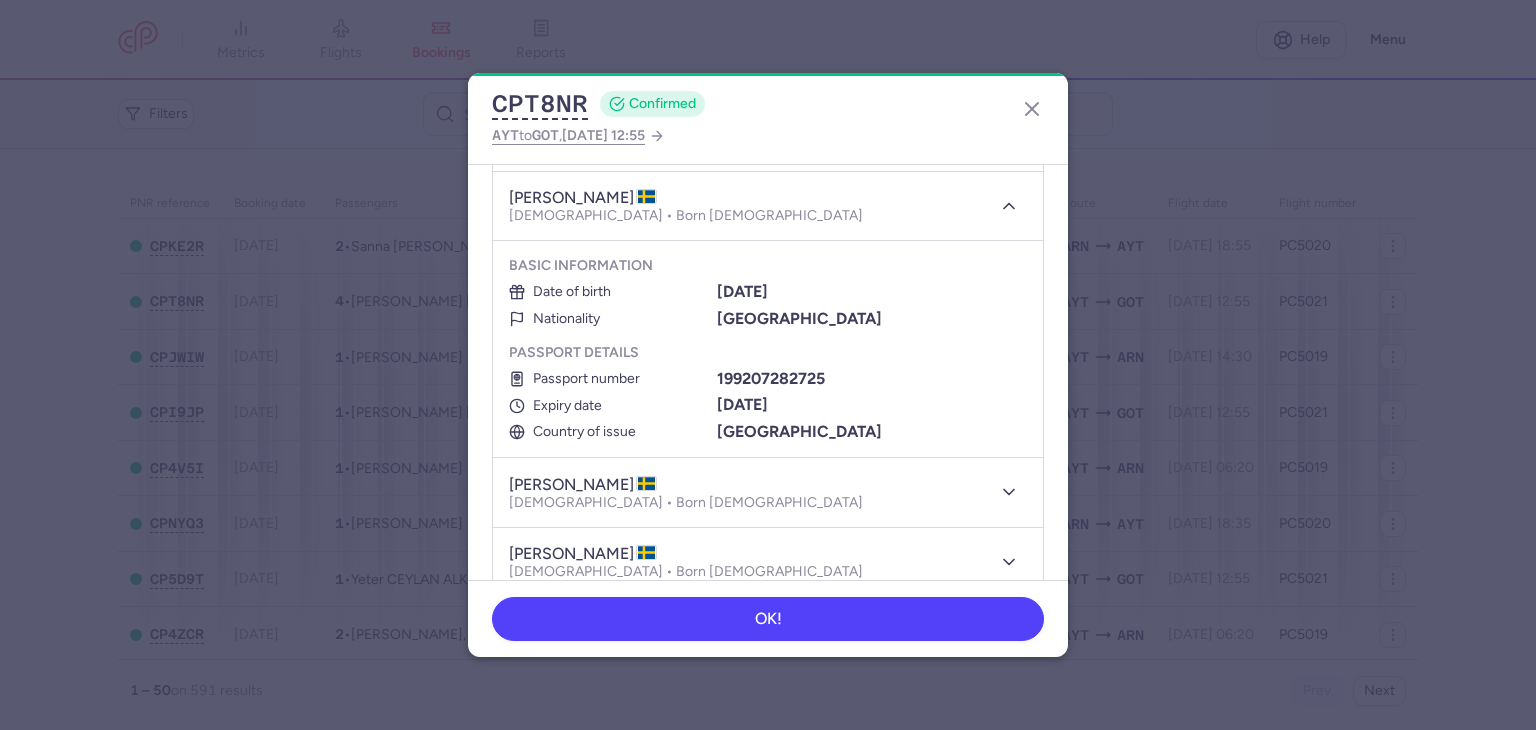 type 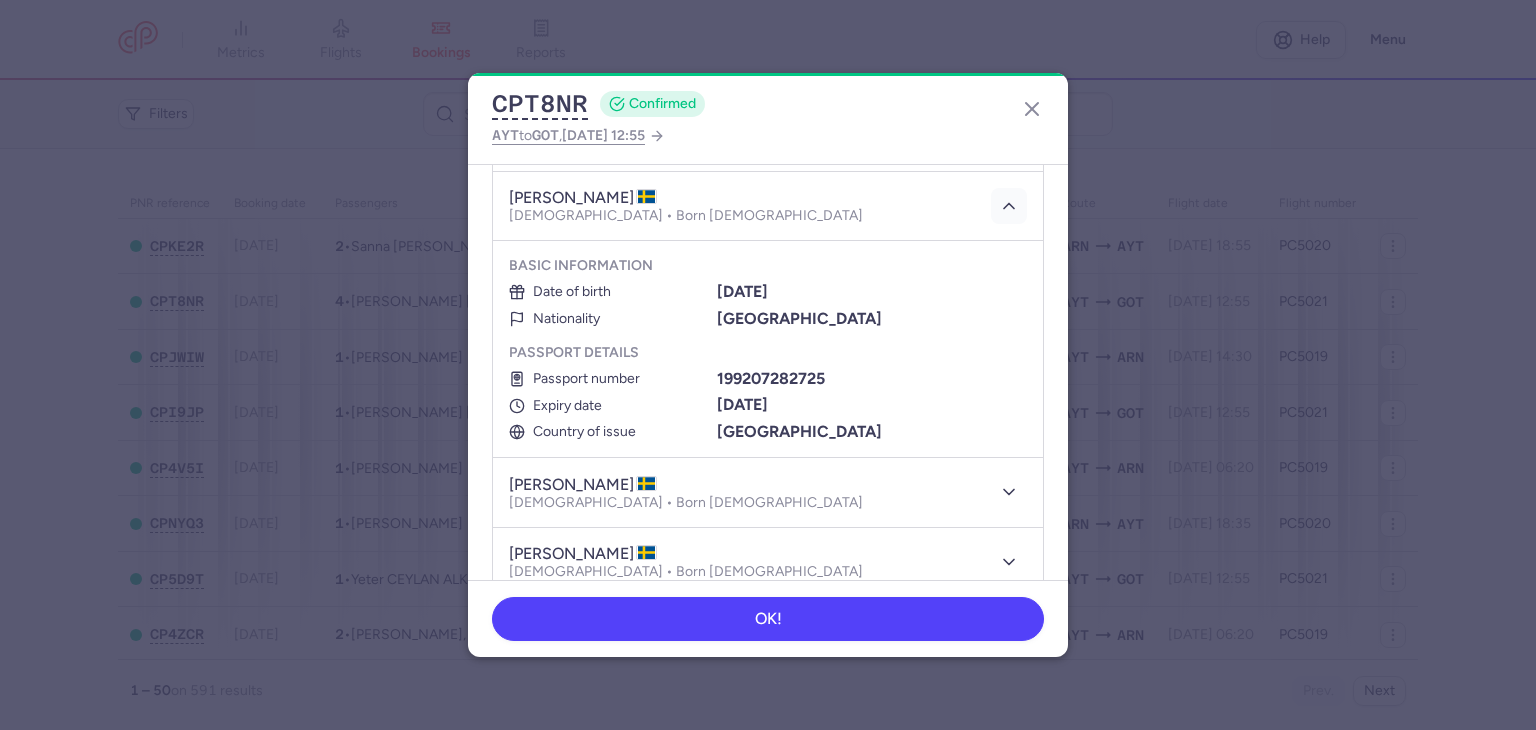 click at bounding box center [1009, 206] 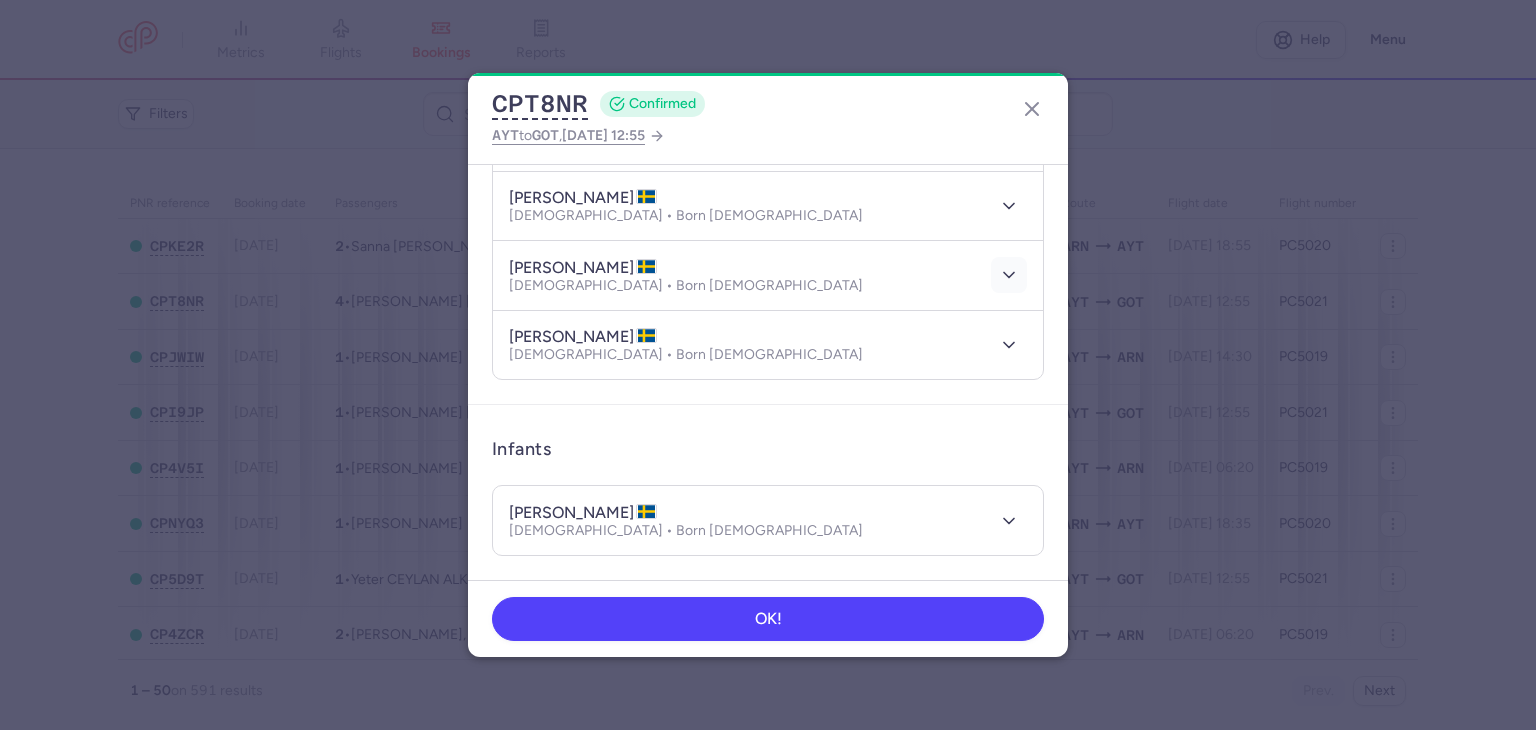 click at bounding box center [1009, 275] 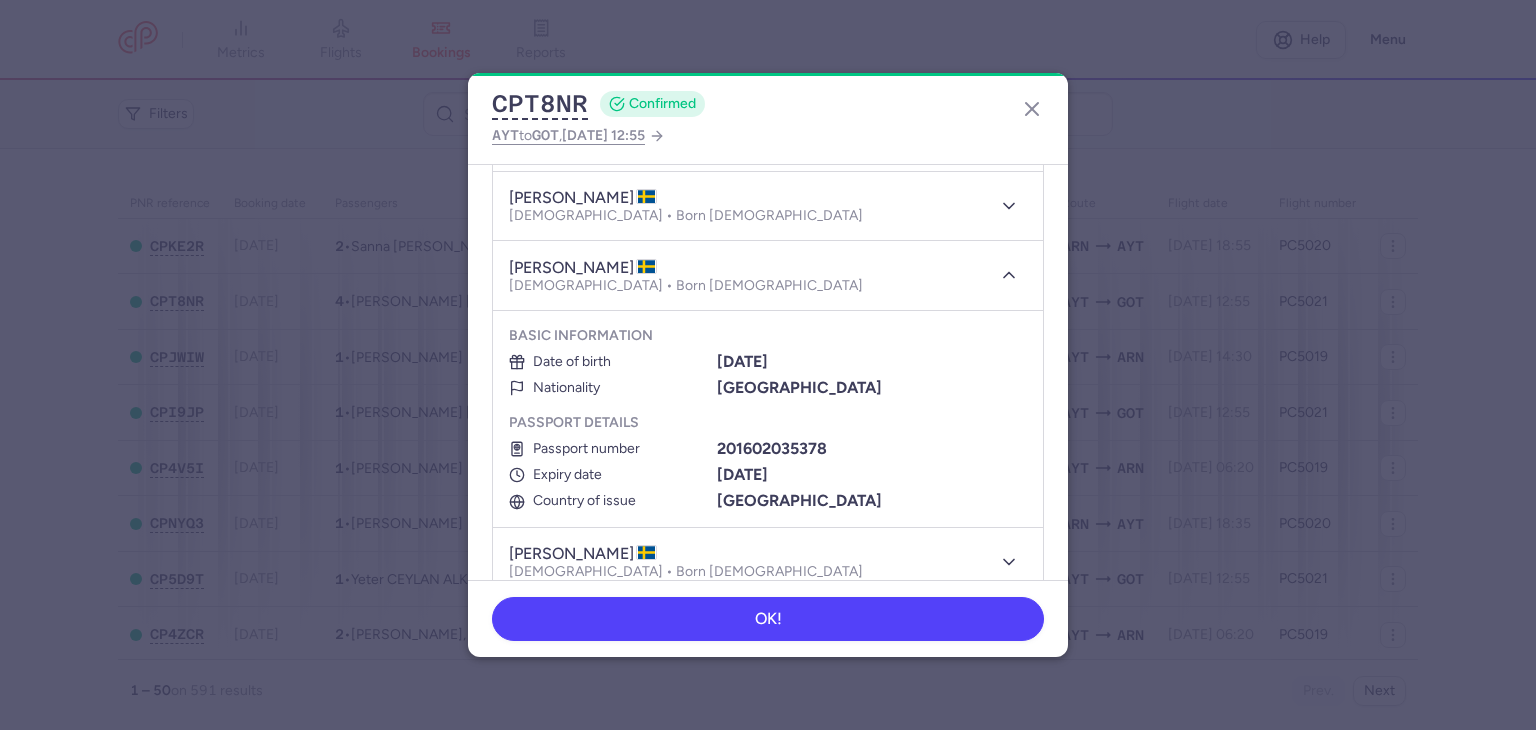 type 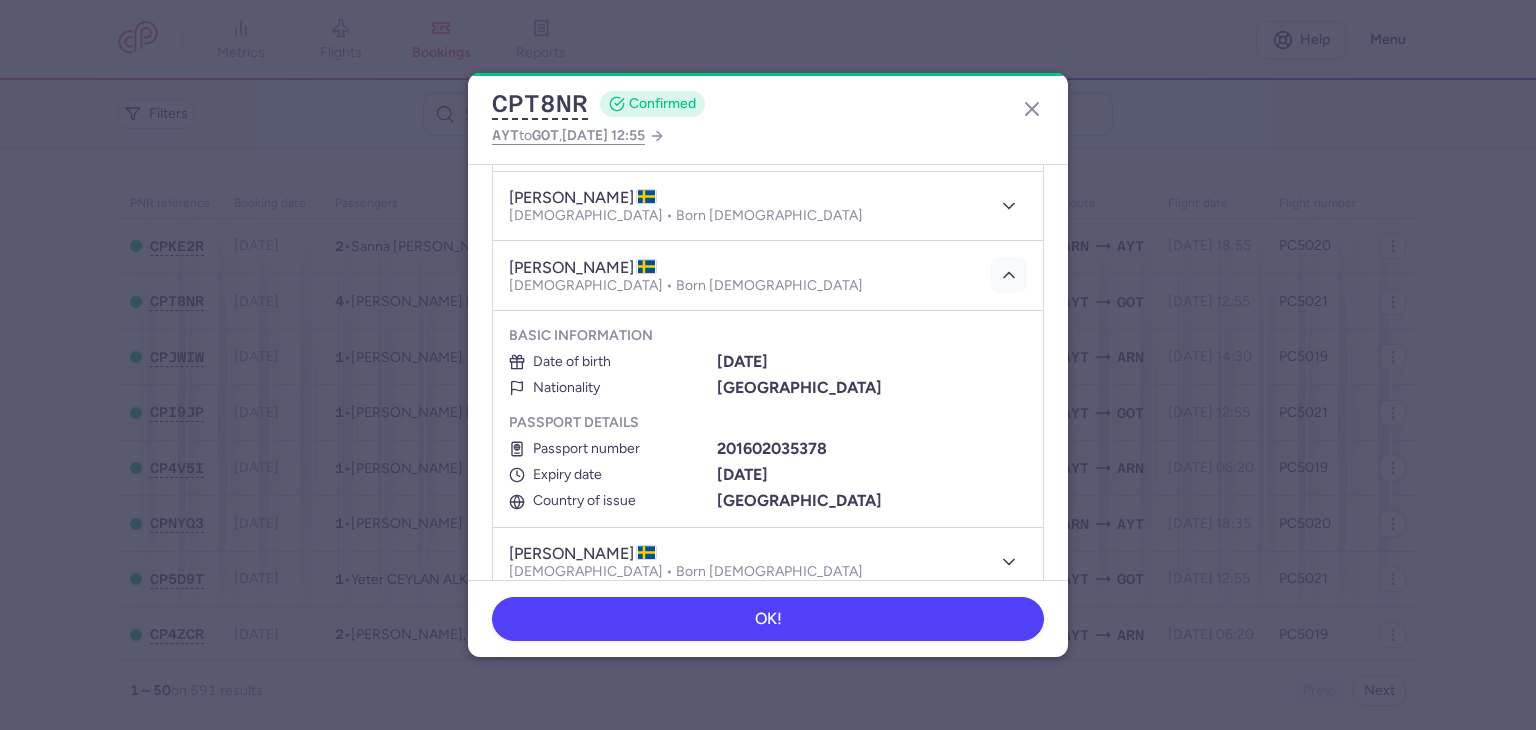 click 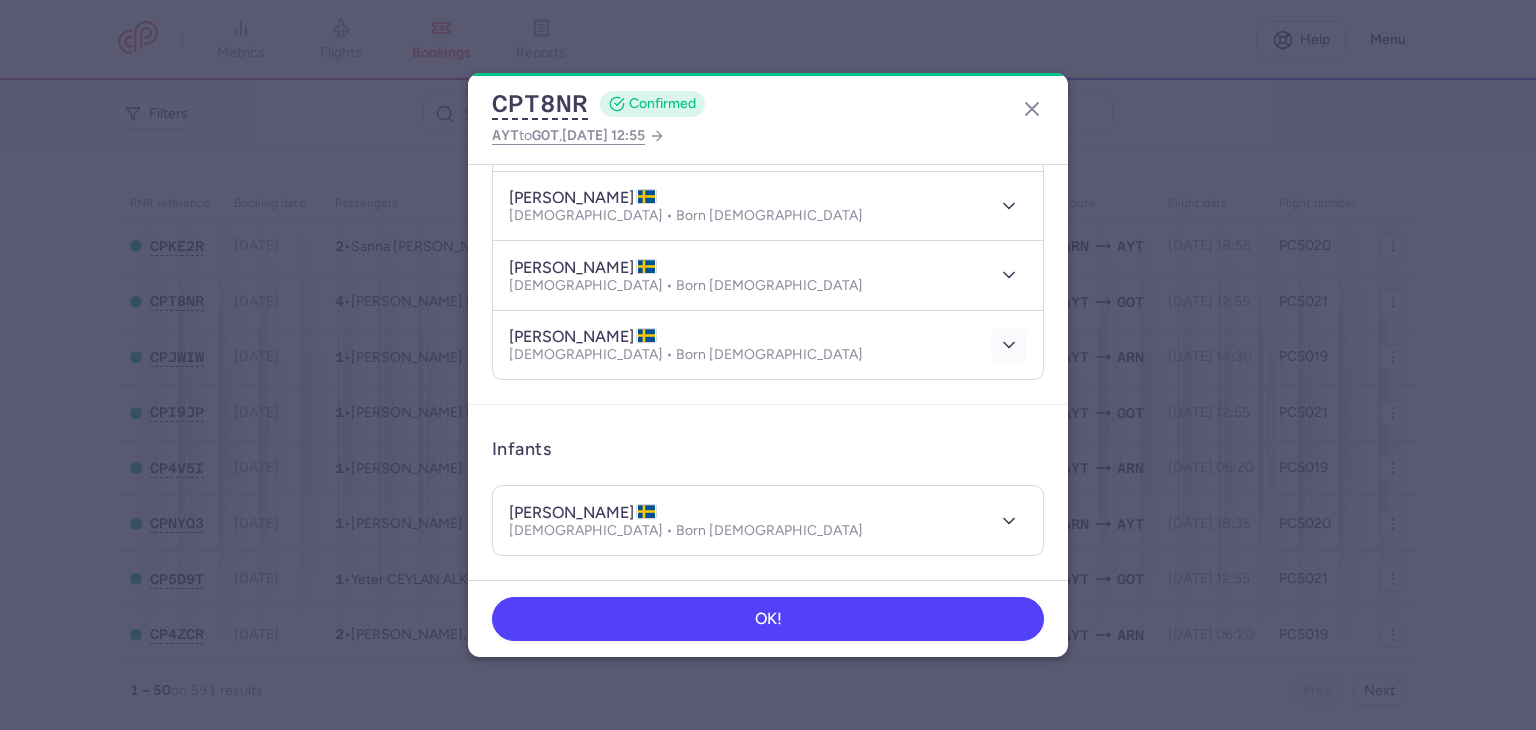 click 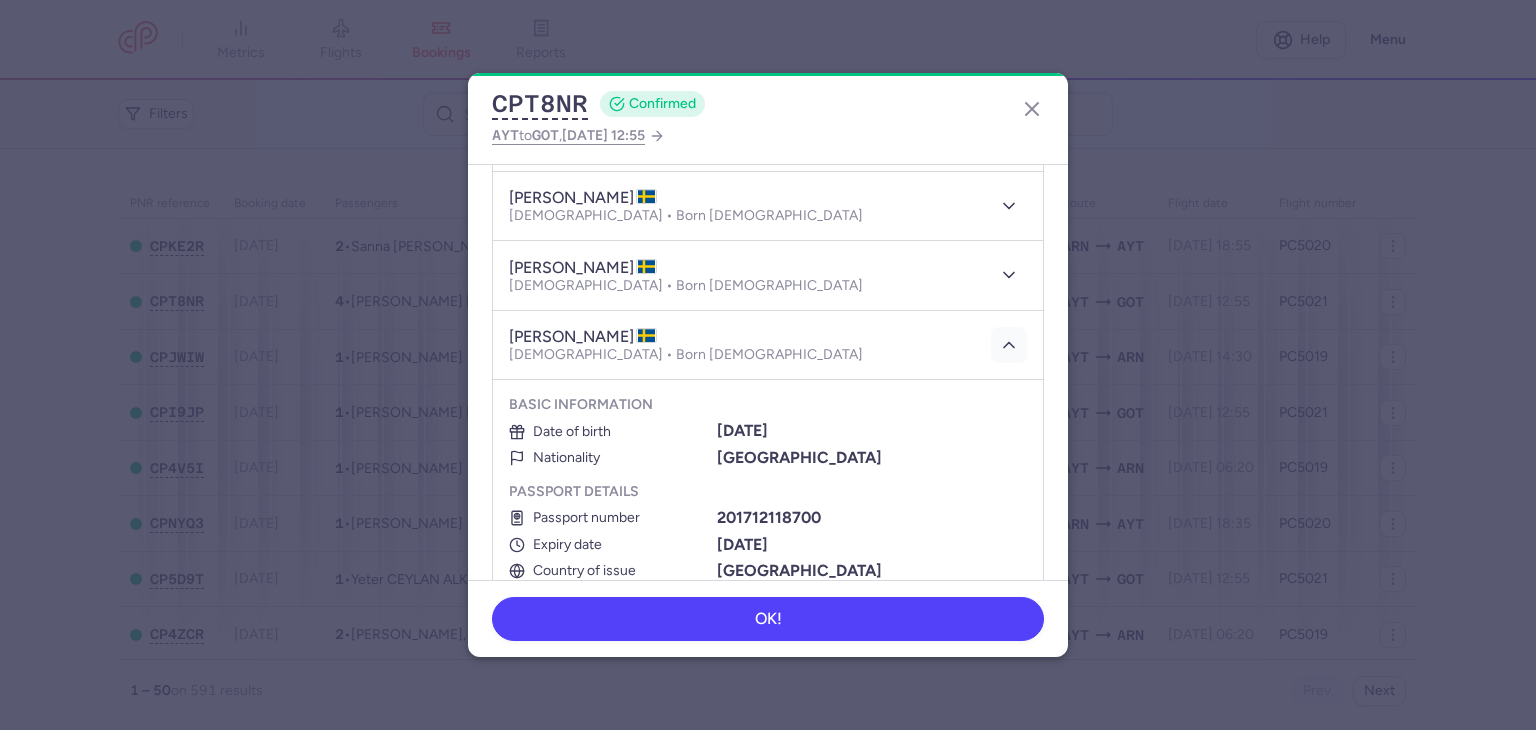 scroll, scrollTop: 384, scrollLeft: 0, axis: vertical 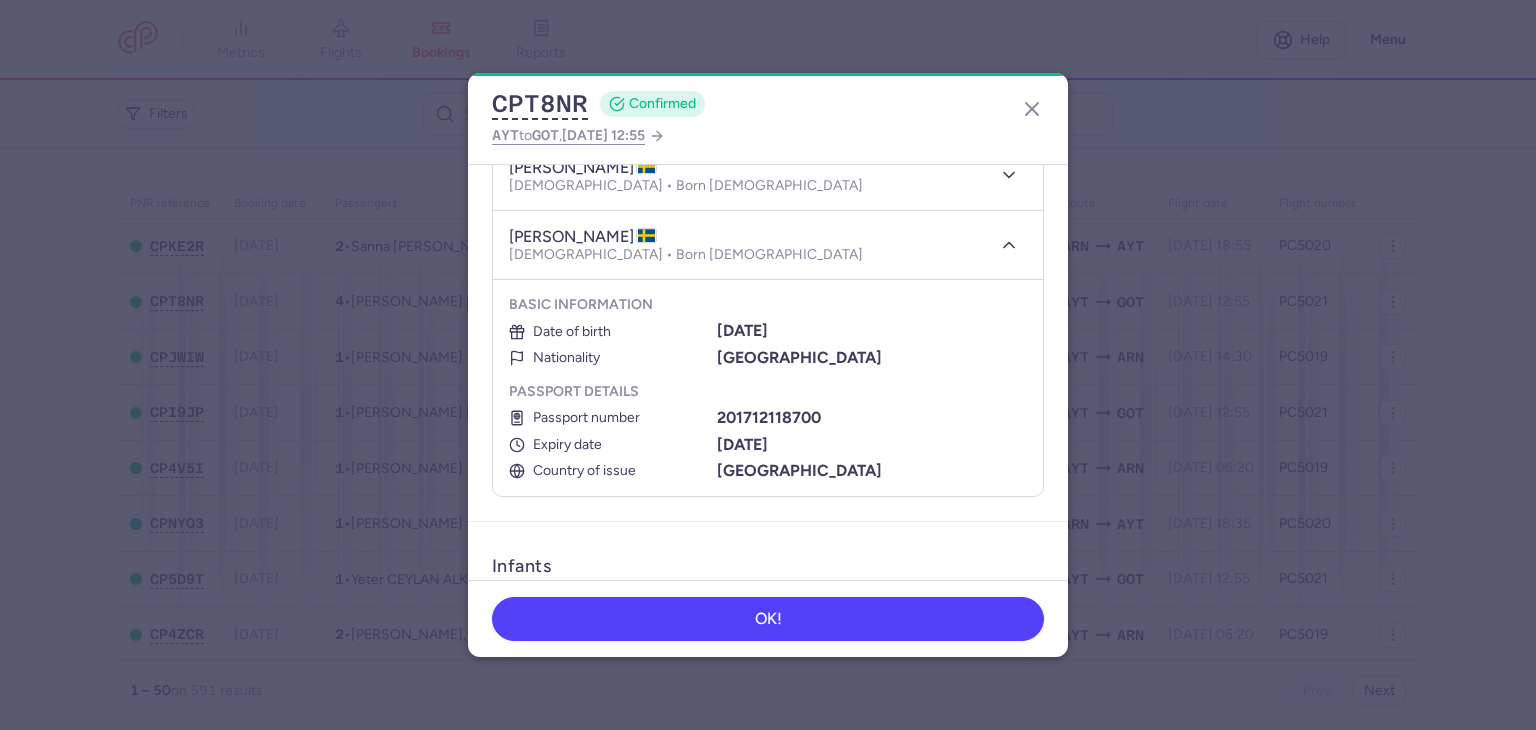 type 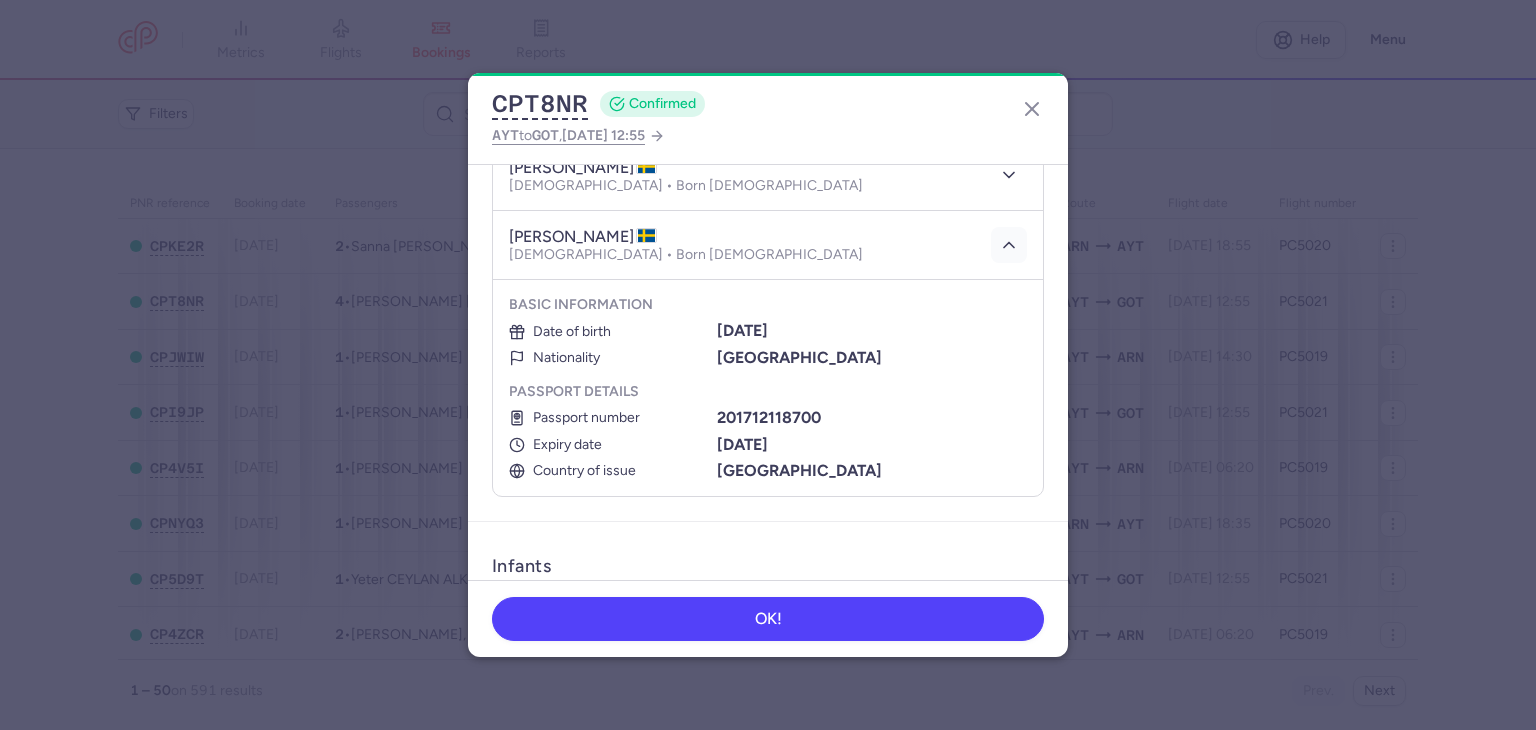 click at bounding box center (1009, 245) 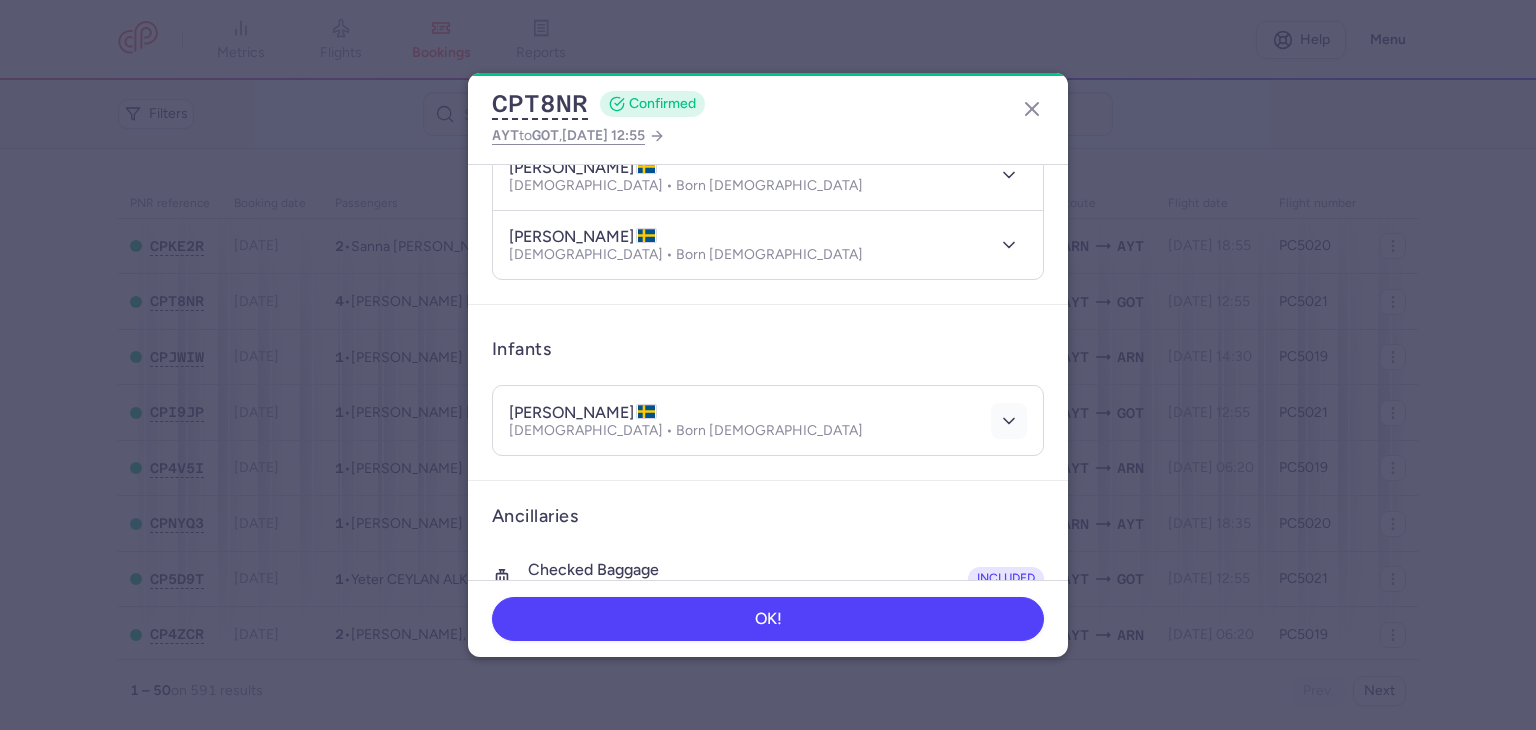 click at bounding box center (1009, 421) 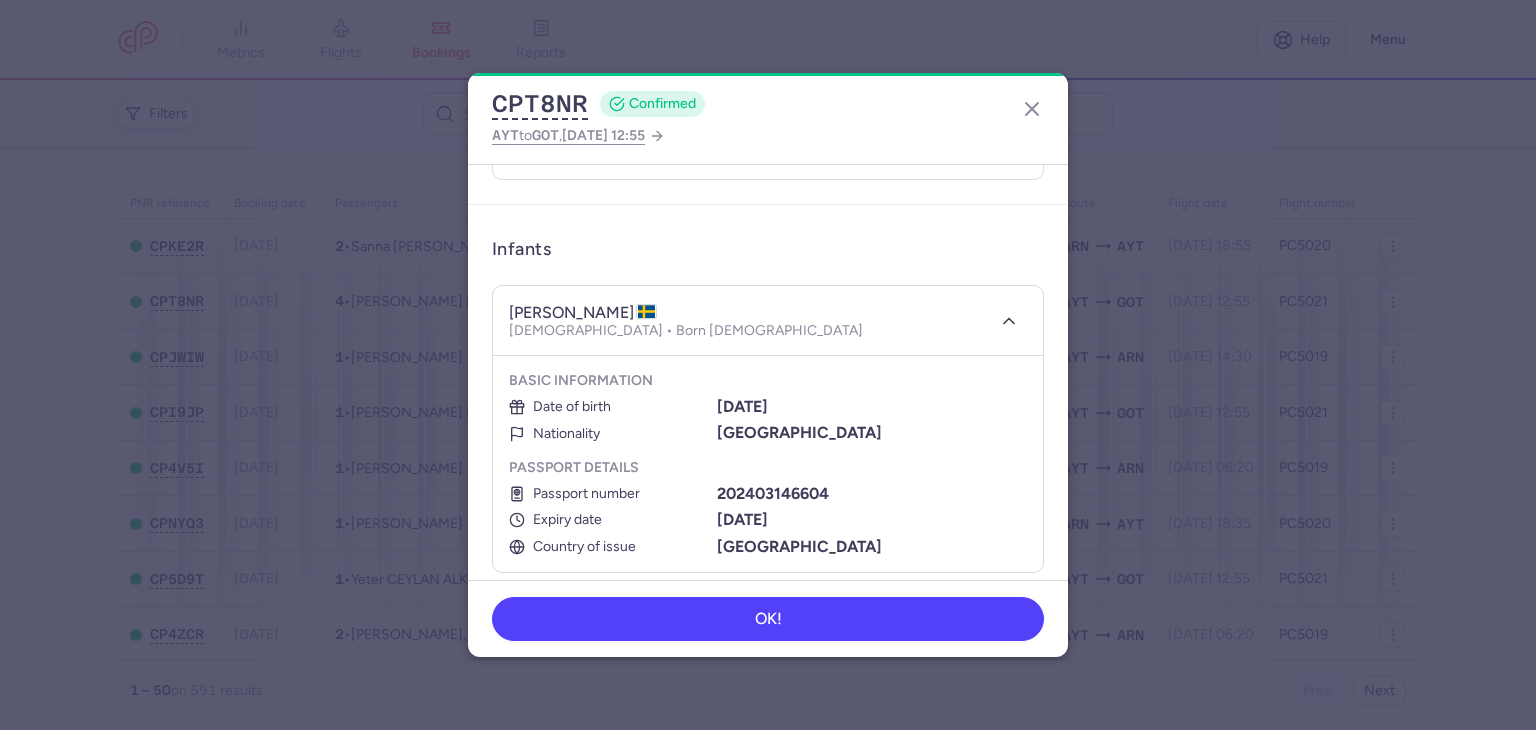 scroll, scrollTop: 584, scrollLeft: 0, axis: vertical 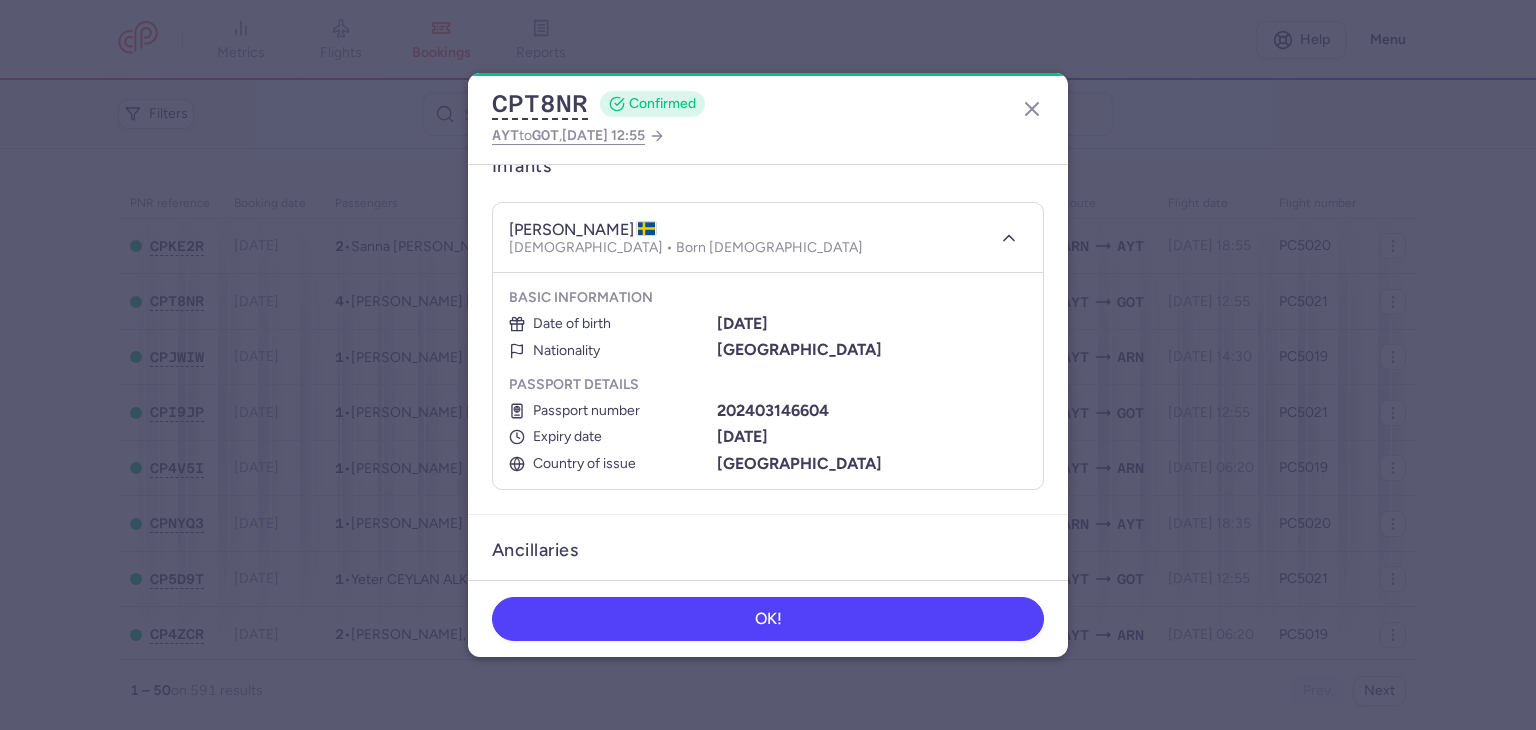 type 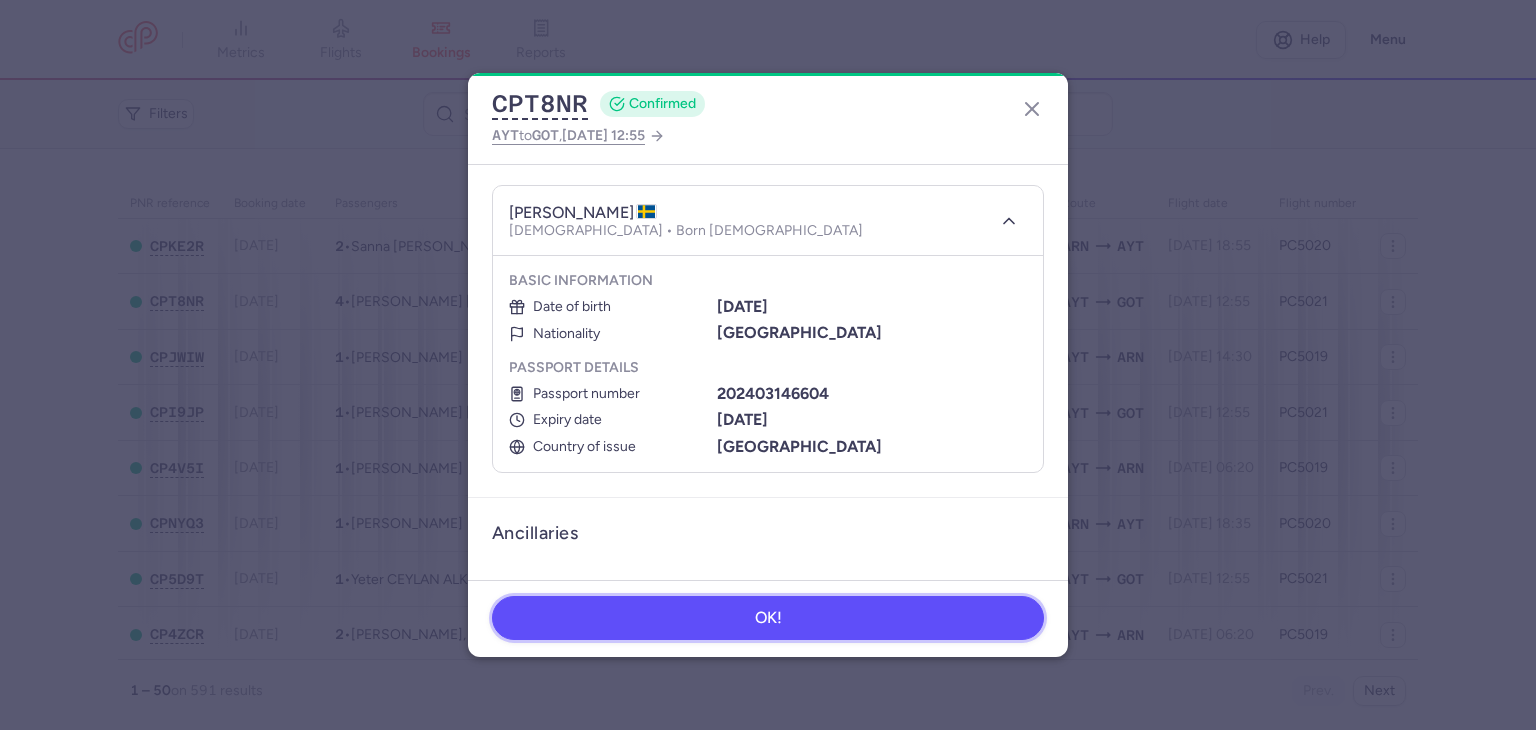 click on "OK!" at bounding box center (768, 618) 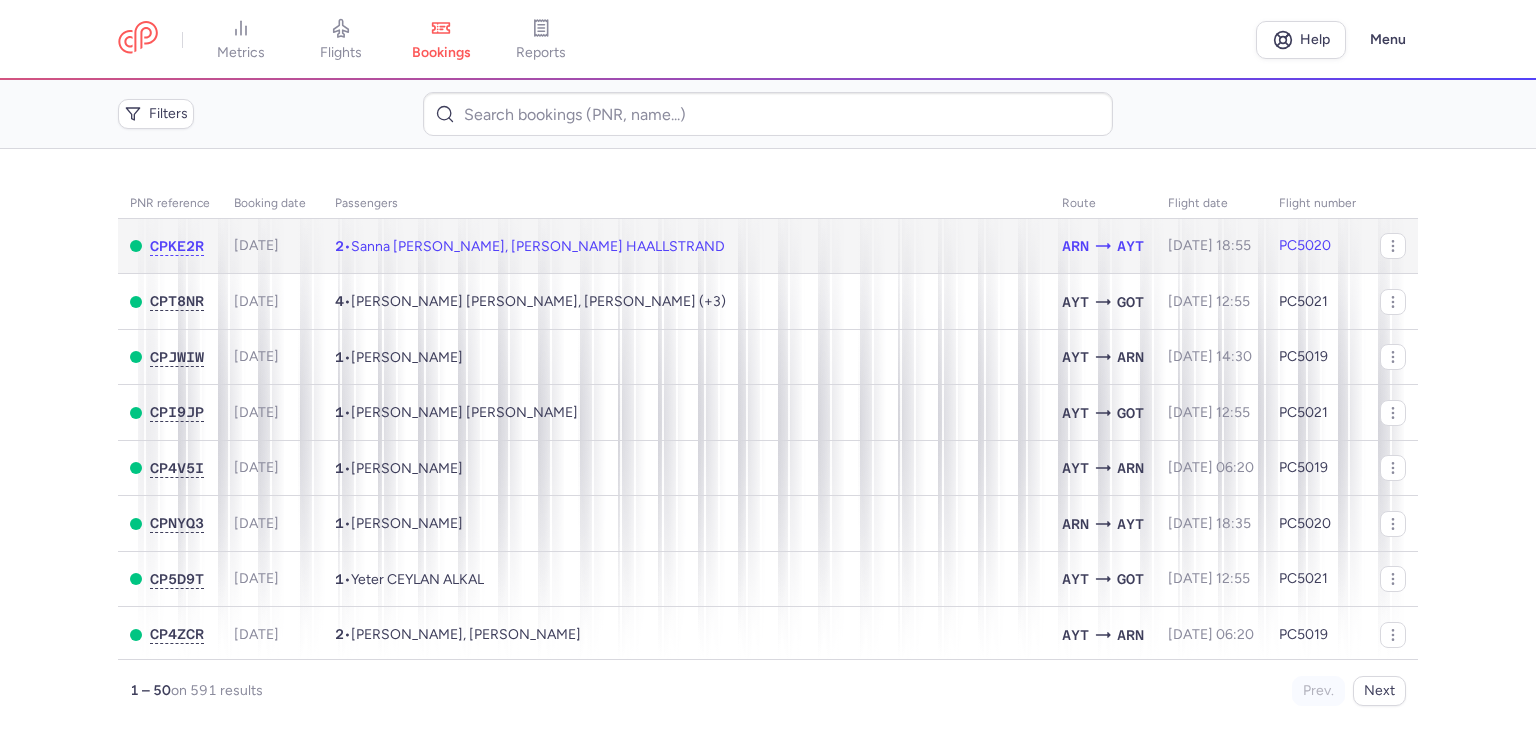 click on "2  •  Sanna Victoria BLOM, Matteo Johannes HAALLSTRAND" 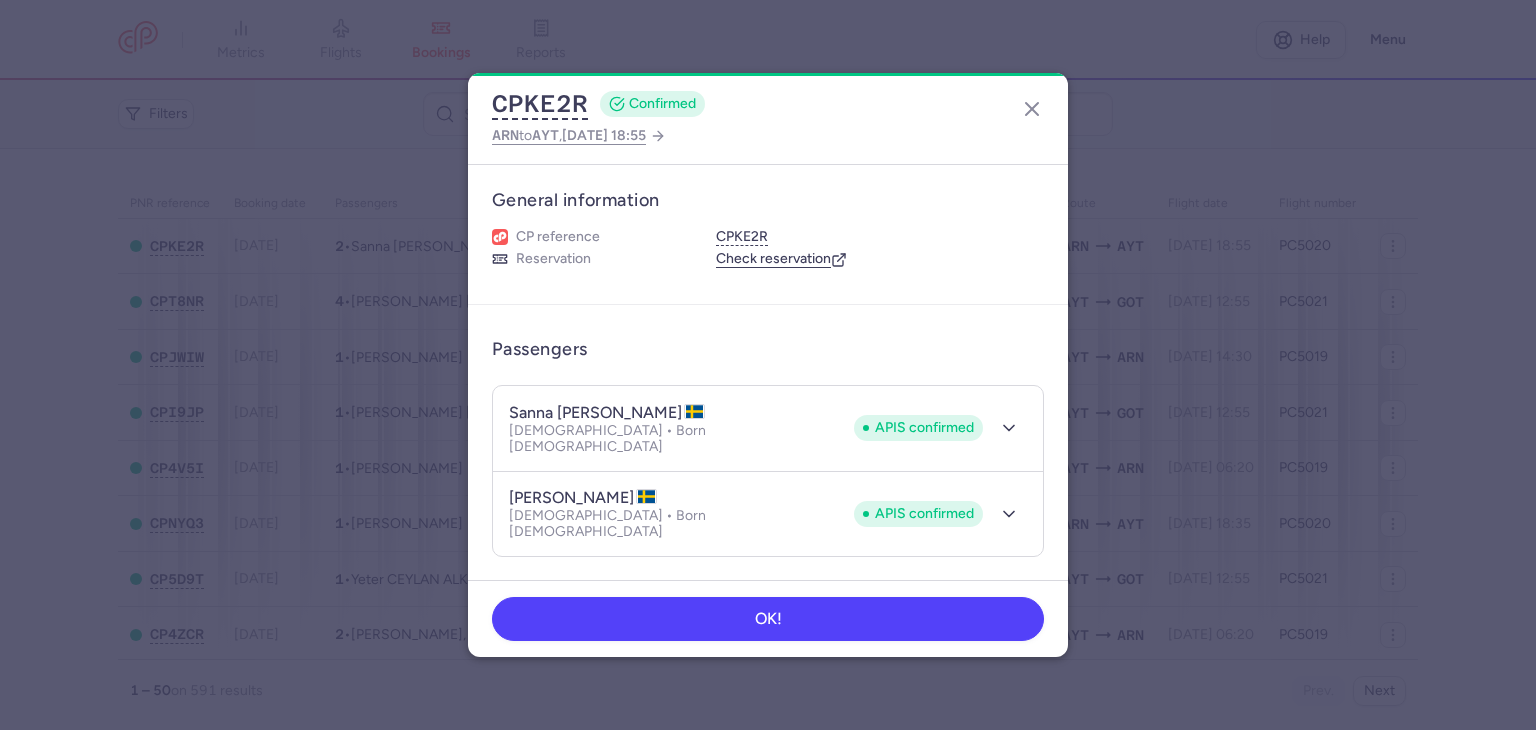 scroll, scrollTop: 464, scrollLeft: 0, axis: vertical 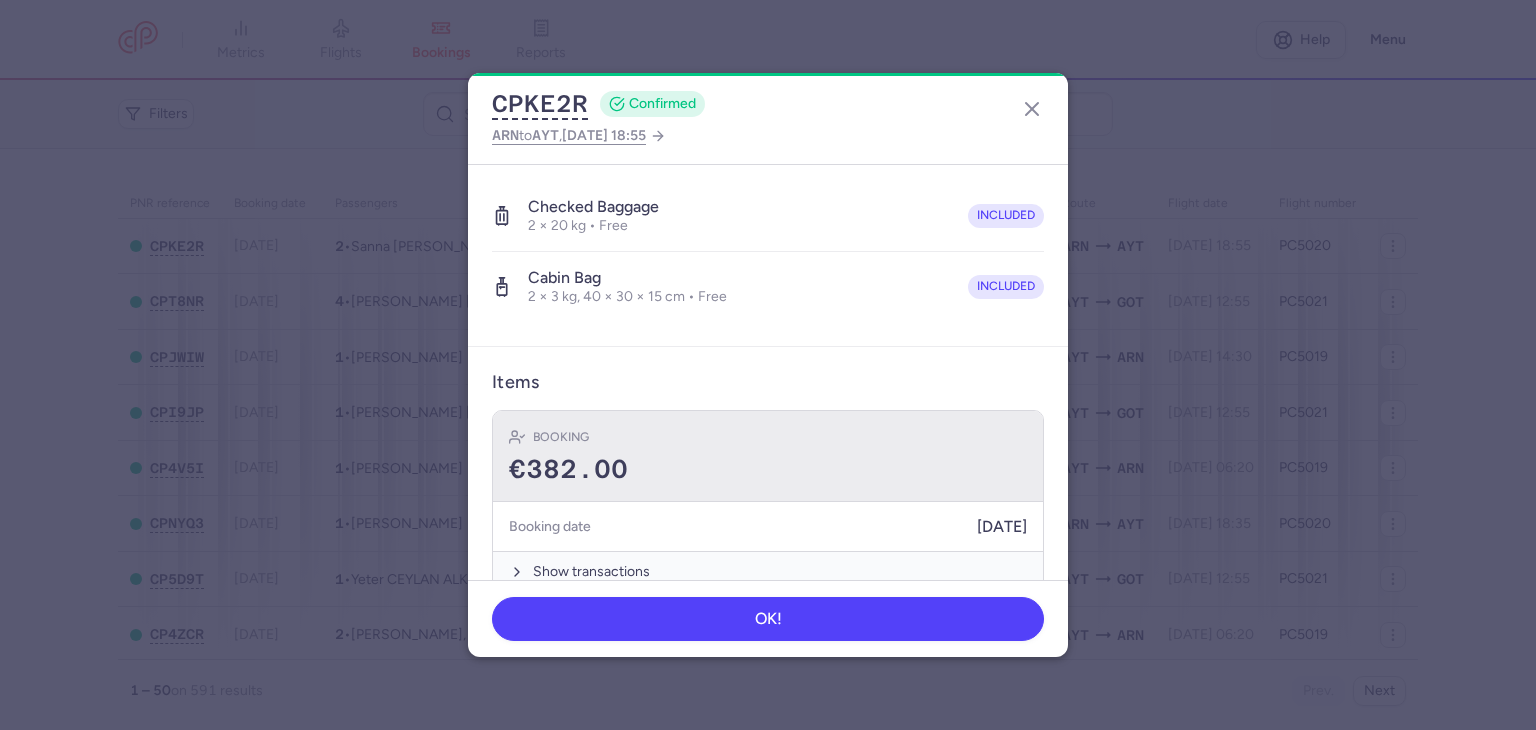 click on "Booking" at bounding box center (768, 437) 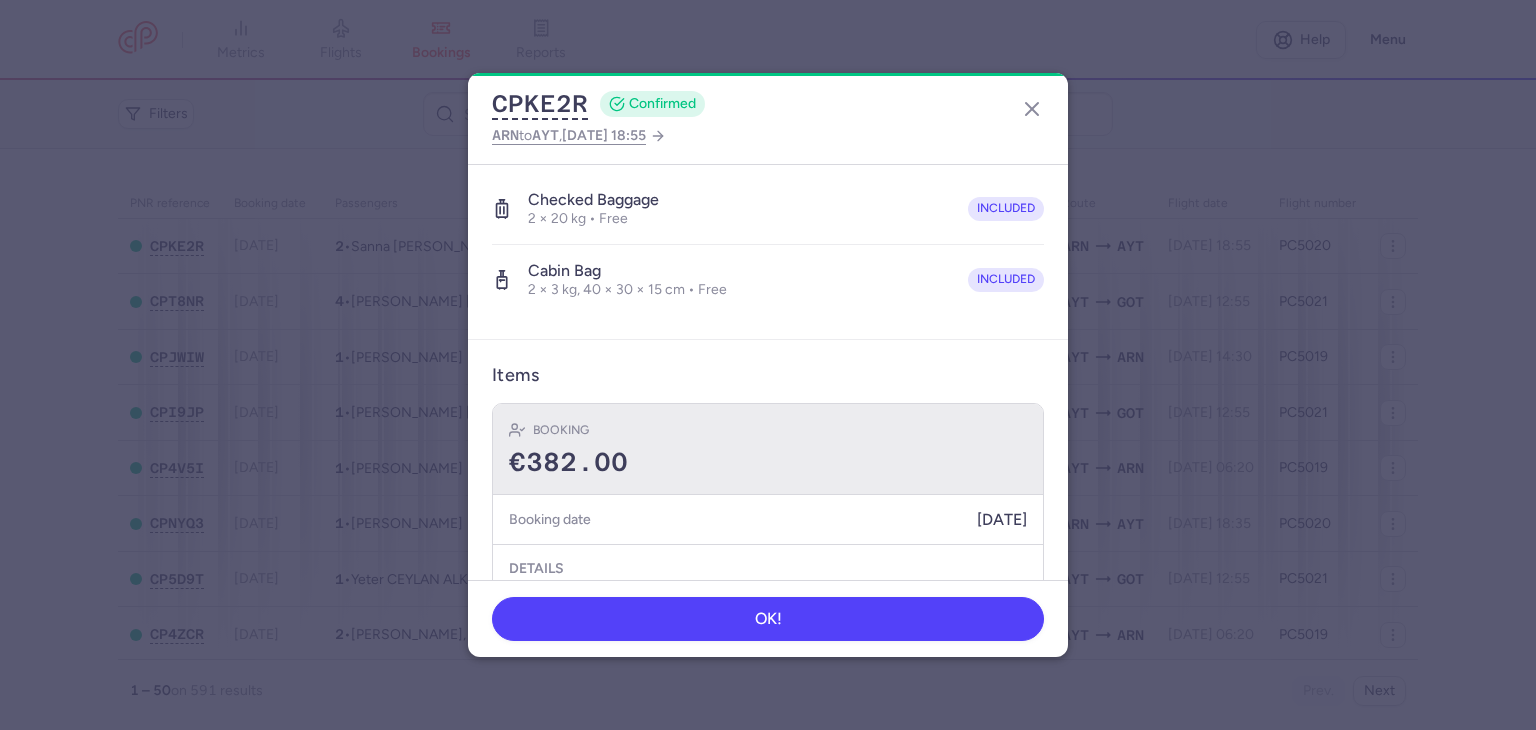 click on "Booking €382.00" at bounding box center [768, 449] 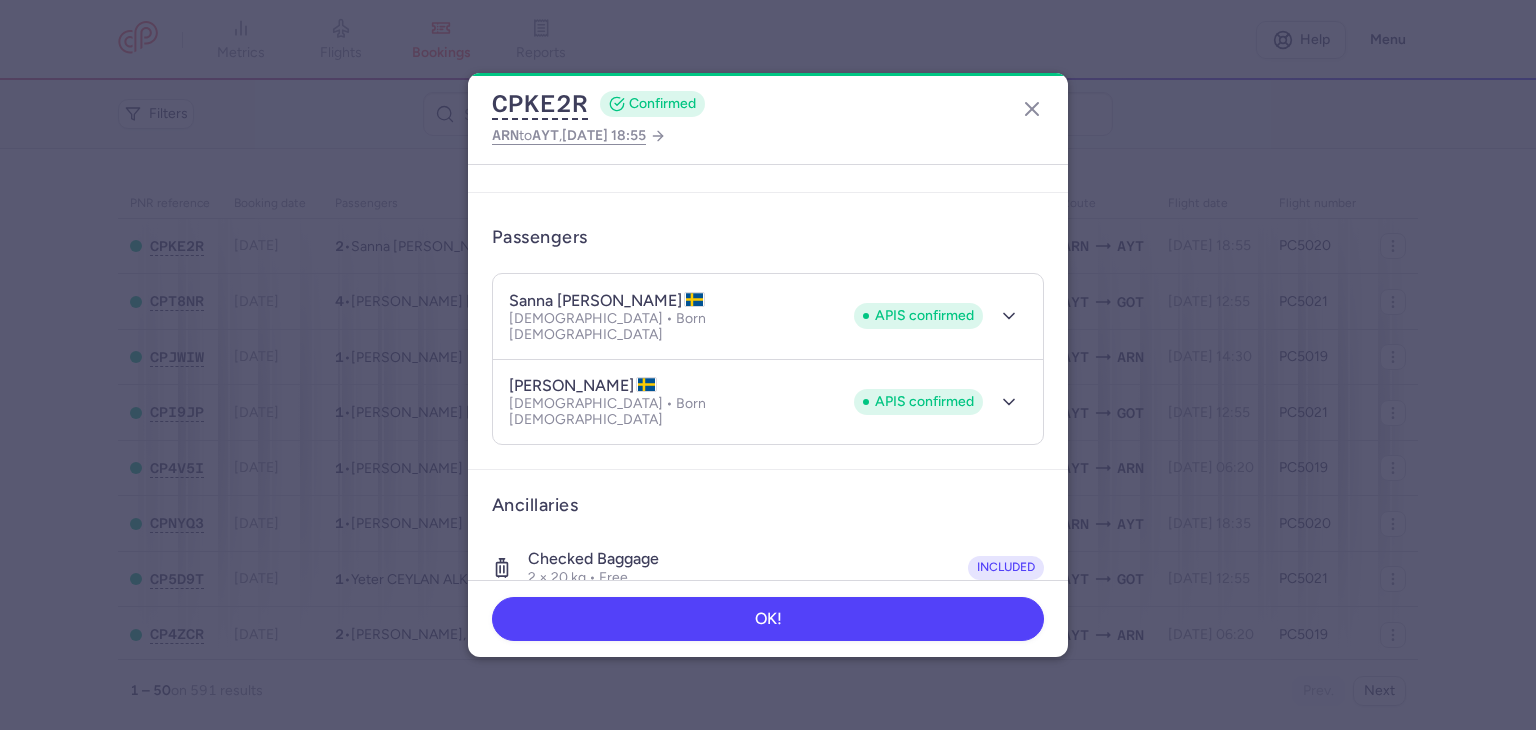 scroll, scrollTop: 0, scrollLeft: 0, axis: both 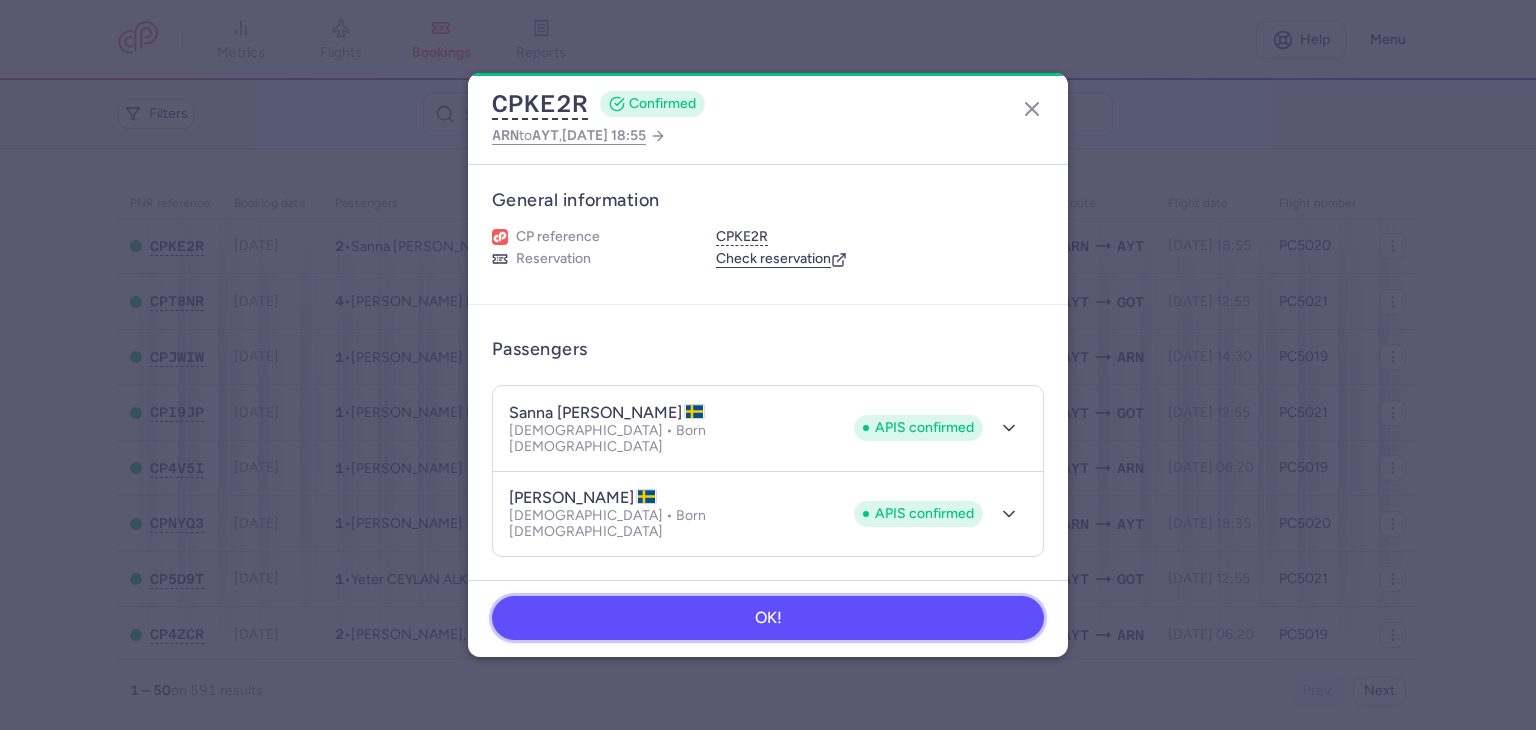 click on "OK!" at bounding box center [768, 618] 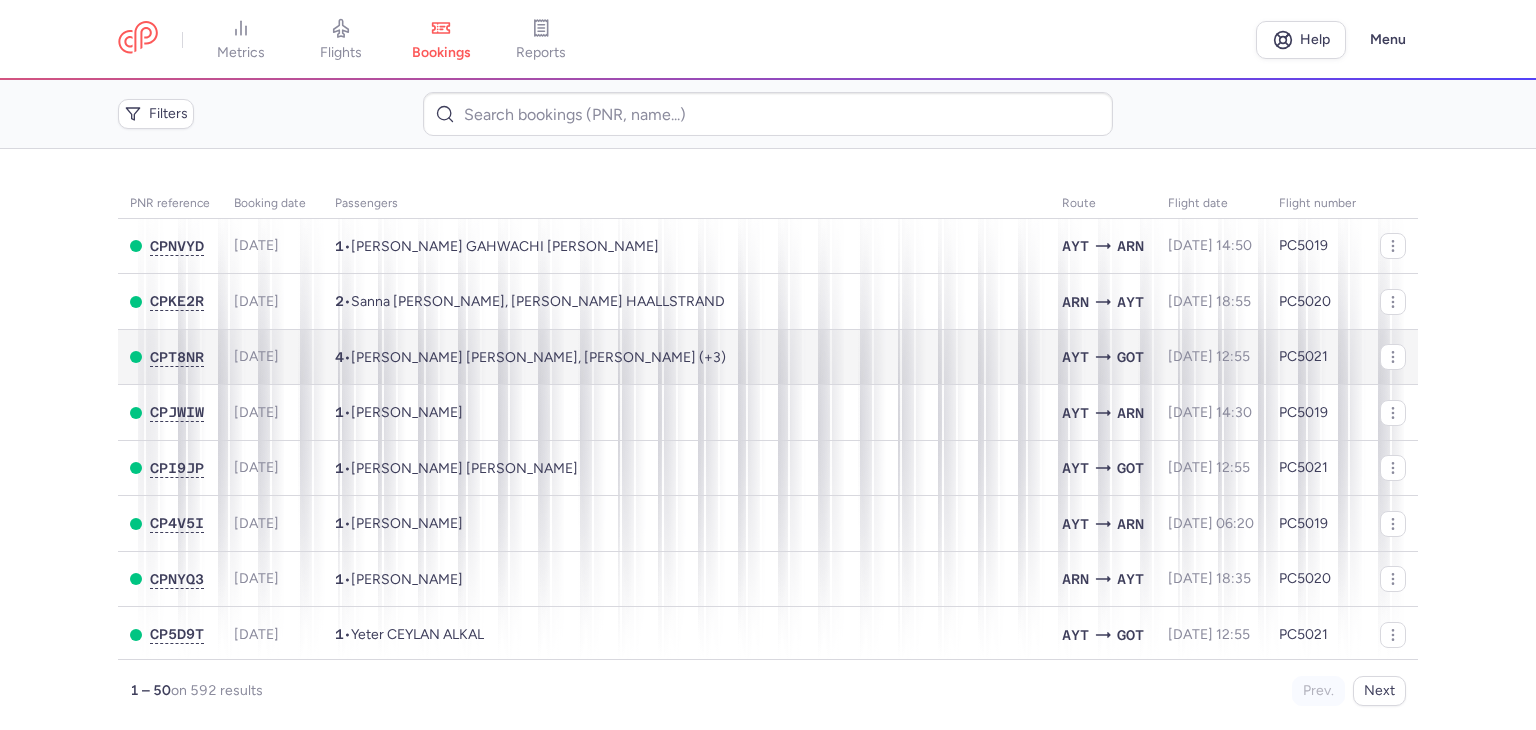 scroll, scrollTop: 0, scrollLeft: 0, axis: both 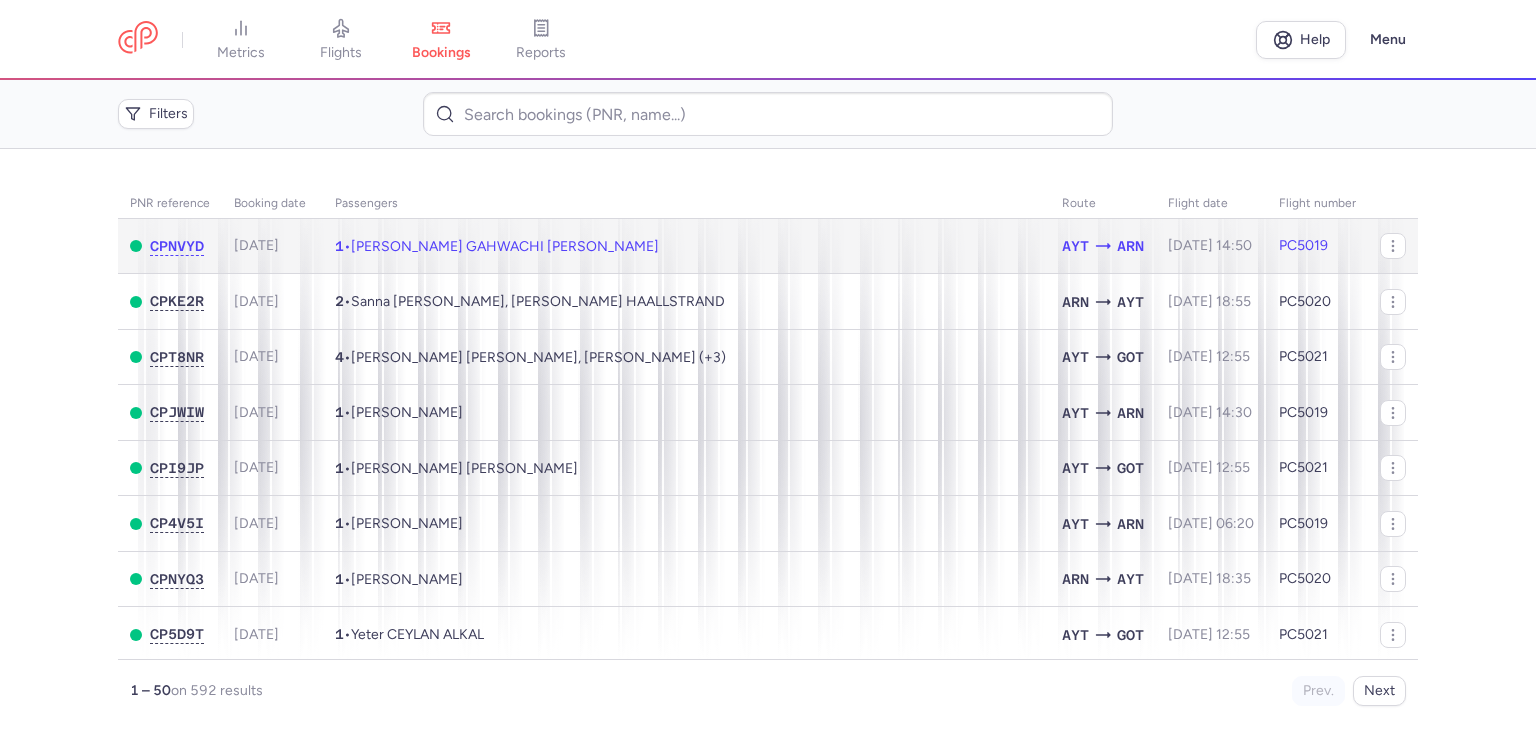 click on "1  •  Melika GAHWACHI TEHRANI" at bounding box center (686, 246) 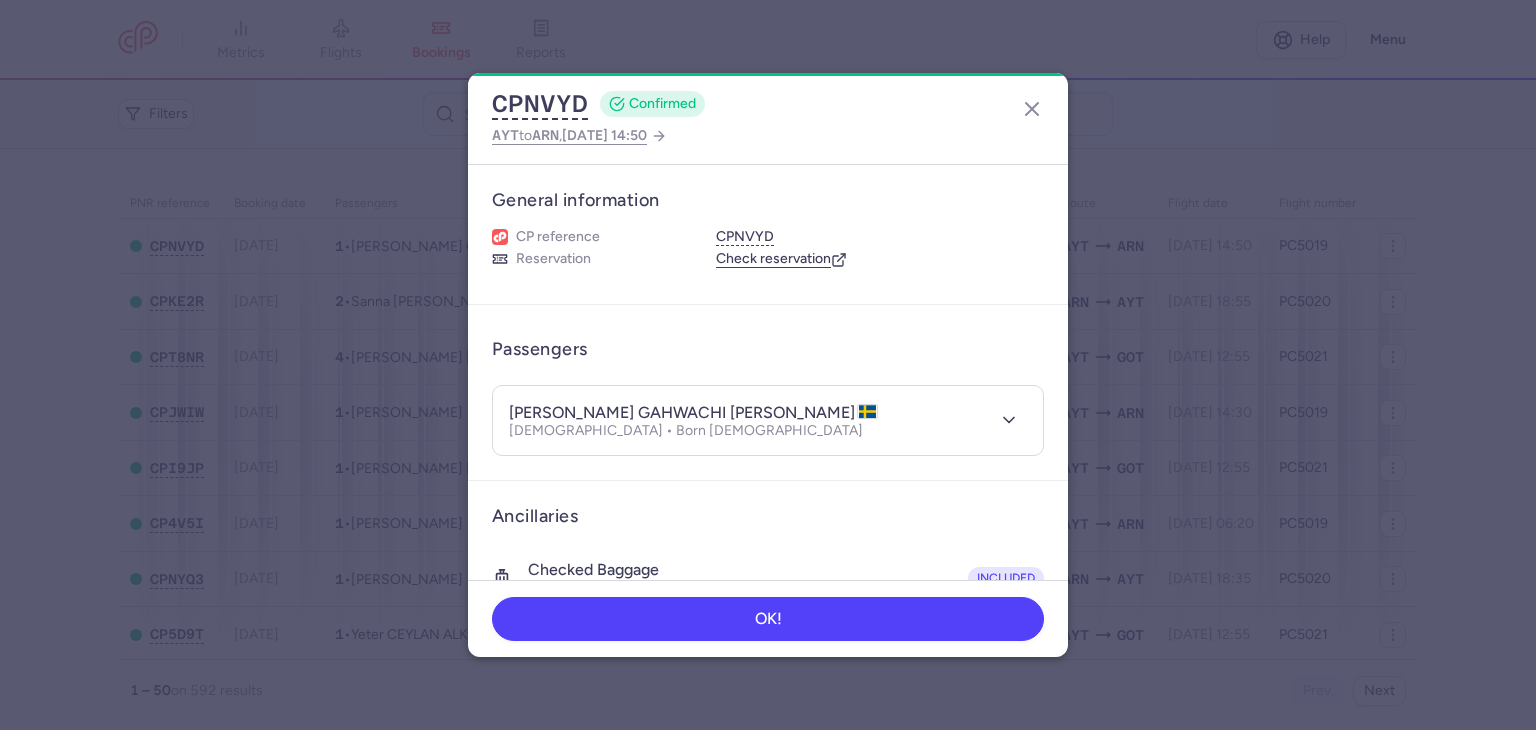 click at bounding box center (1005, 420) 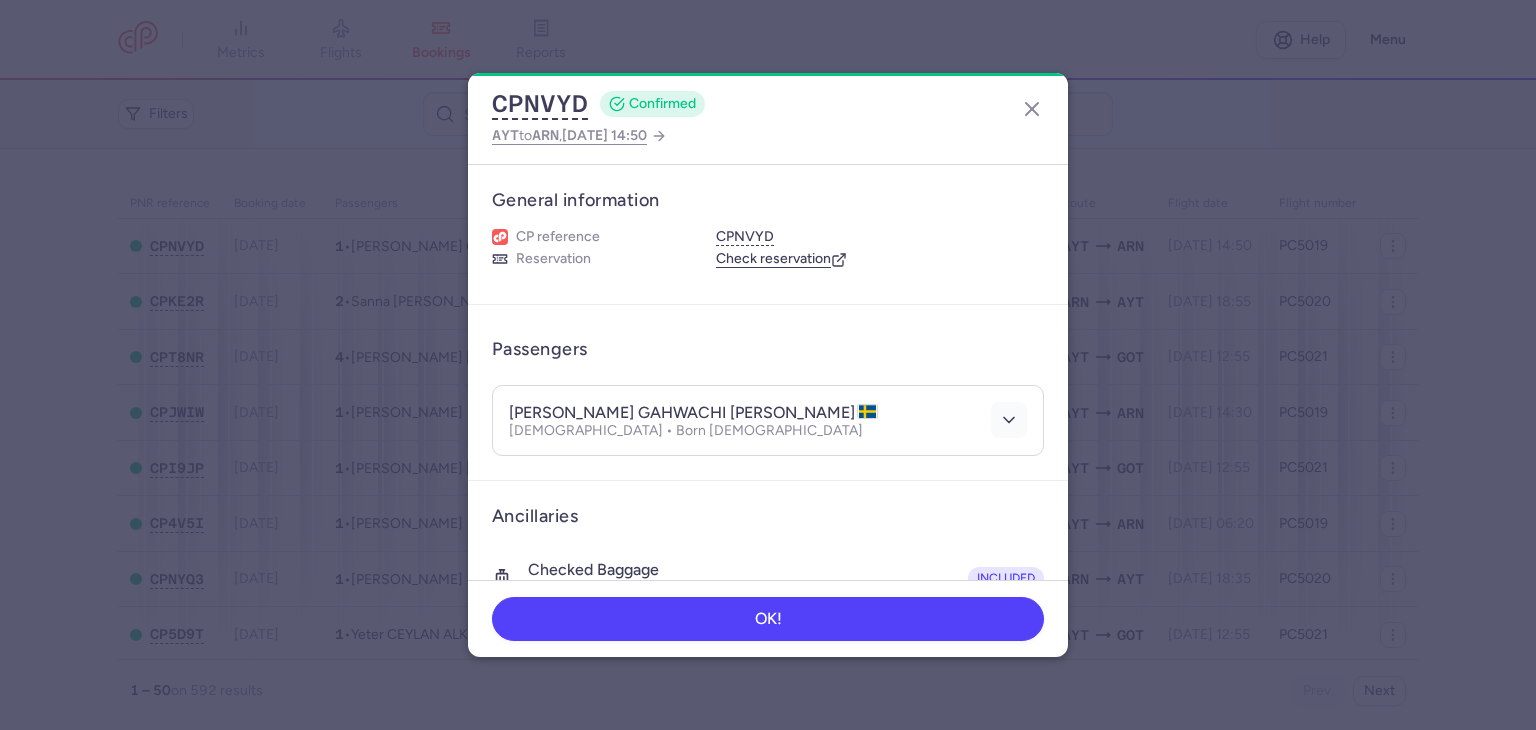 click 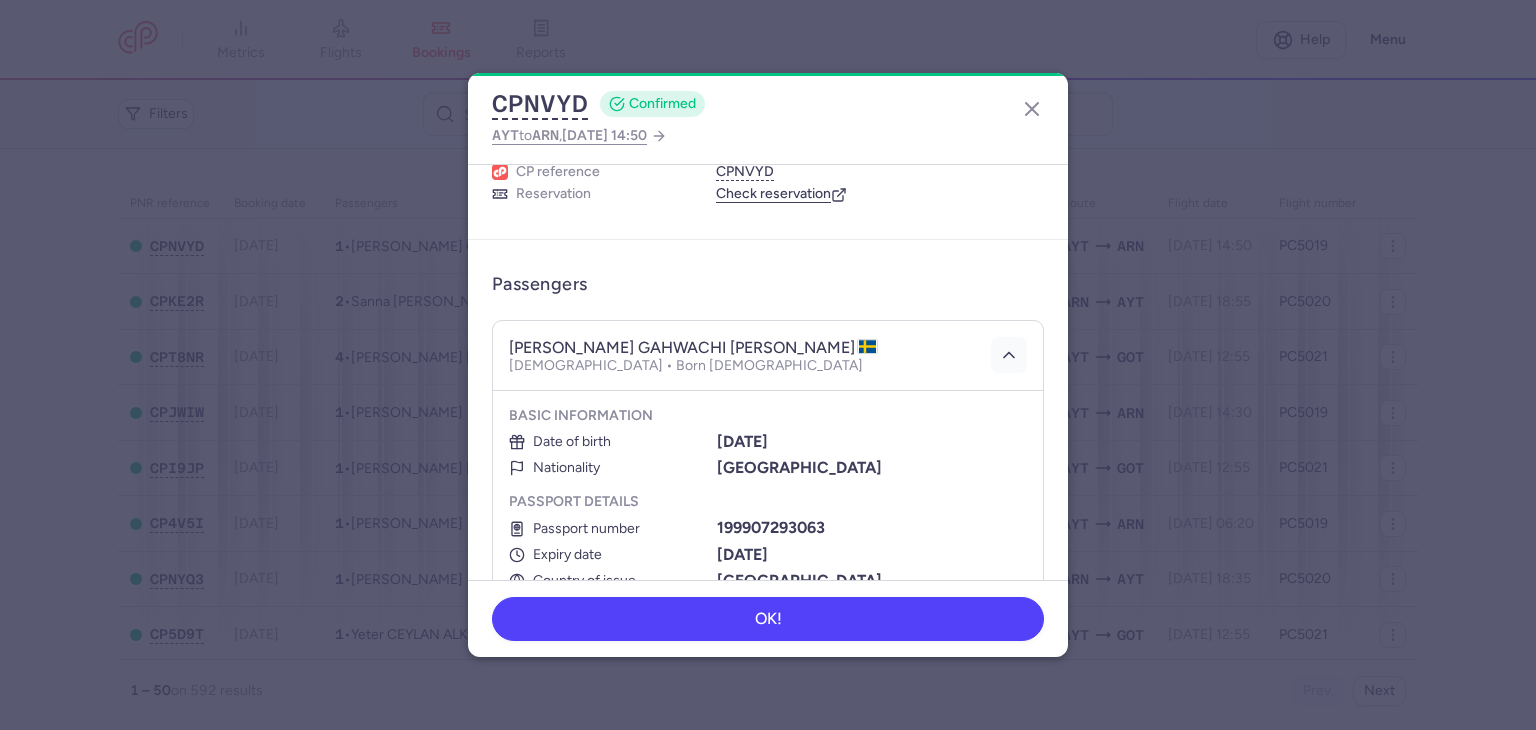 scroll, scrollTop: 100, scrollLeft: 0, axis: vertical 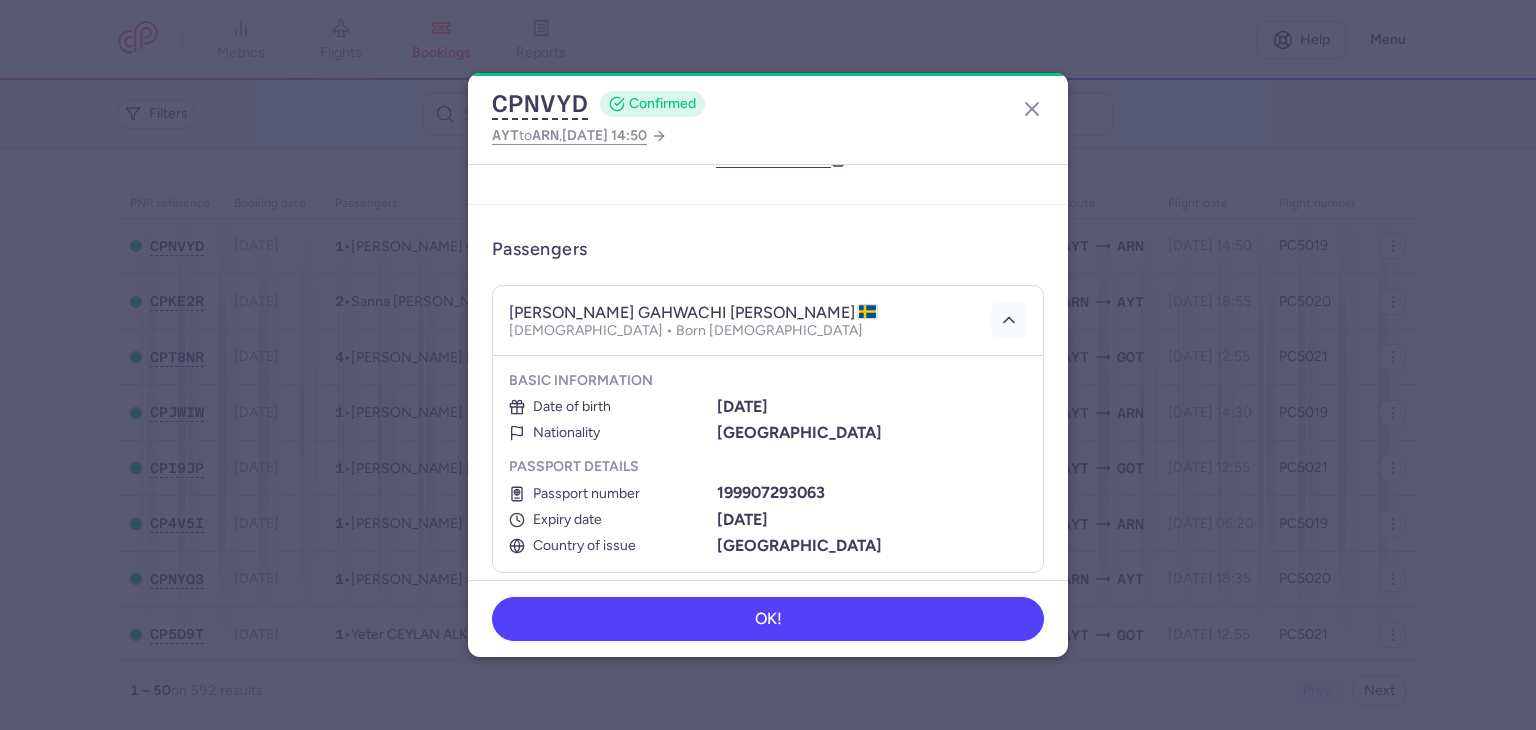 click at bounding box center [1009, 320] 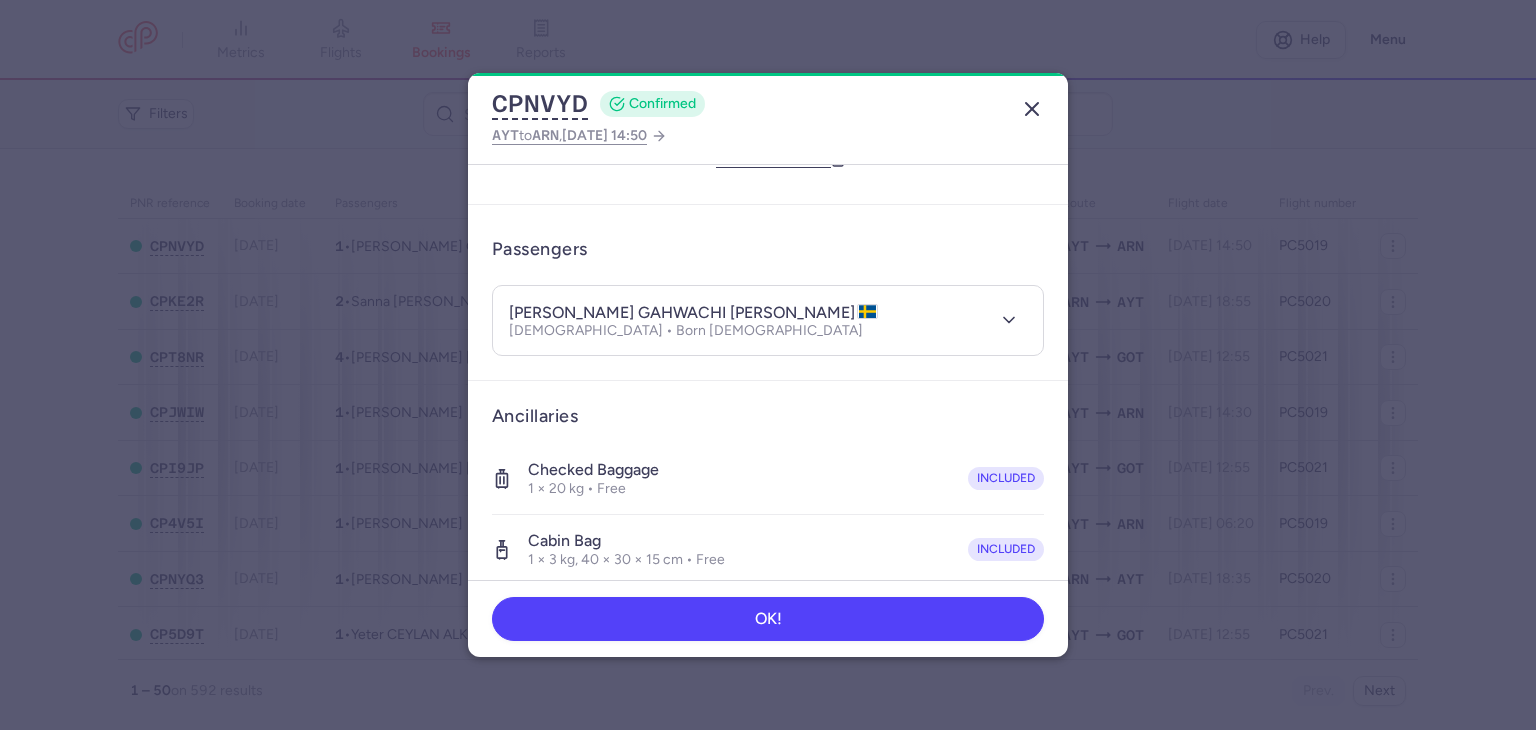 click 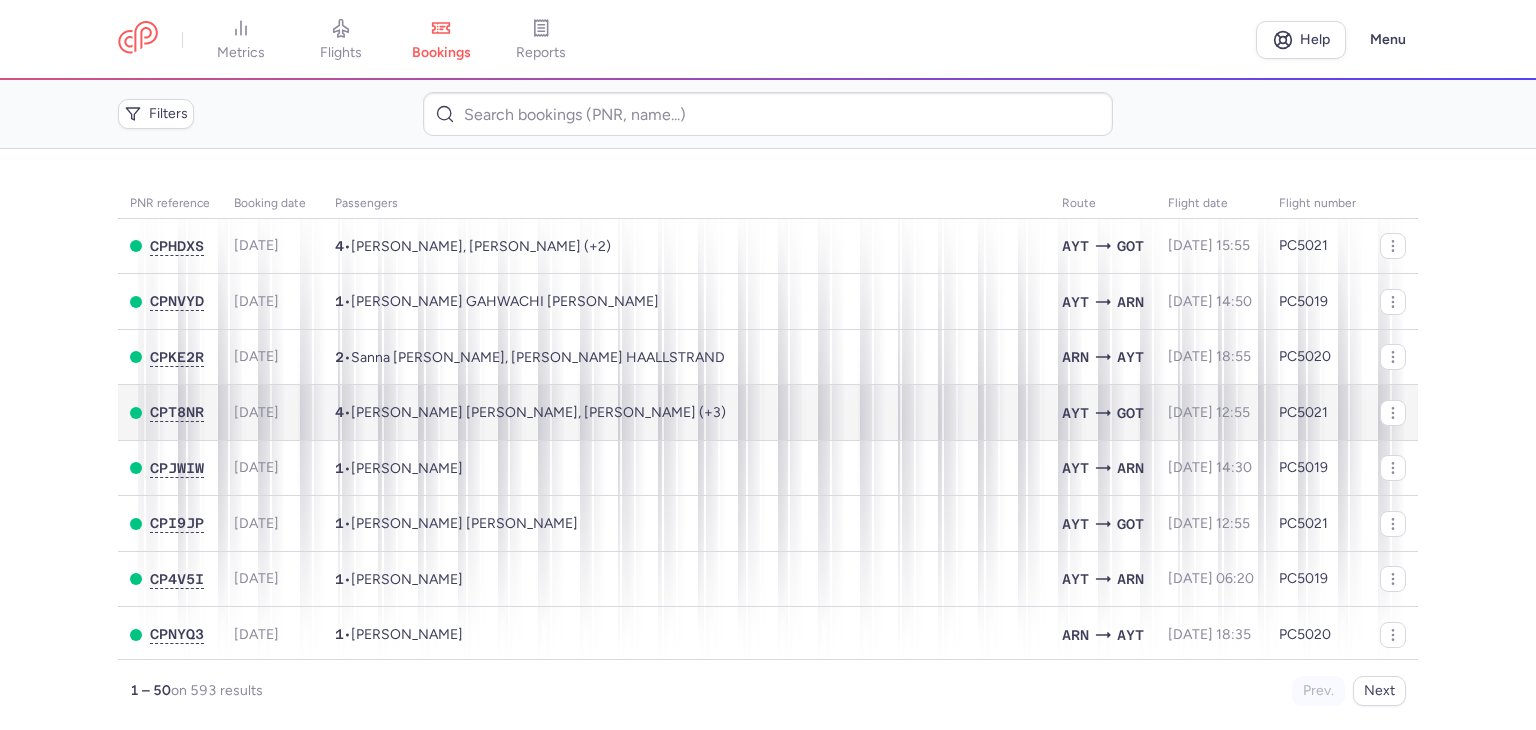 scroll, scrollTop: 0, scrollLeft: 0, axis: both 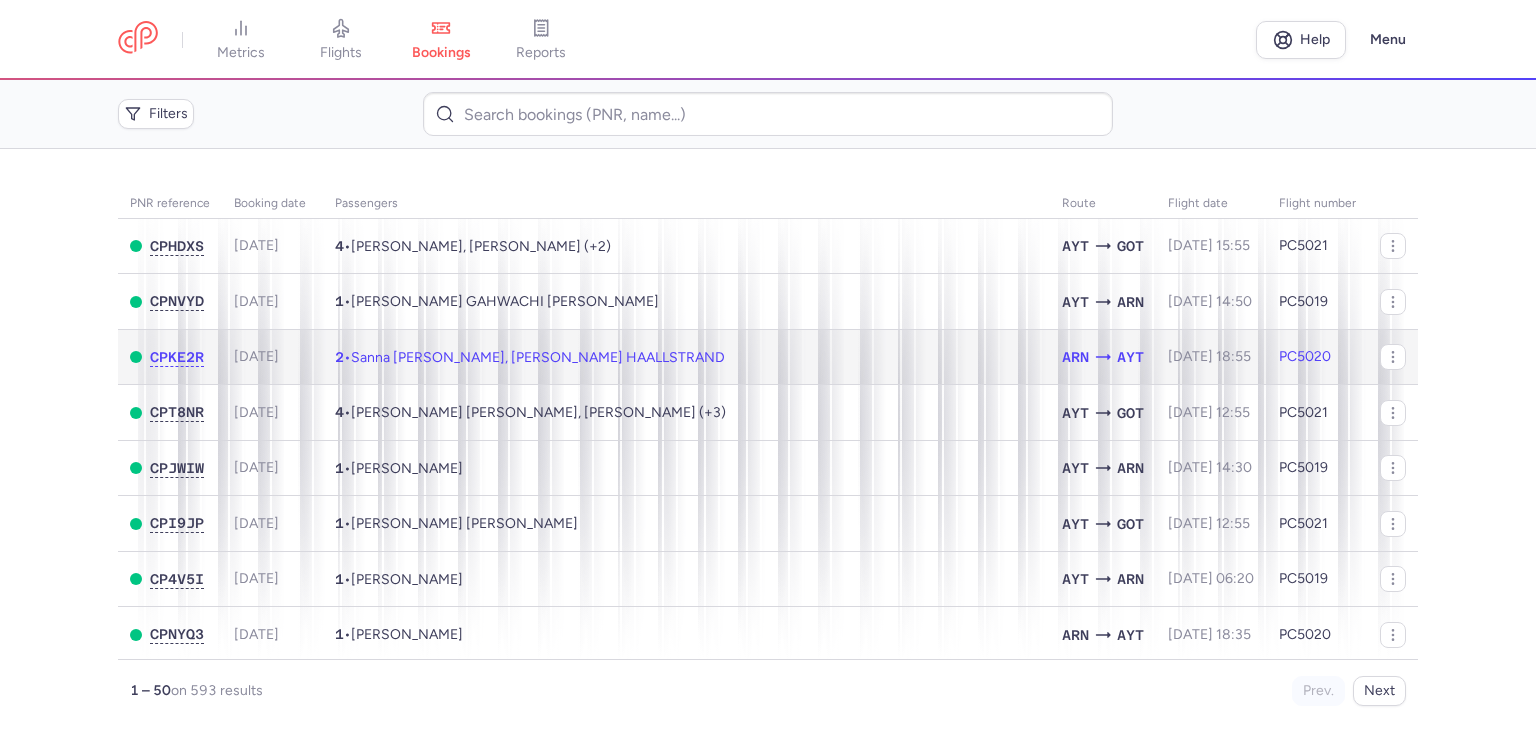 click on "Sanna [PERSON_NAME], [PERSON_NAME] HAALLSTRAND" at bounding box center [538, 357] 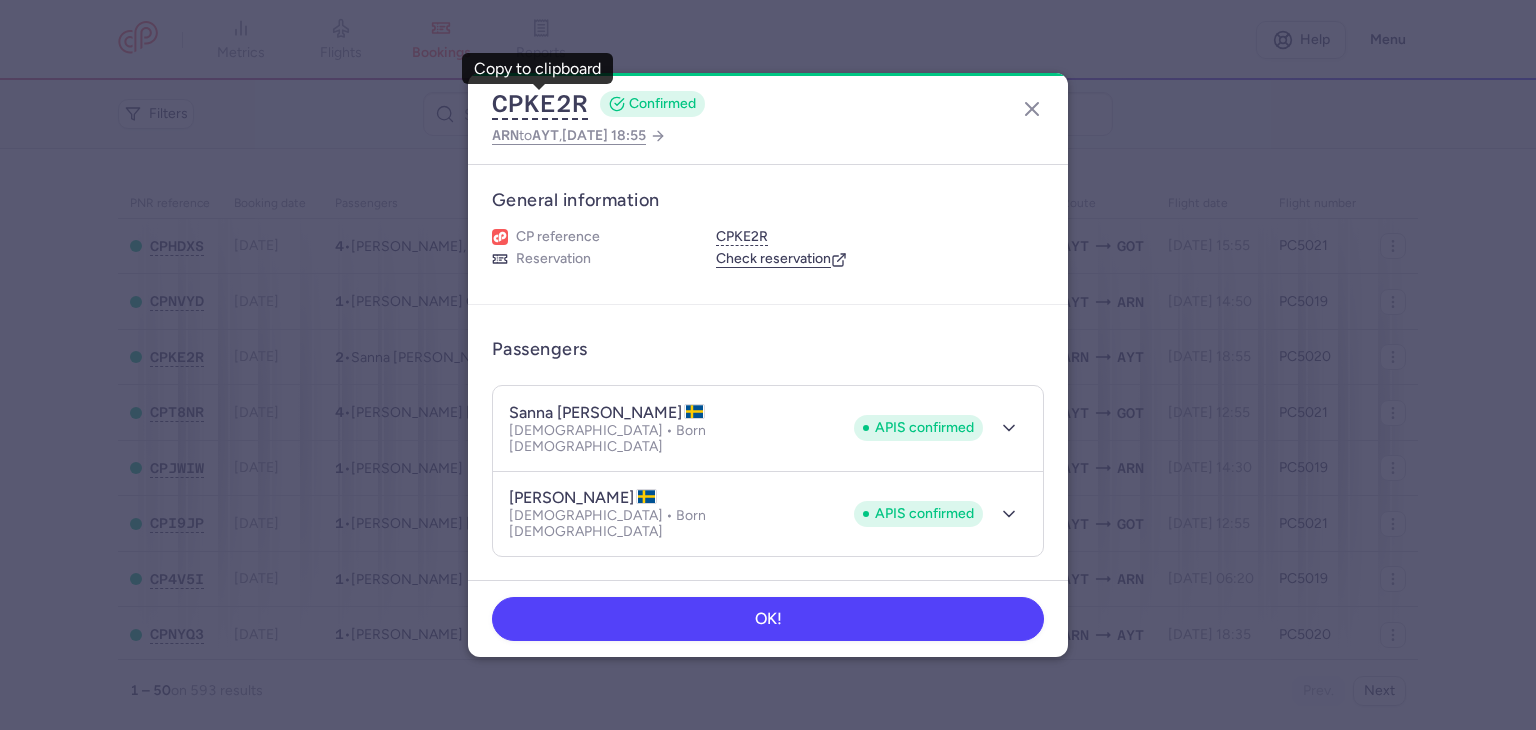 type 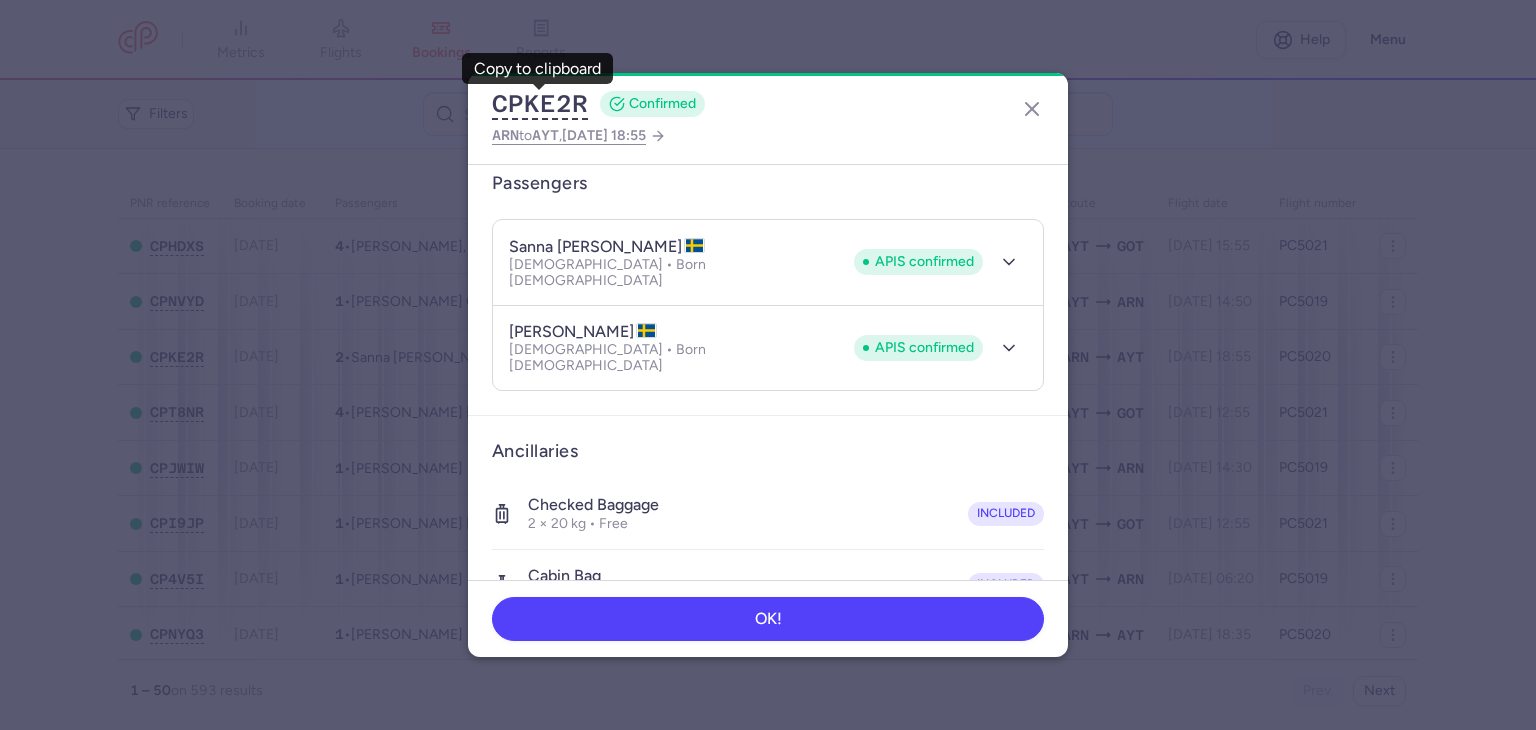 scroll, scrollTop: 464, scrollLeft: 0, axis: vertical 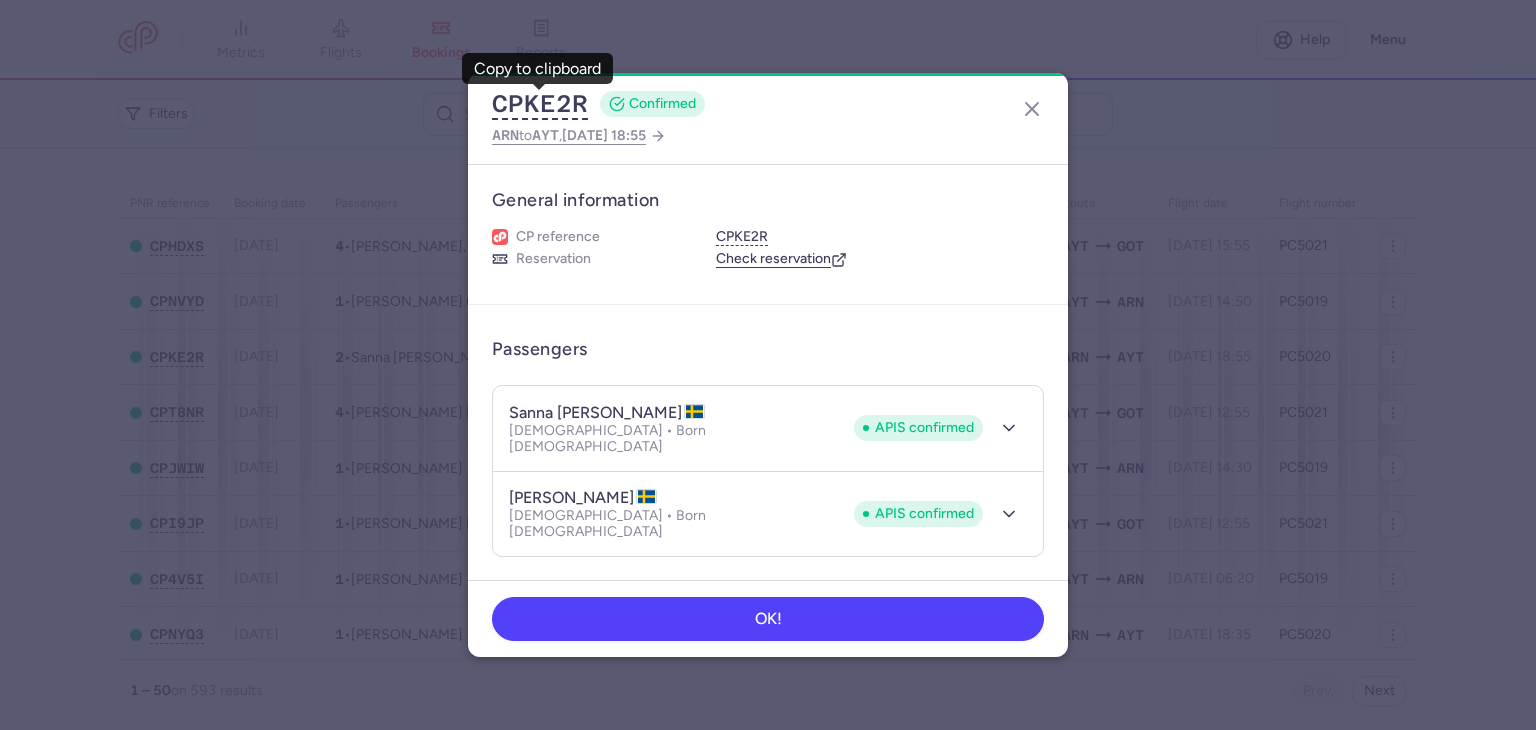 click on "APIS confirmed" at bounding box center [940, 428] 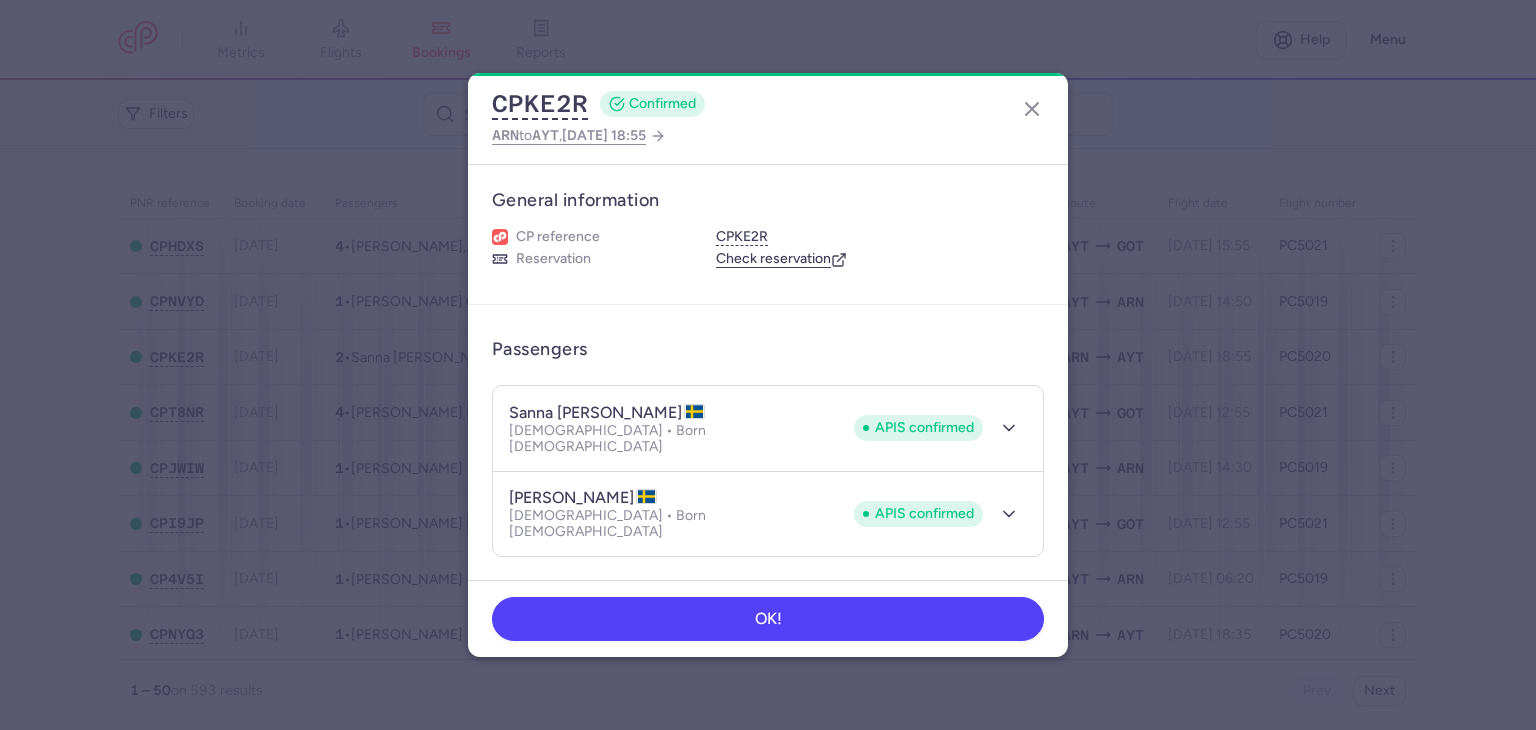 click on "APIS confirmed" 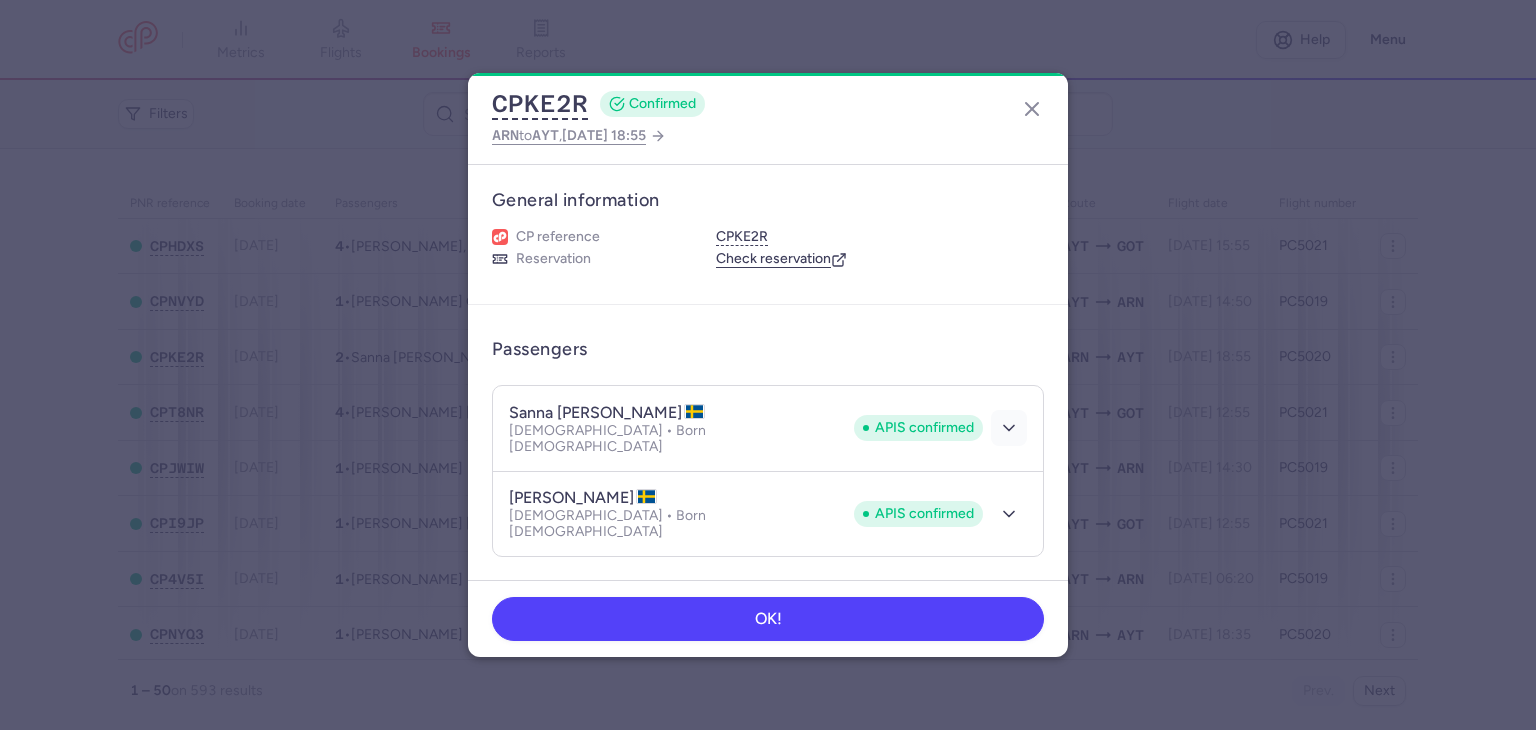 click 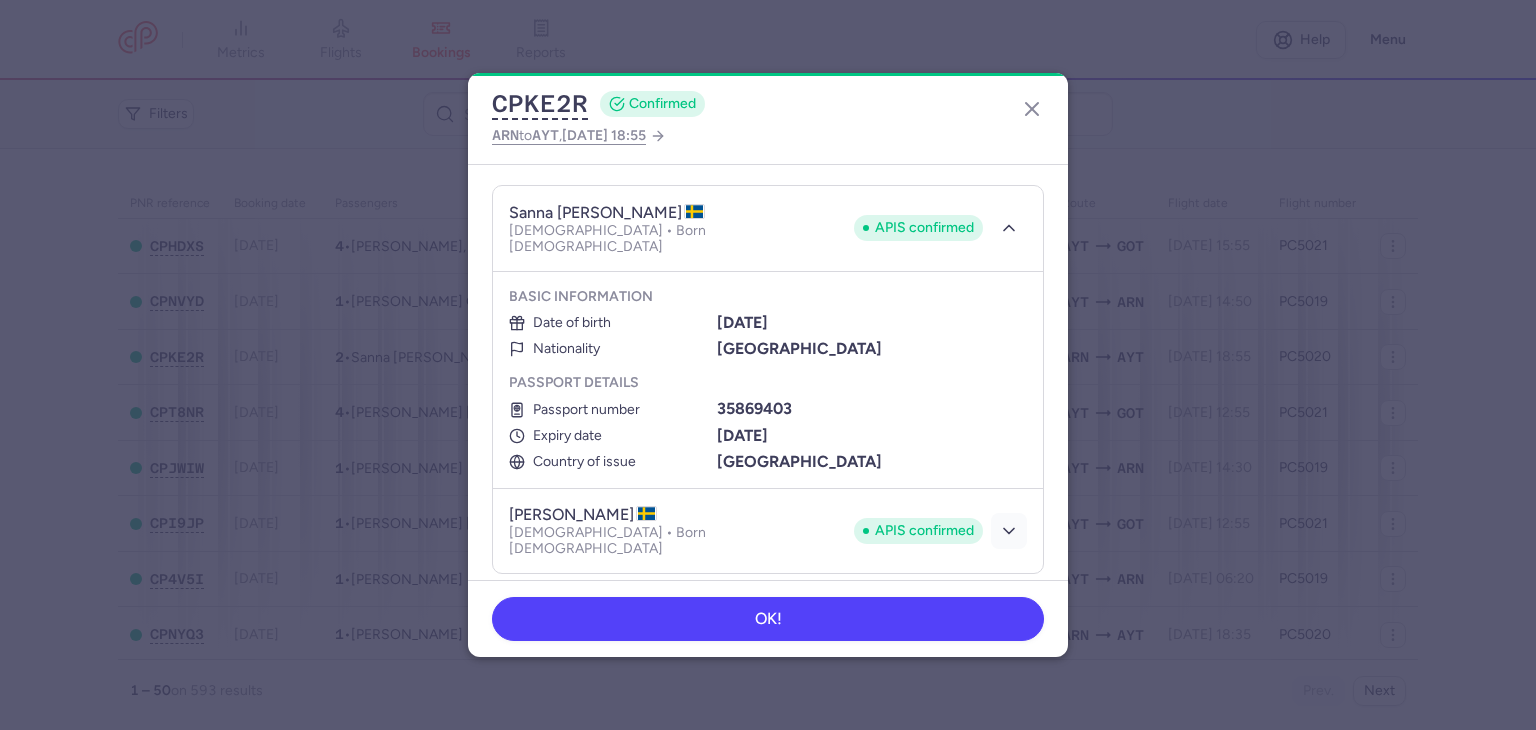 click at bounding box center [1009, 531] 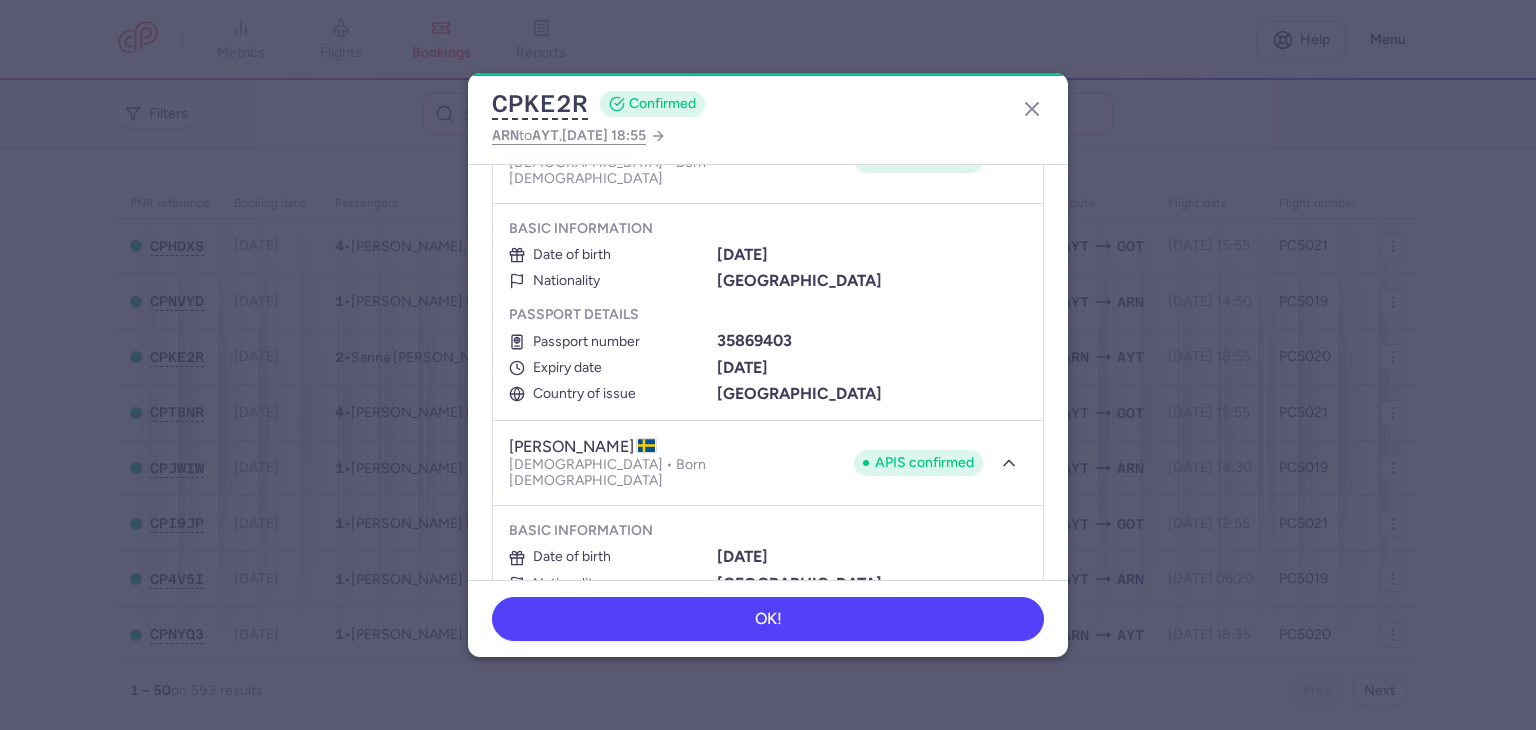 scroll, scrollTop: 300, scrollLeft: 0, axis: vertical 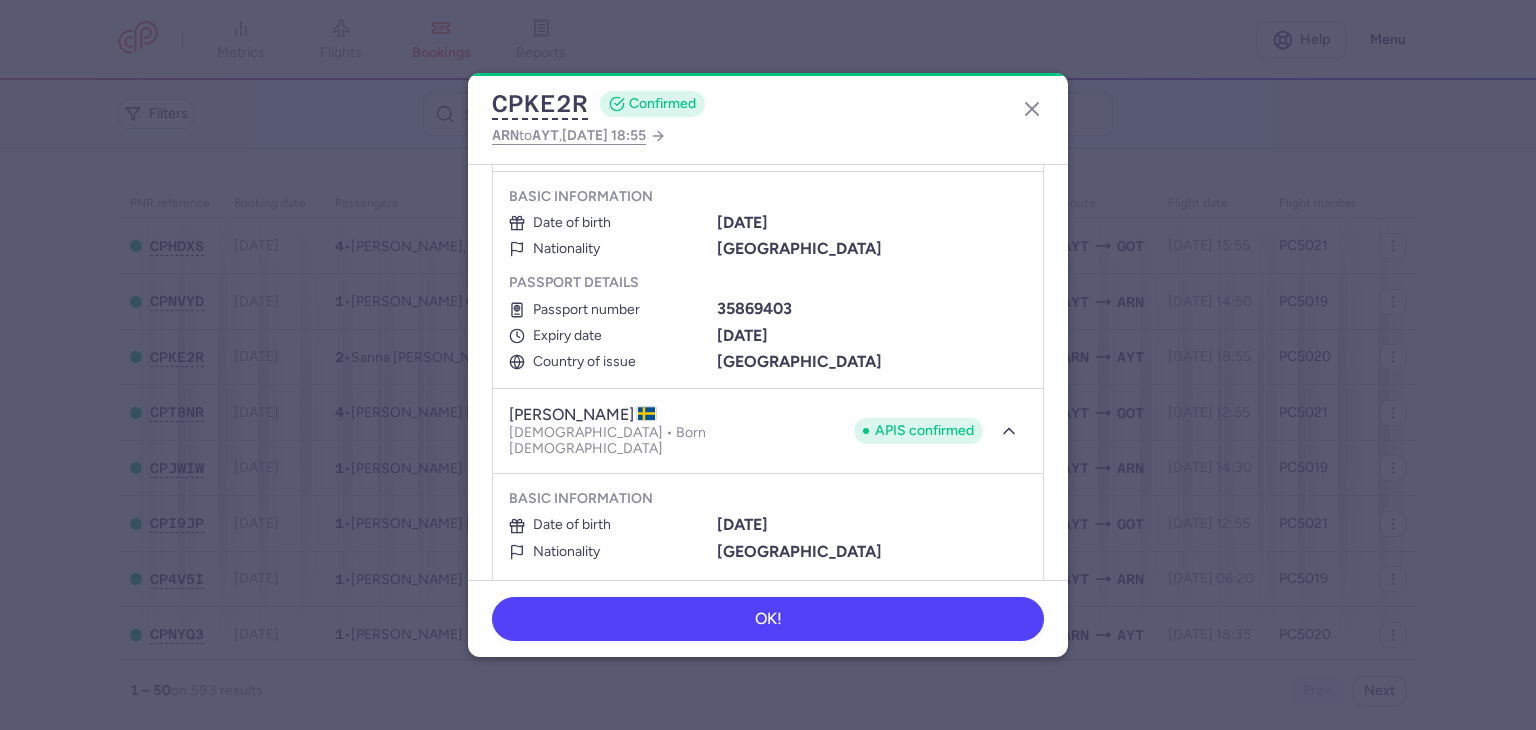 type 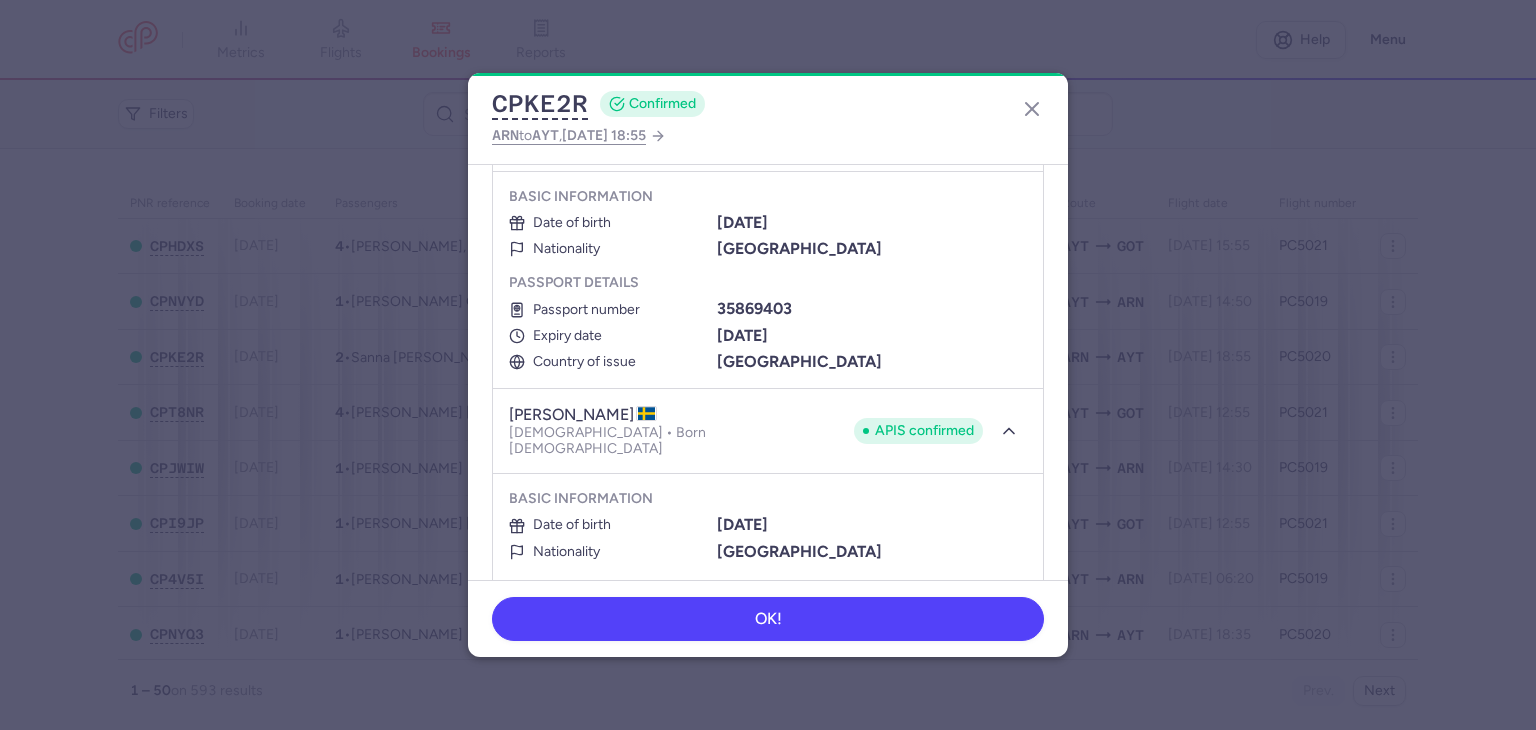 scroll, scrollTop: 100, scrollLeft: 0, axis: vertical 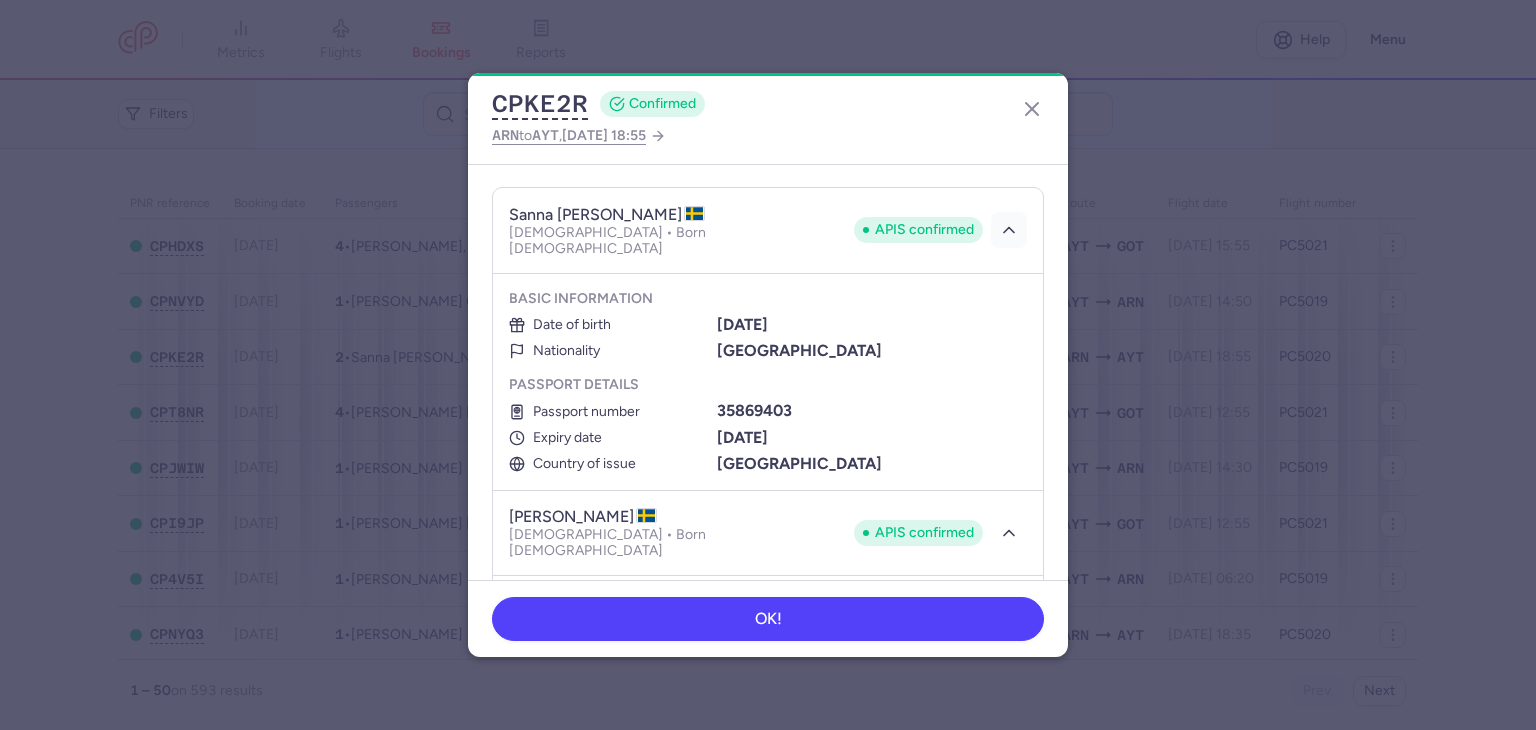 click 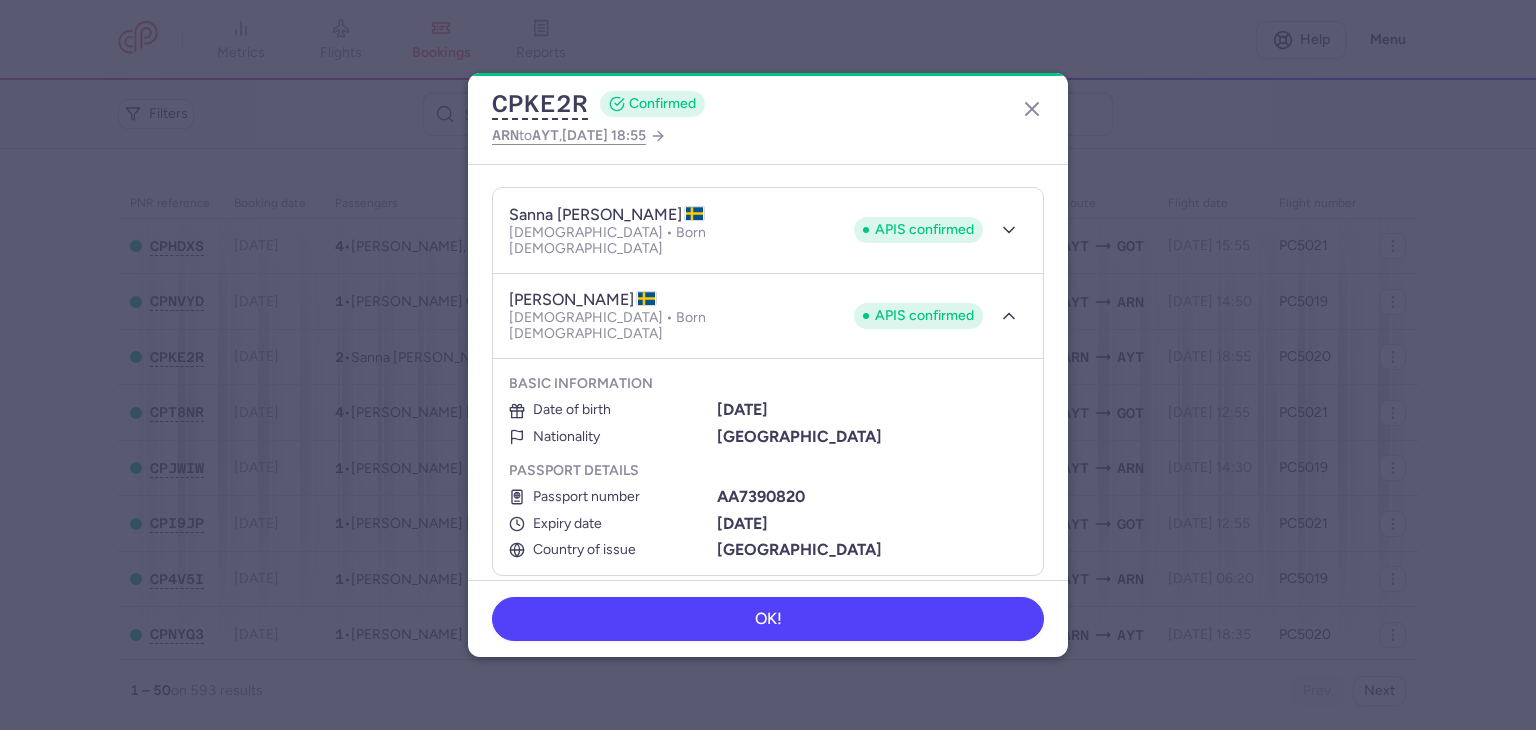 type 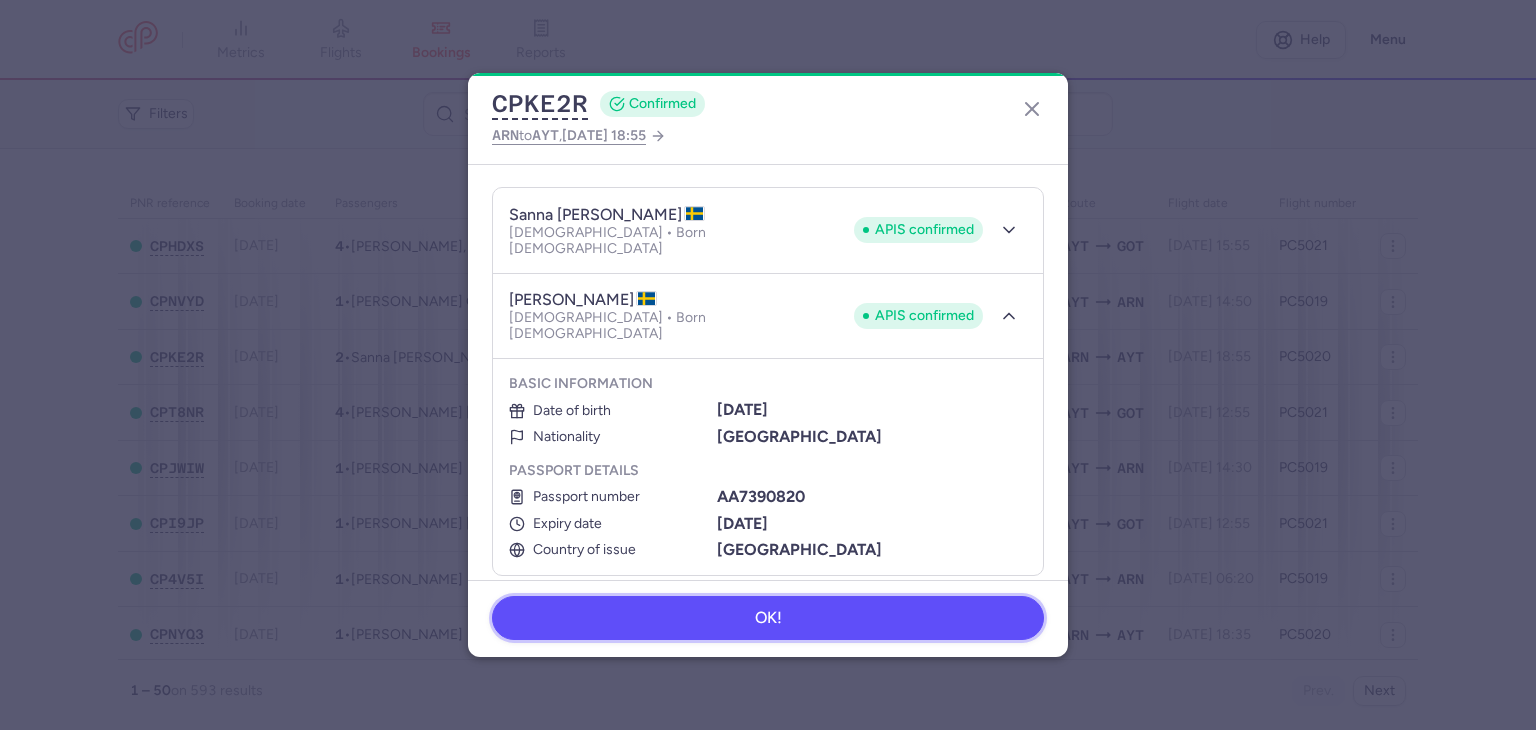 click on "OK!" at bounding box center [768, 618] 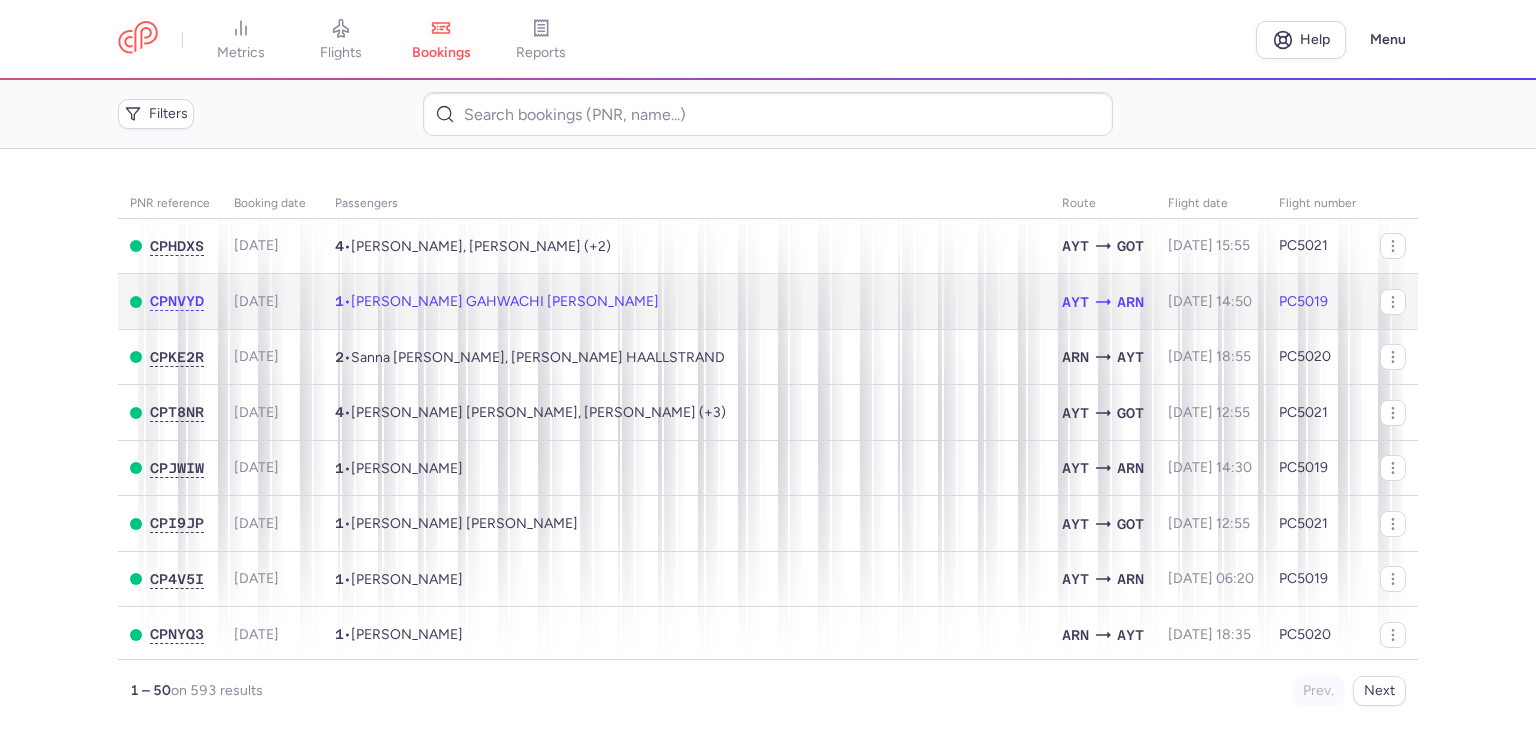 click on "[PERSON_NAME] GAHWACHI [PERSON_NAME]" at bounding box center (505, 301) 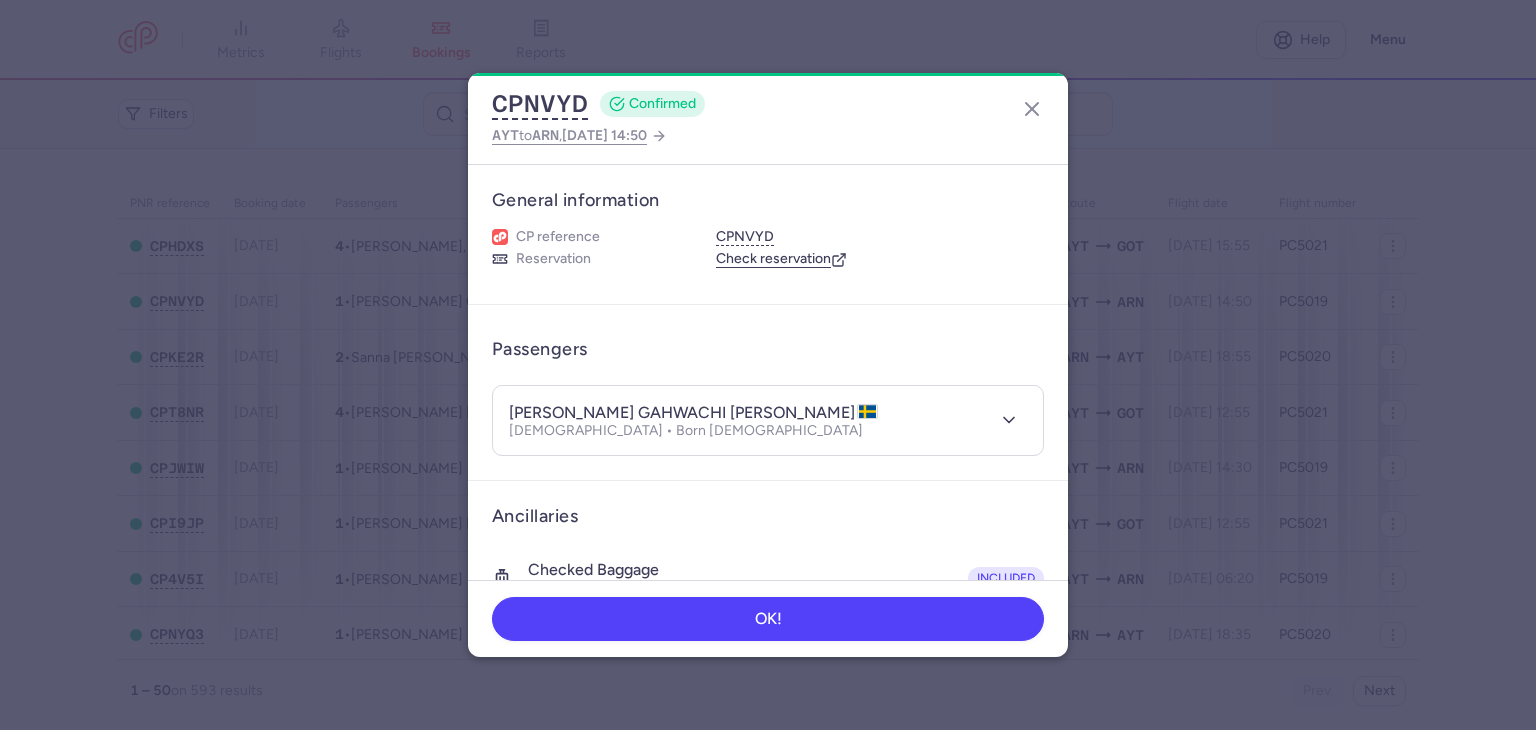 type 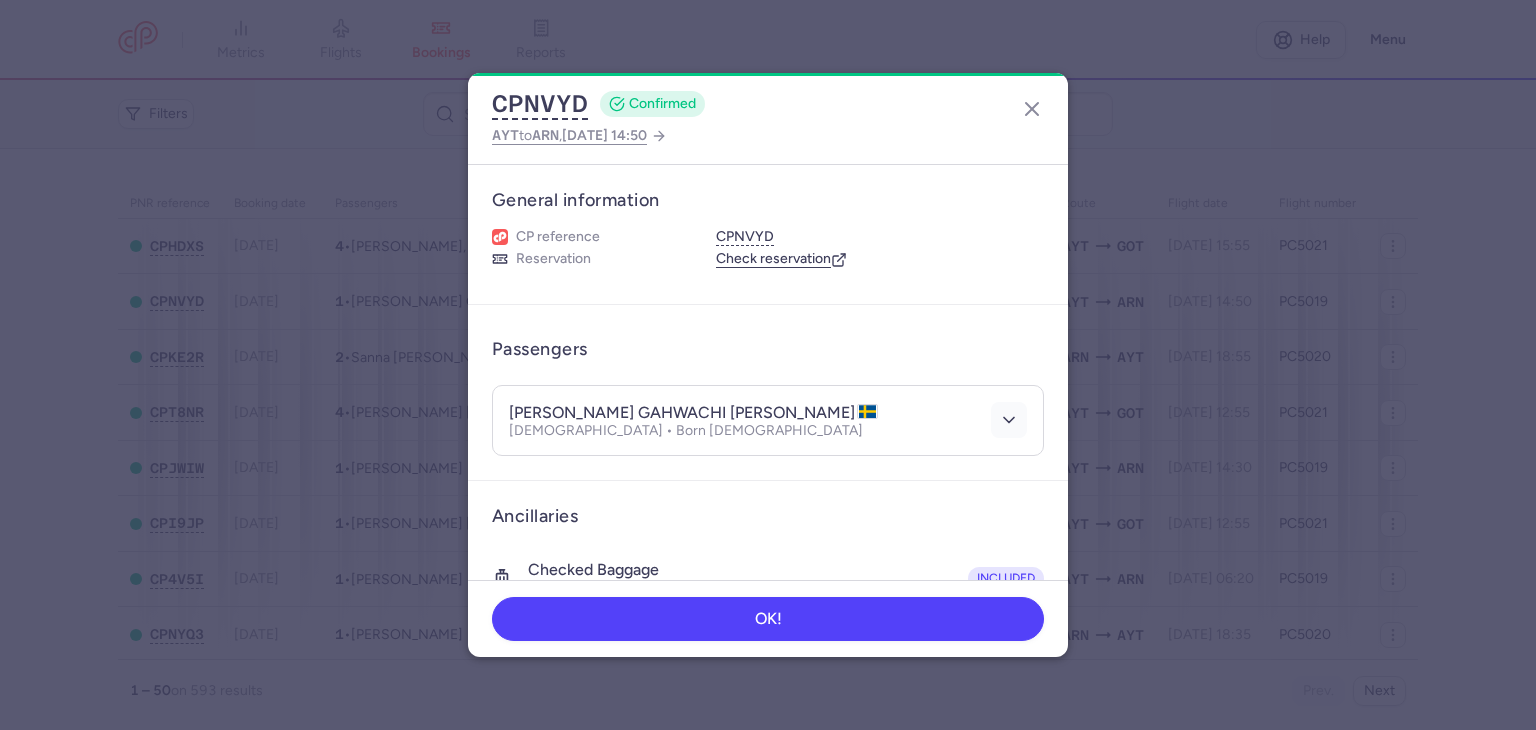 click 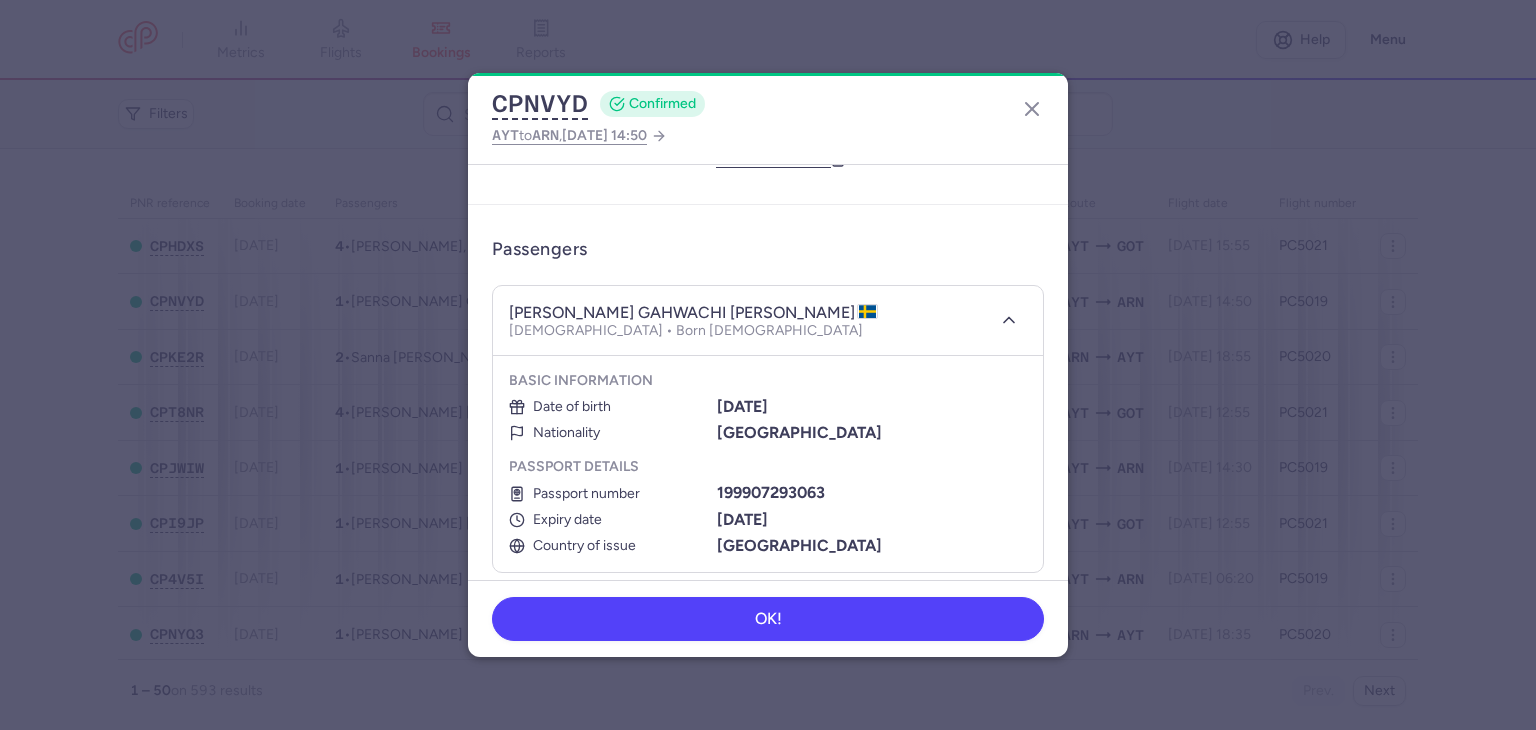 scroll, scrollTop: 0, scrollLeft: 0, axis: both 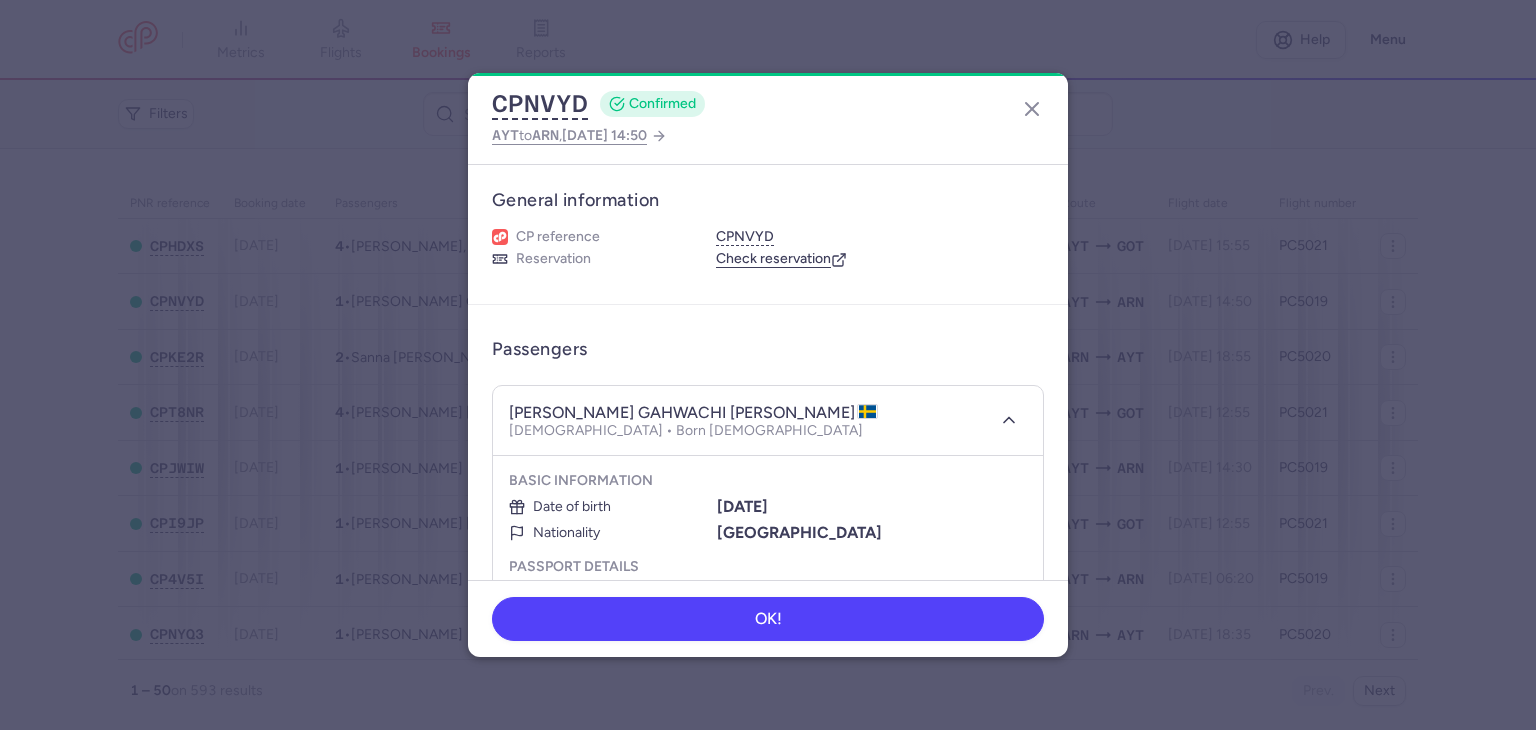 type 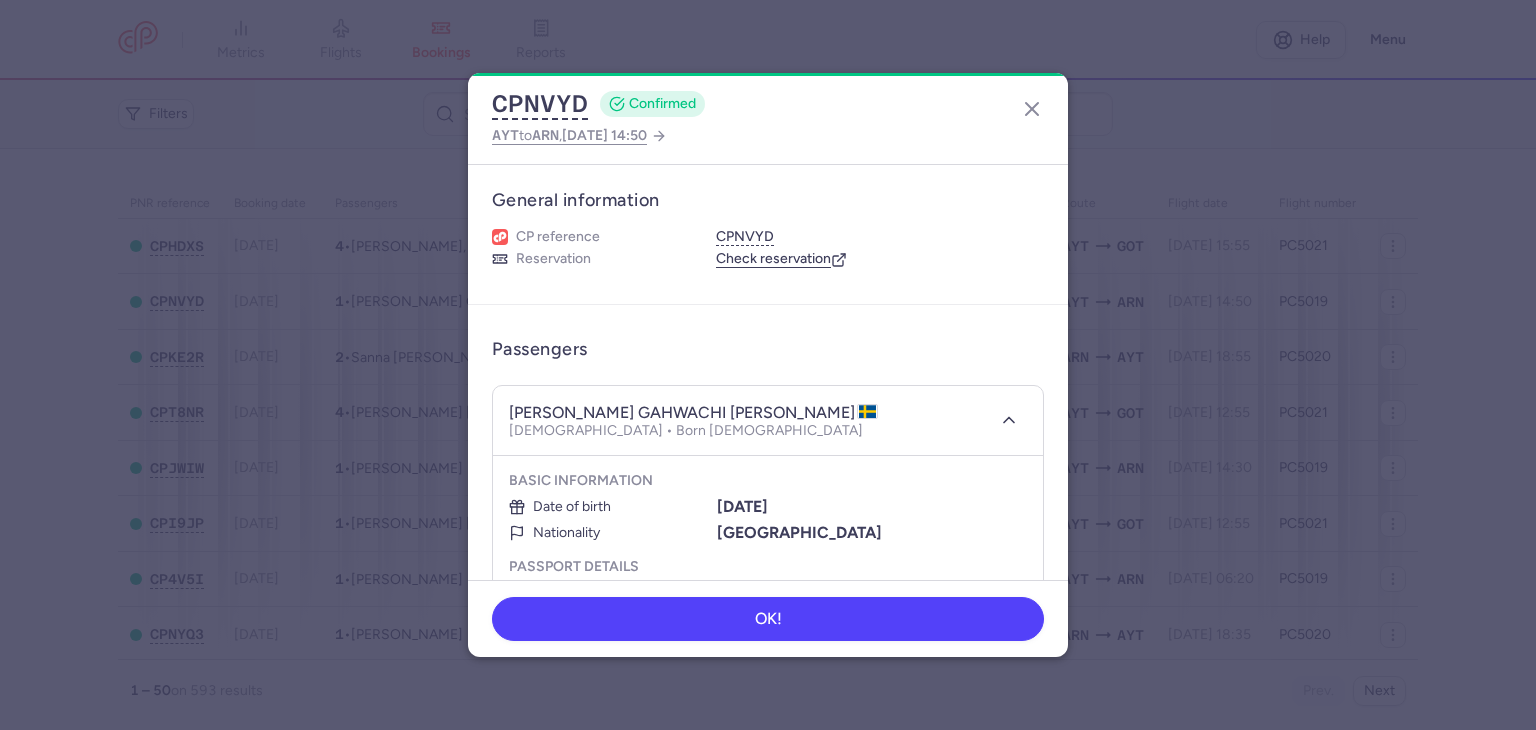 scroll, scrollTop: 100, scrollLeft: 0, axis: vertical 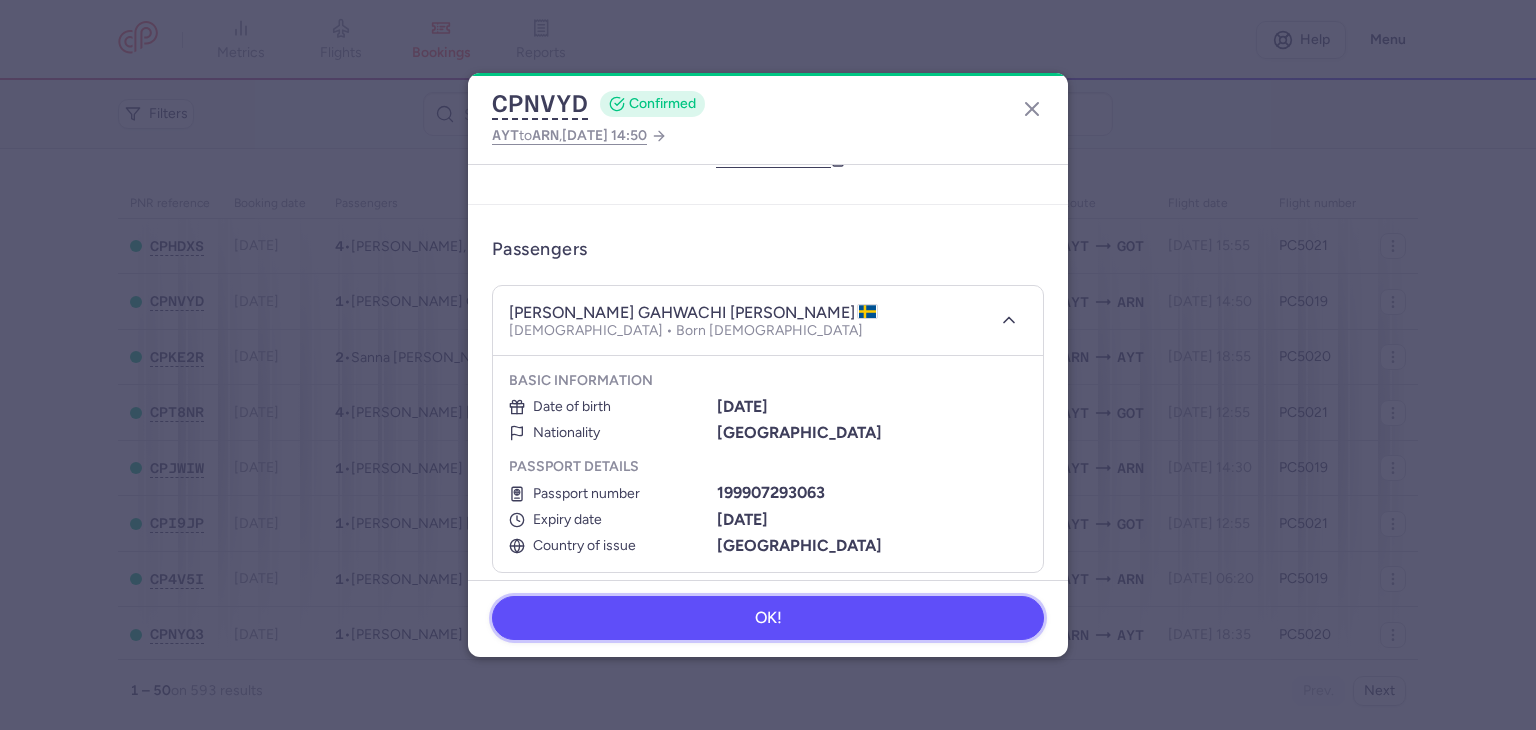 click on "OK!" at bounding box center [768, 618] 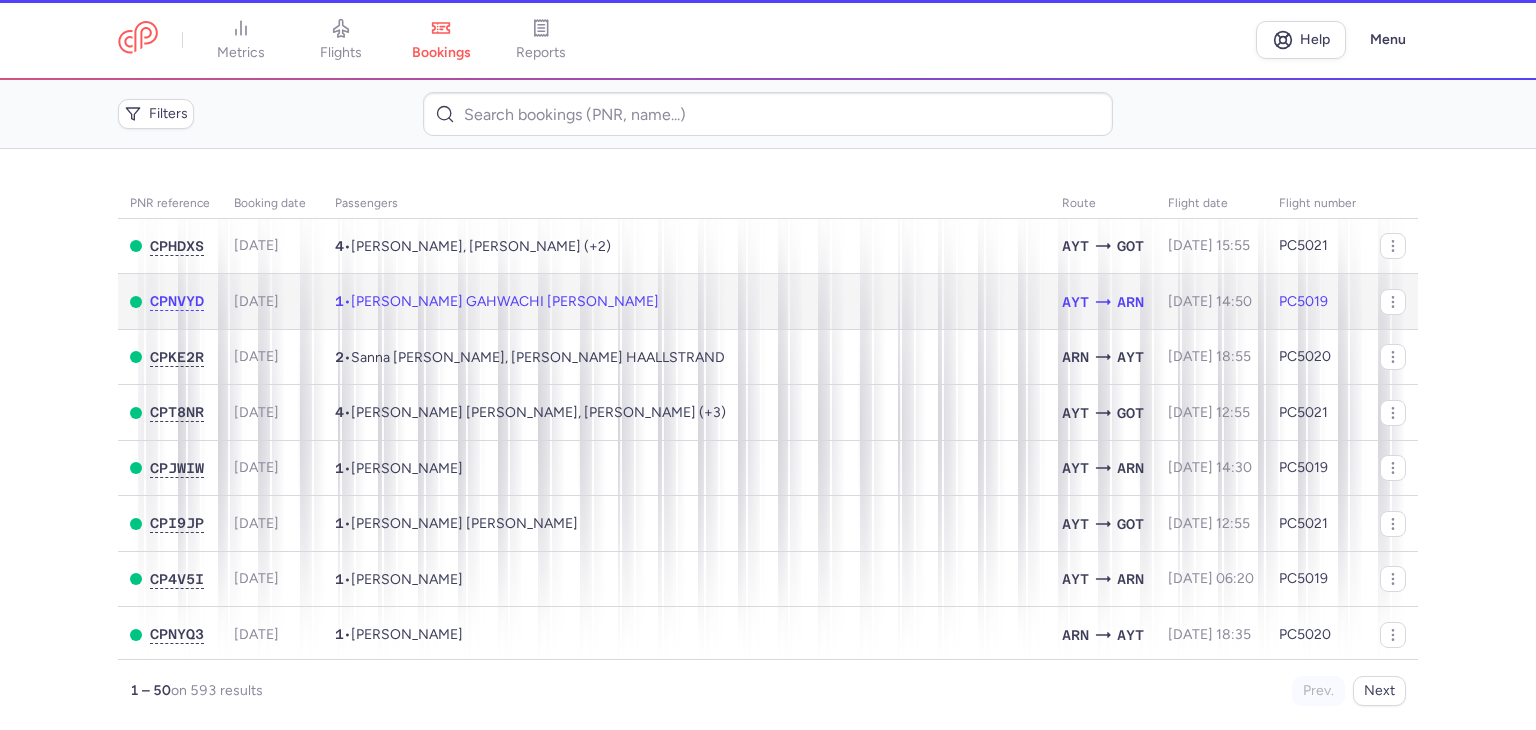 scroll, scrollTop: 28, scrollLeft: 0, axis: vertical 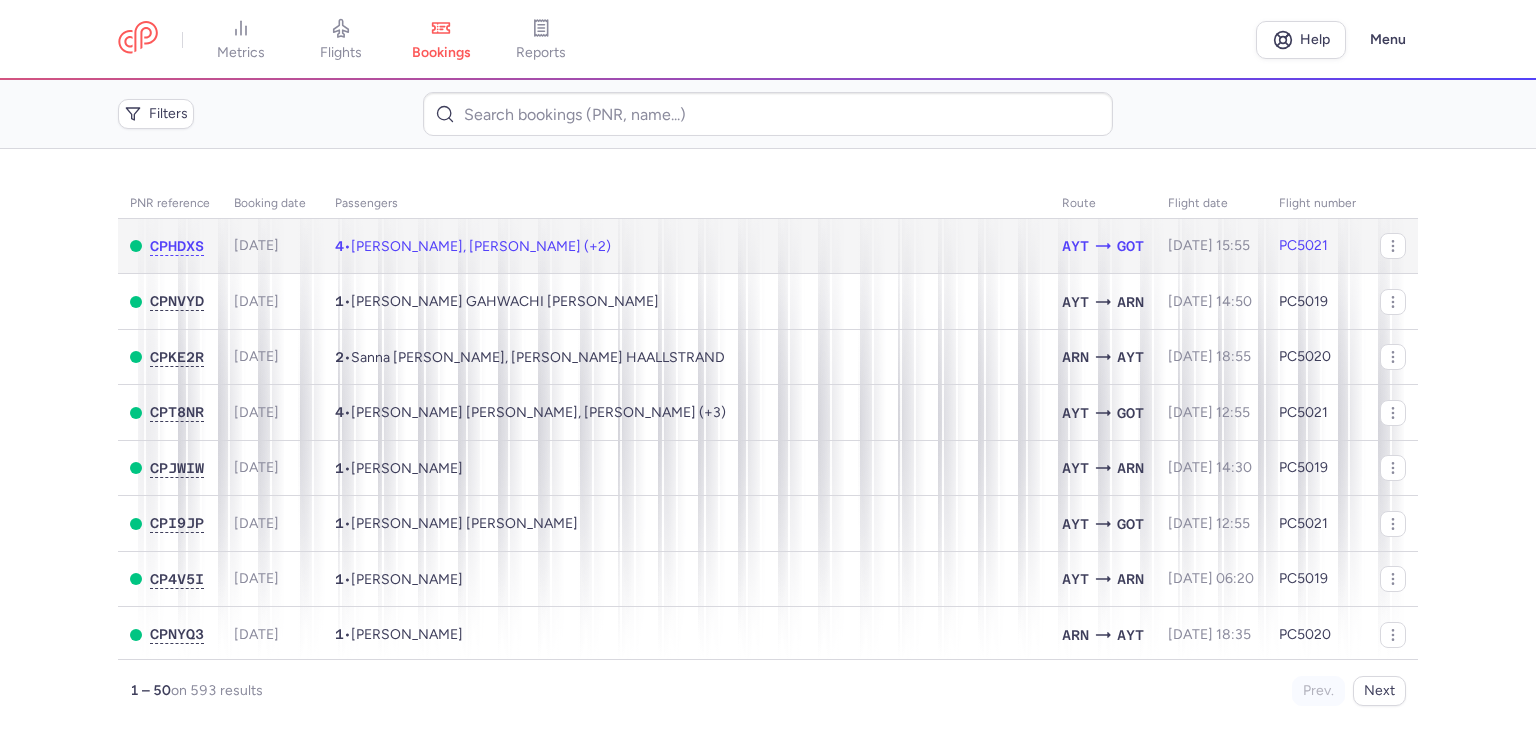 click on "4  •  Qahtan GHANIM, Caroline BALJAK (+2)" at bounding box center (686, 246) 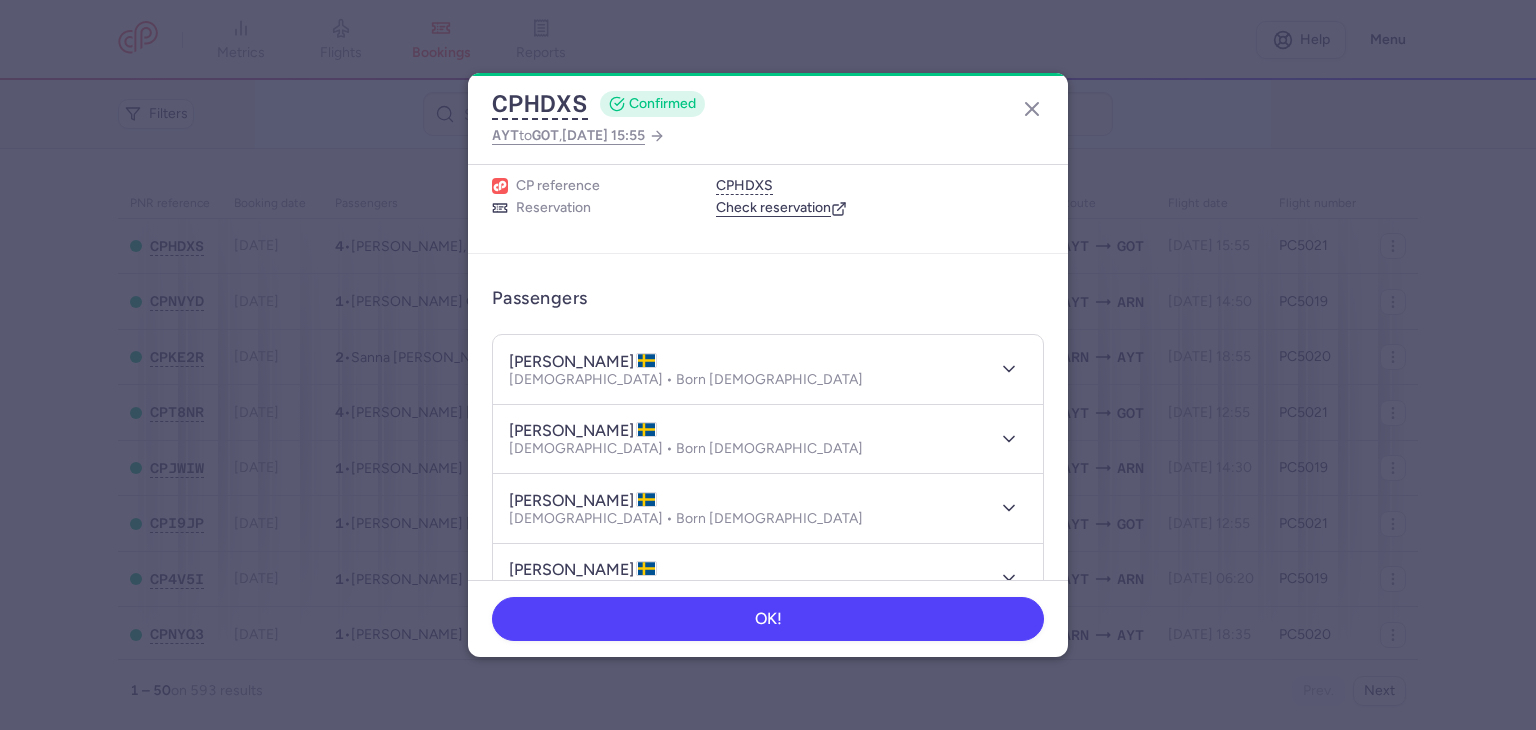 scroll, scrollTop: 100, scrollLeft: 0, axis: vertical 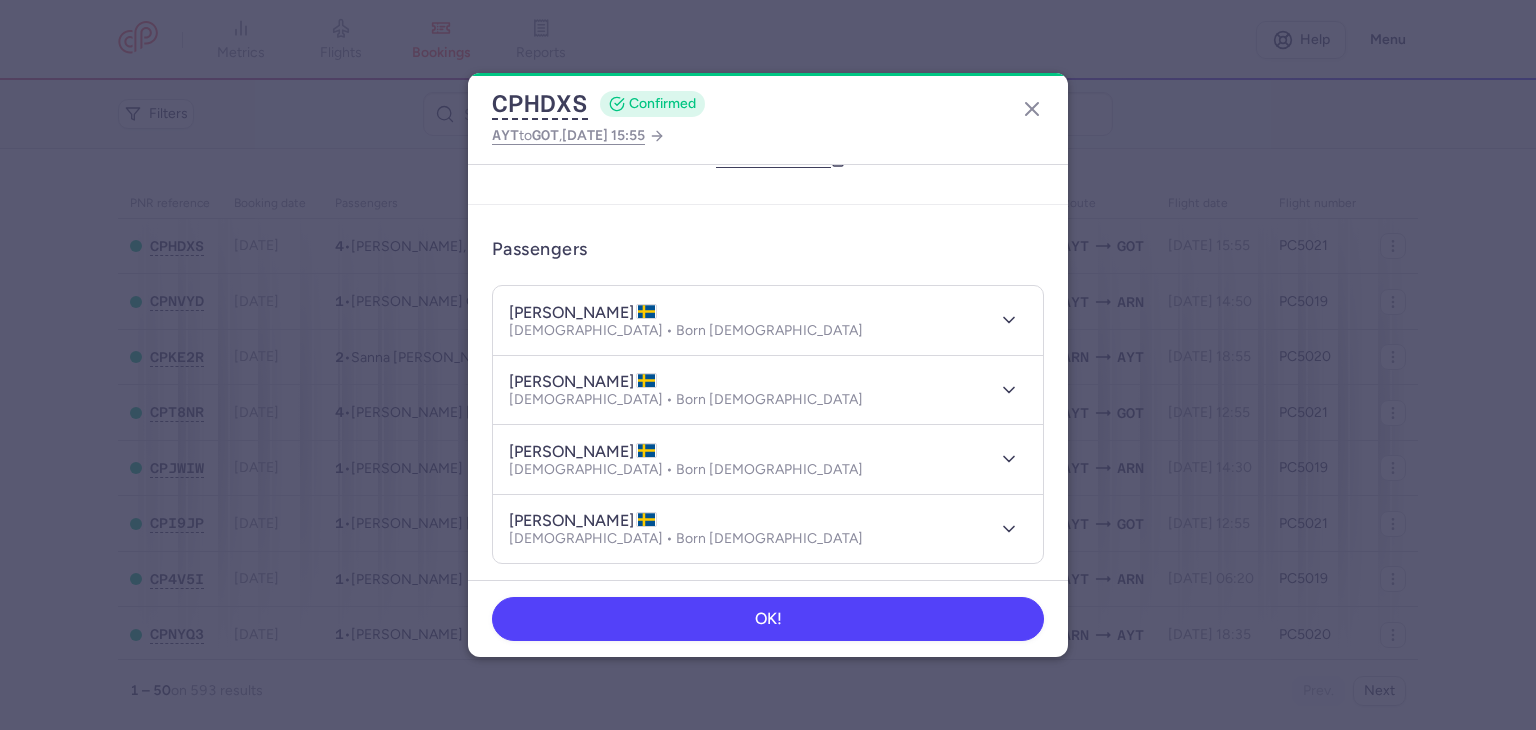 type 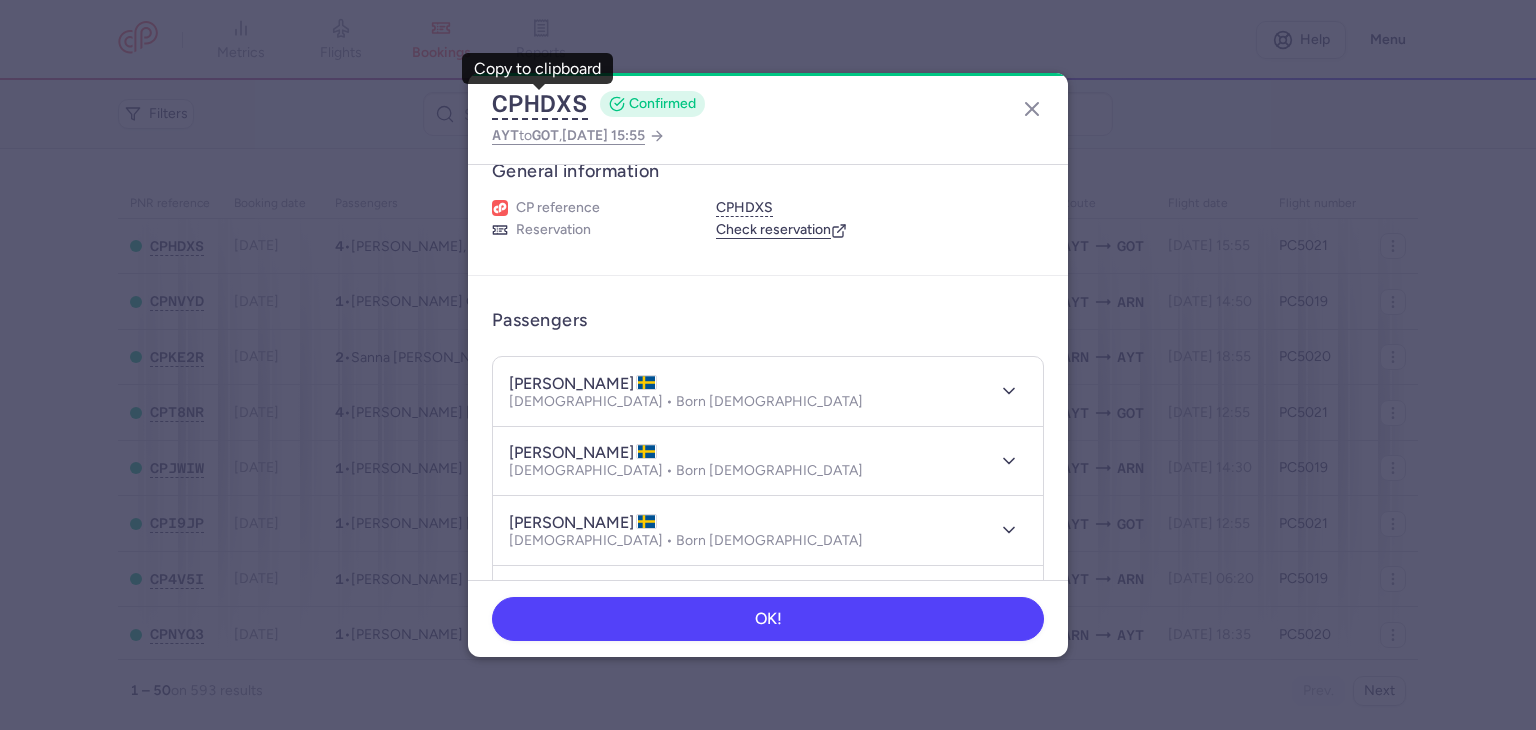 scroll, scrollTop: 0, scrollLeft: 0, axis: both 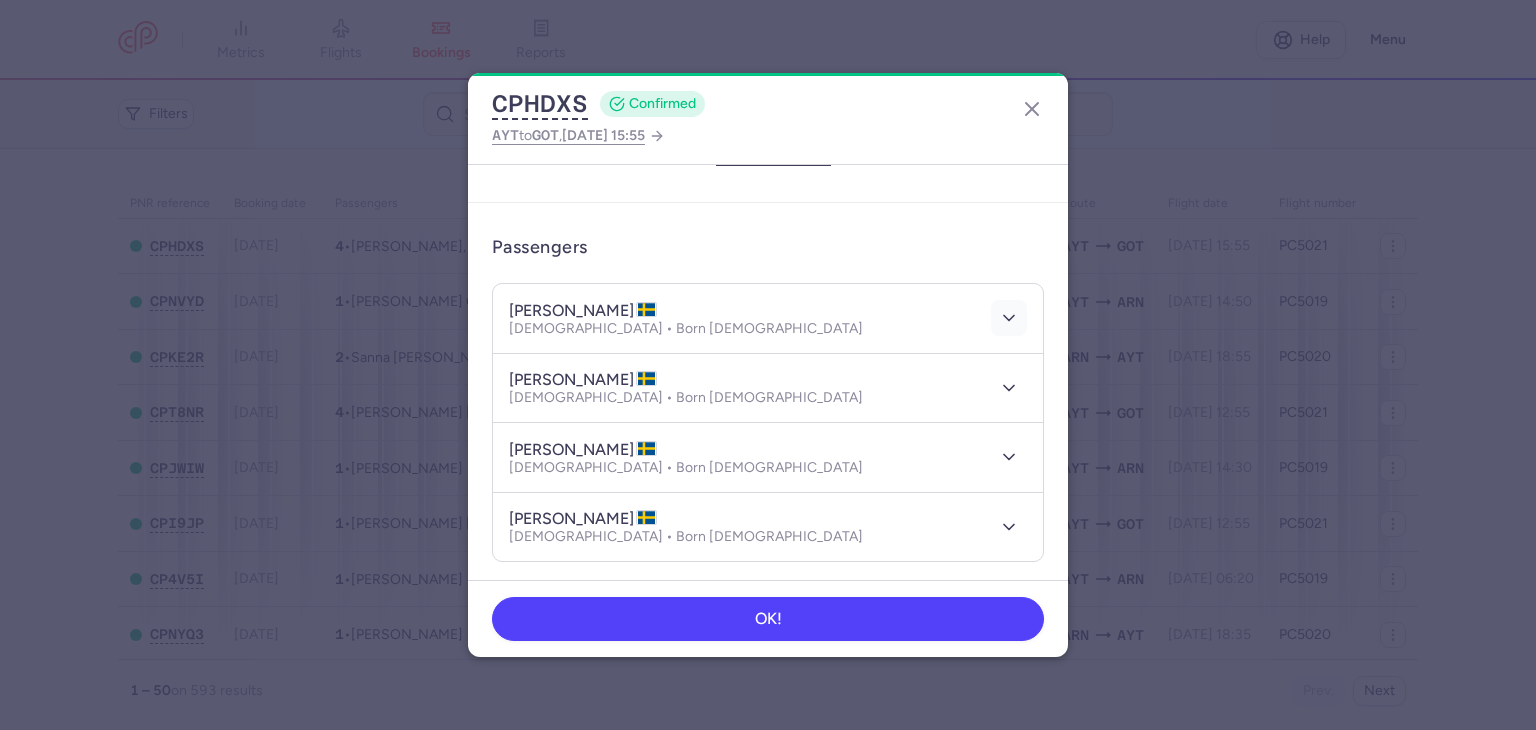 drag, startPoint x: 974, startPoint y: 319, endPoint x: 988, endPoint y: 318, distance: 14.035668 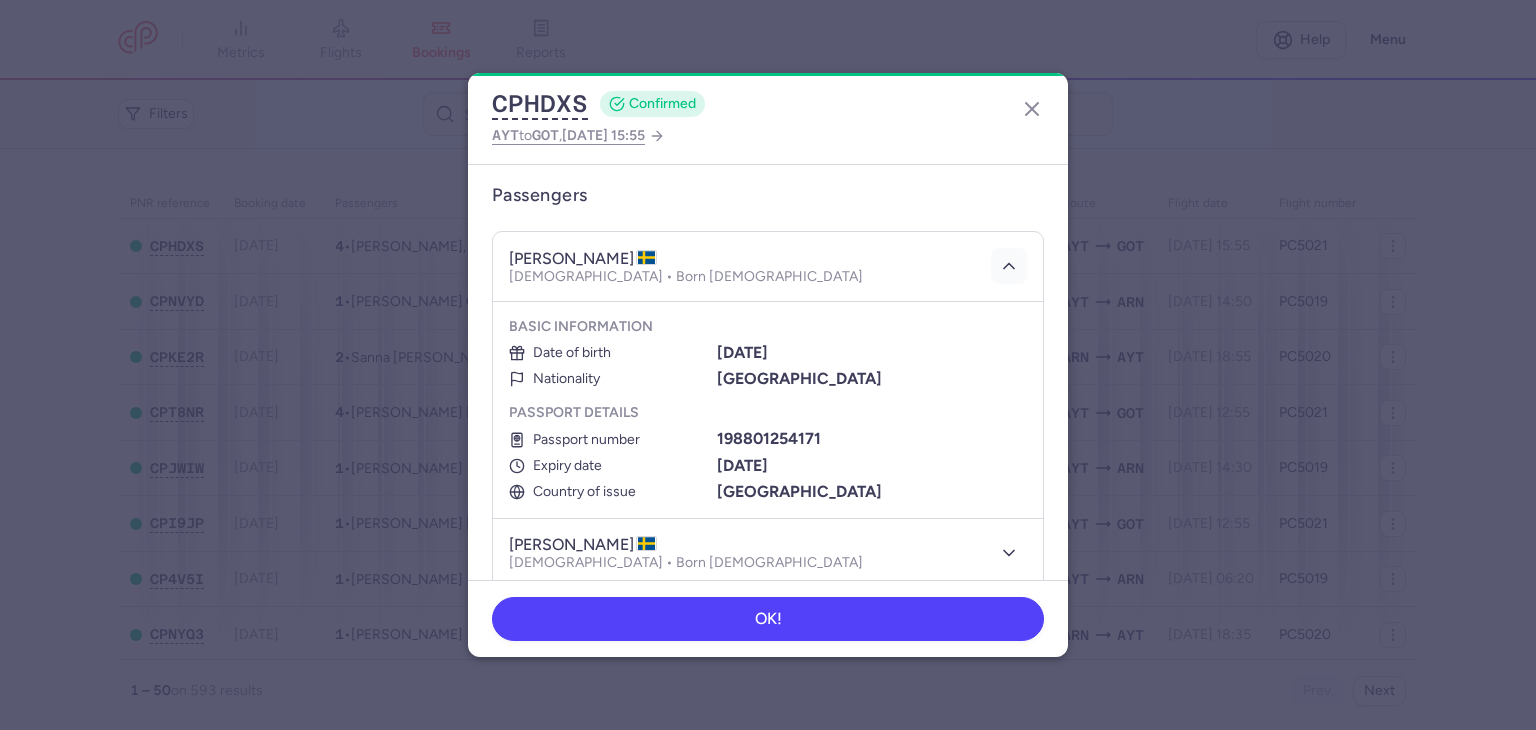 scroll, scrollTop: 202, scrollLeft: 0, axis: vertical 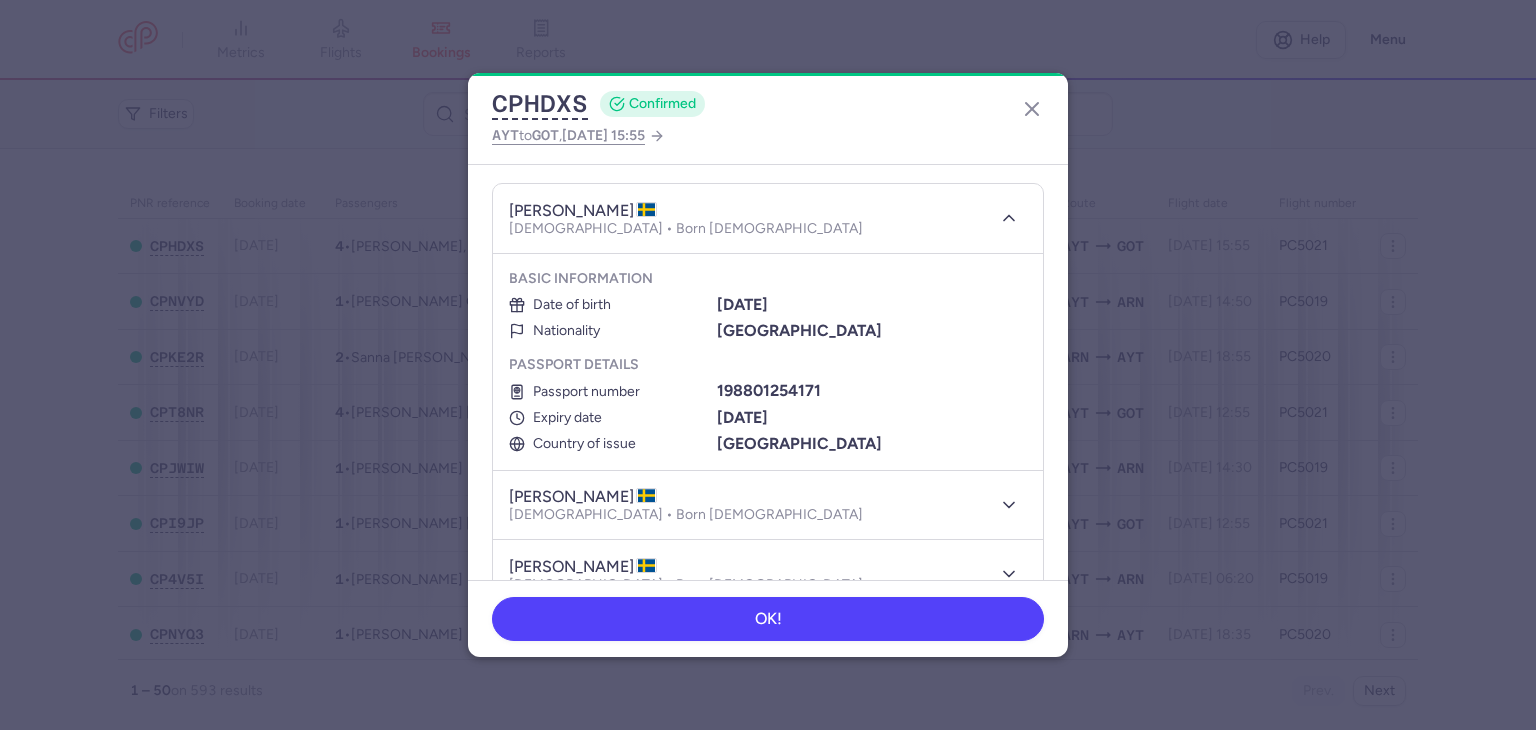 type 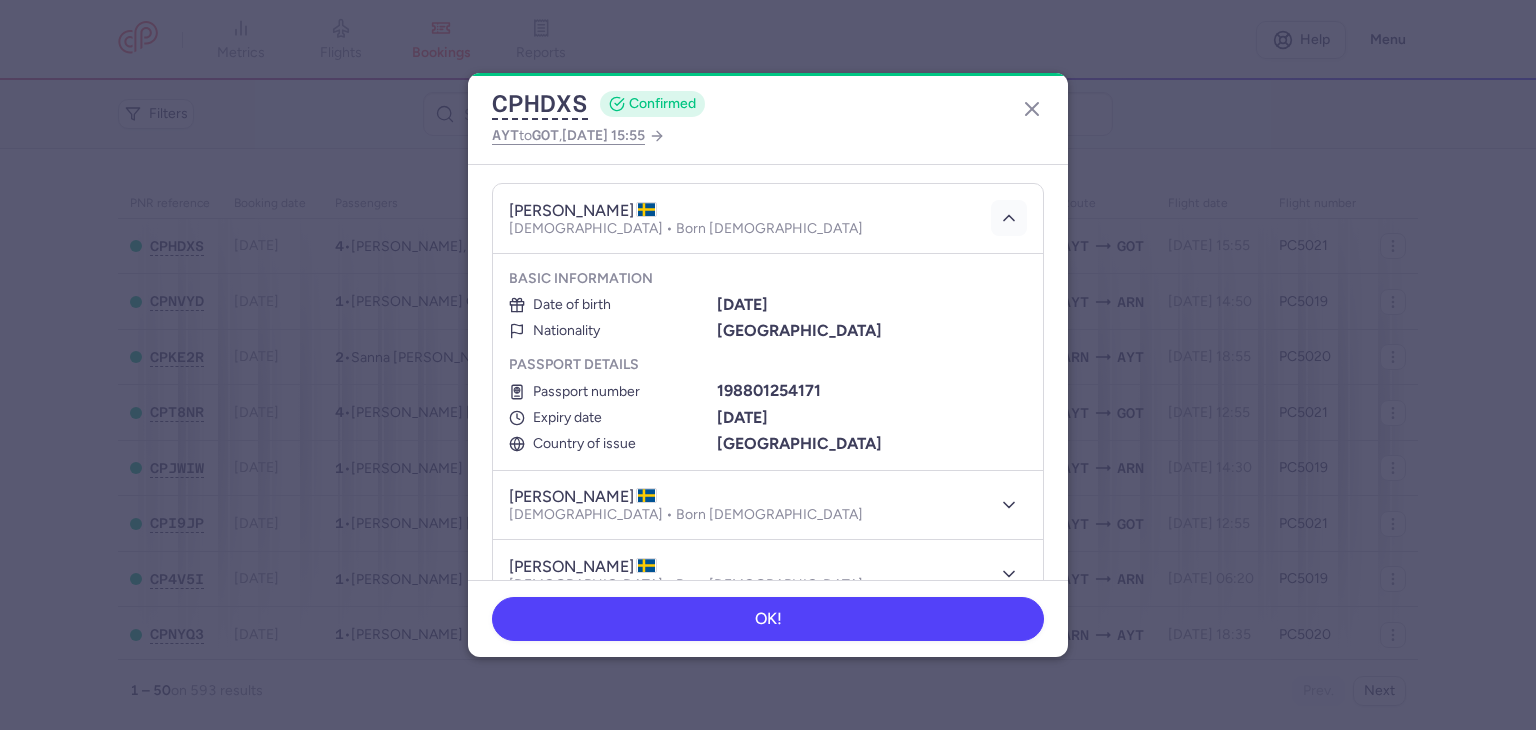 click at bounding box center [1009, 218] 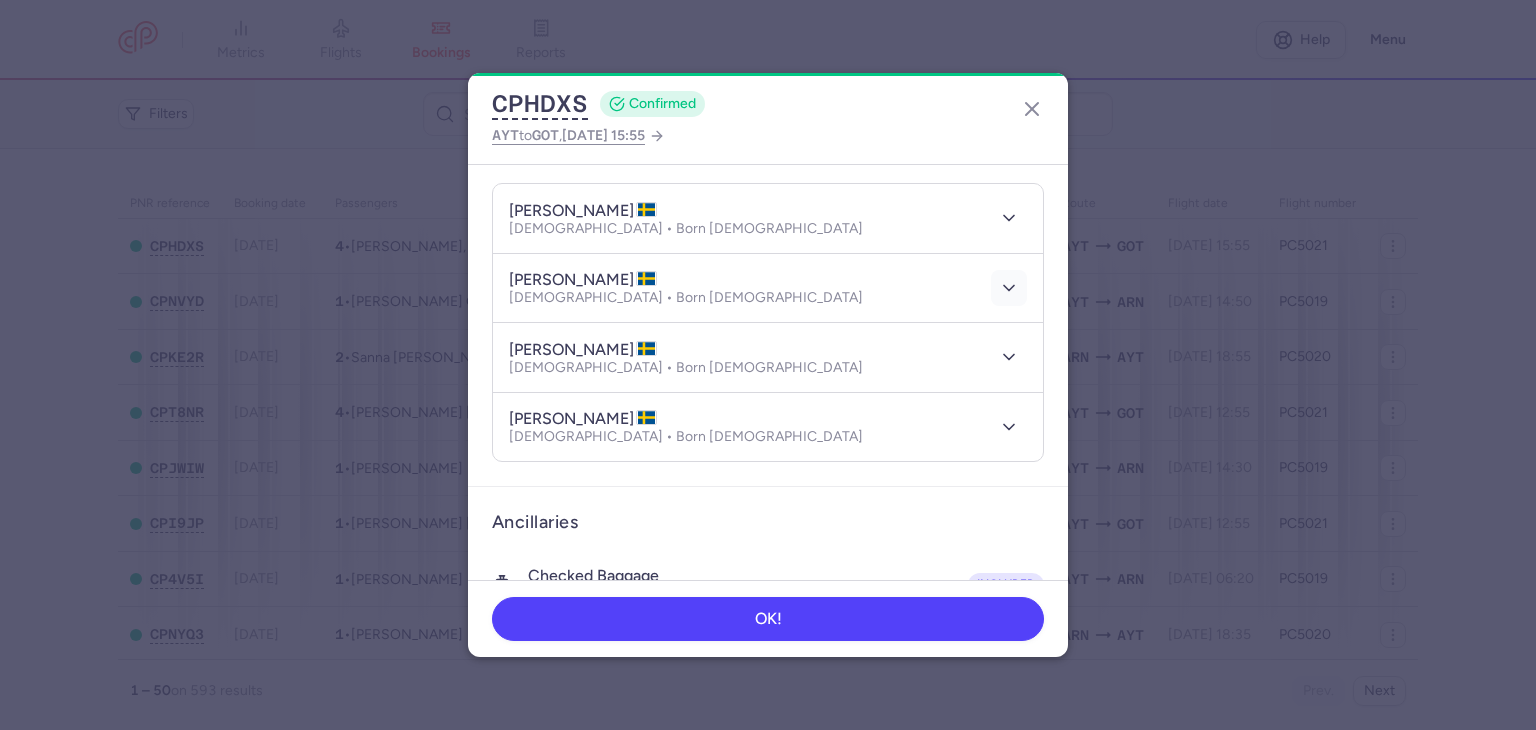 click at bounding box center (1009, 288) 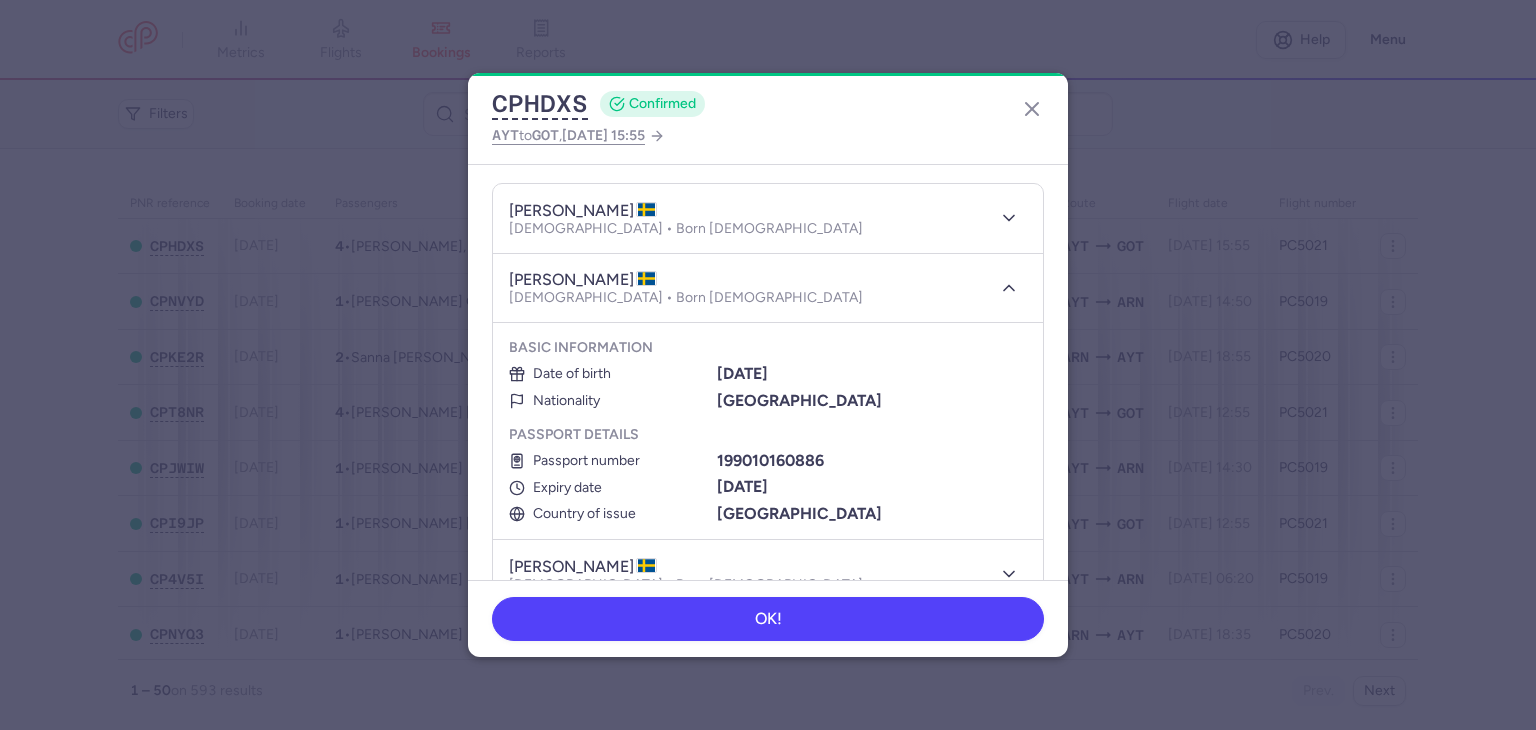 type 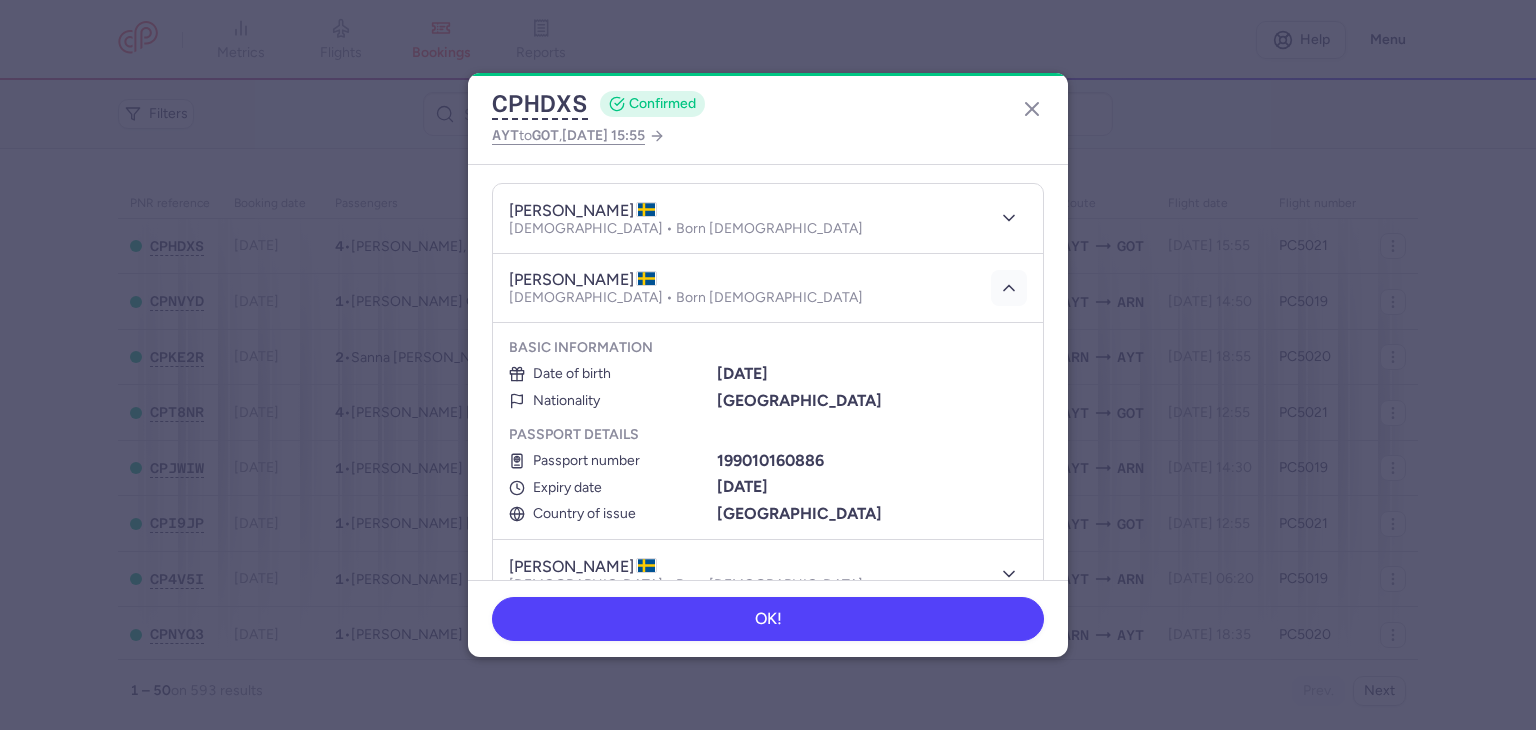 click 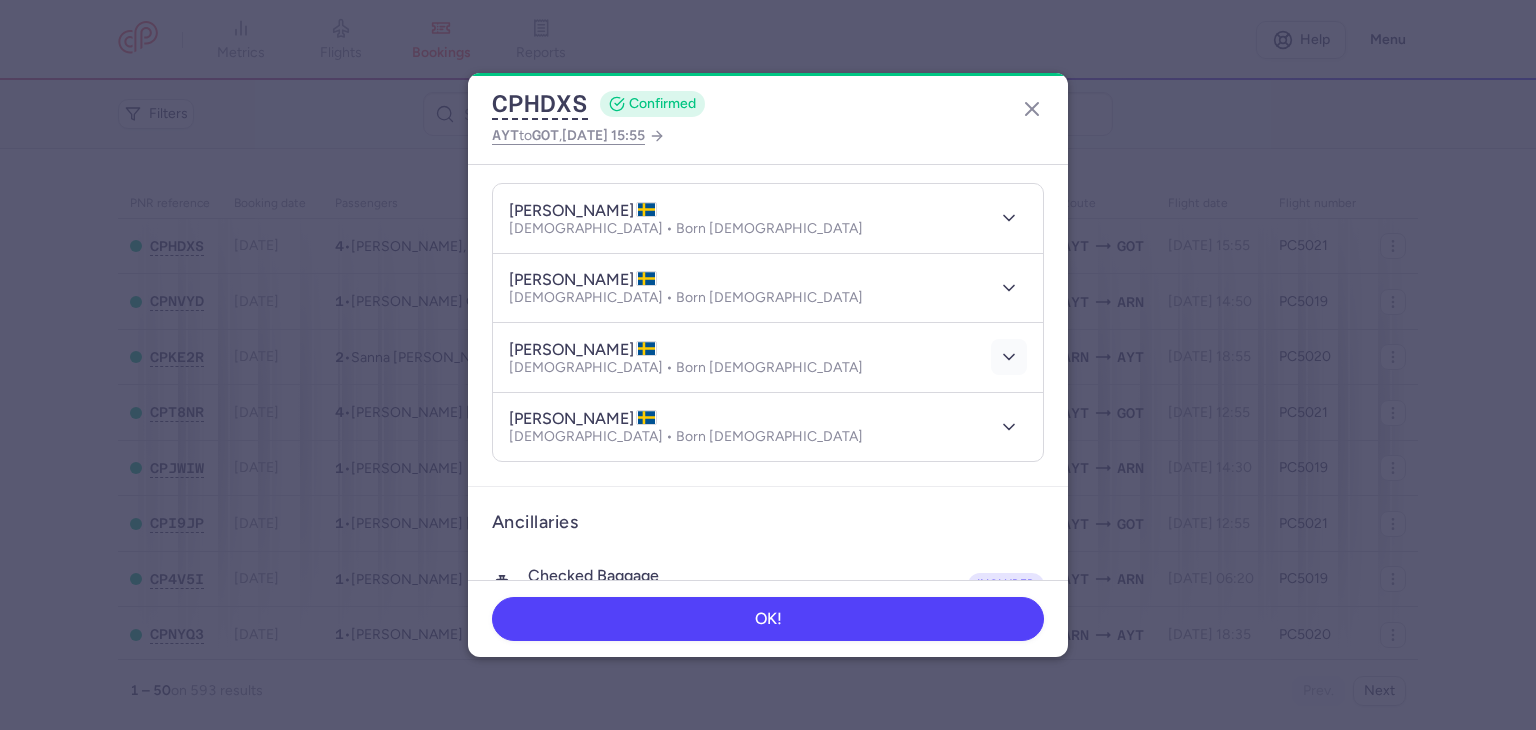 click 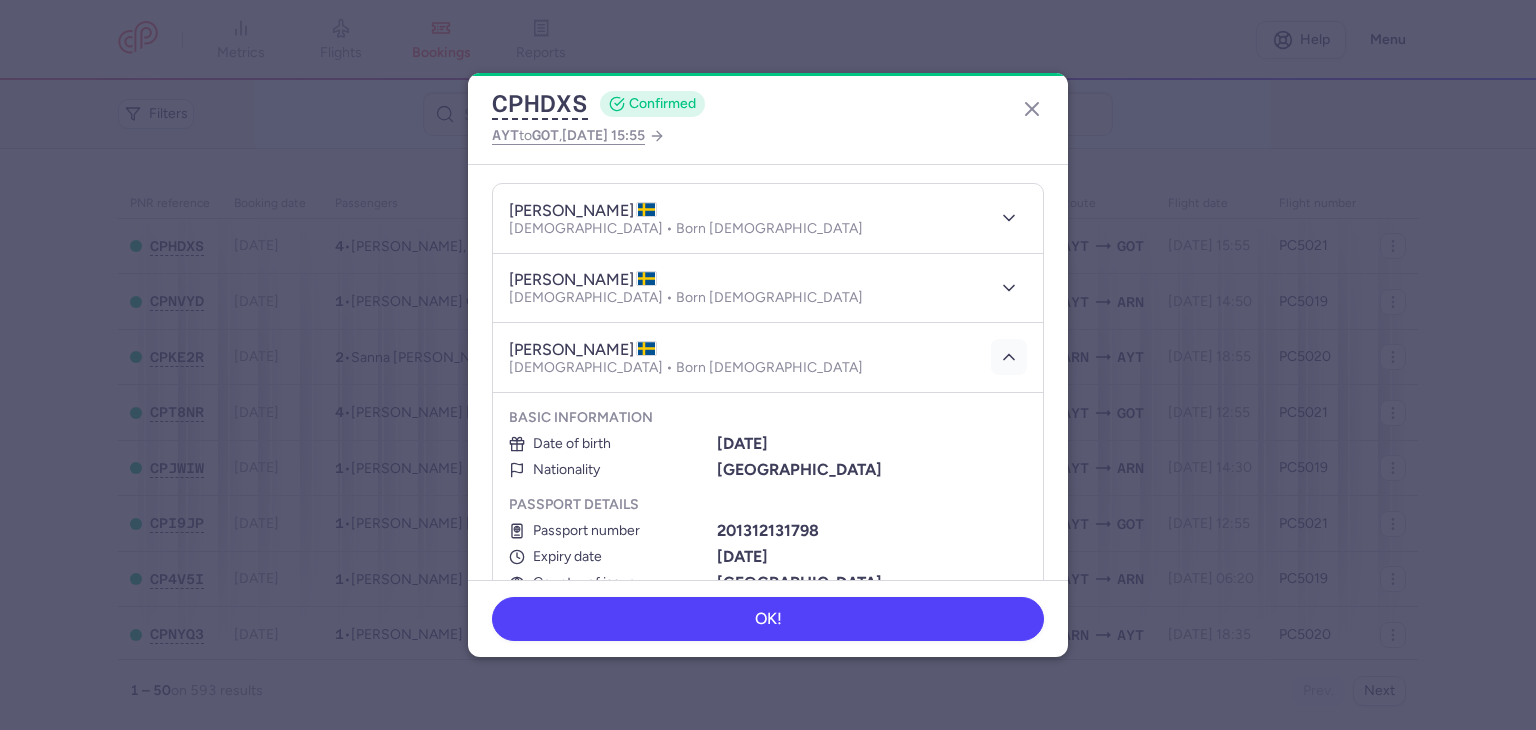 scroll, scrollTop: 302, scrollLeft: 0, axis: vertical 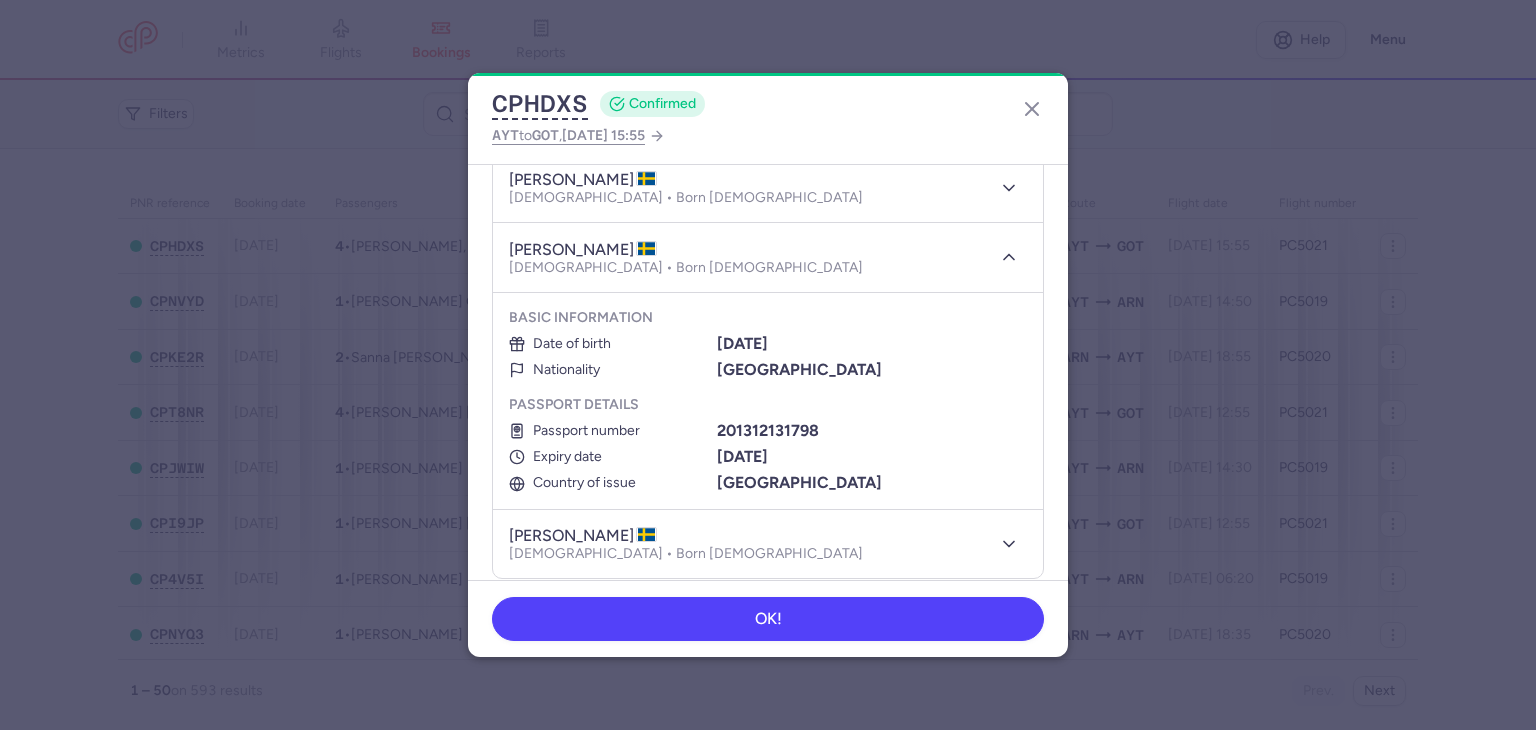 type 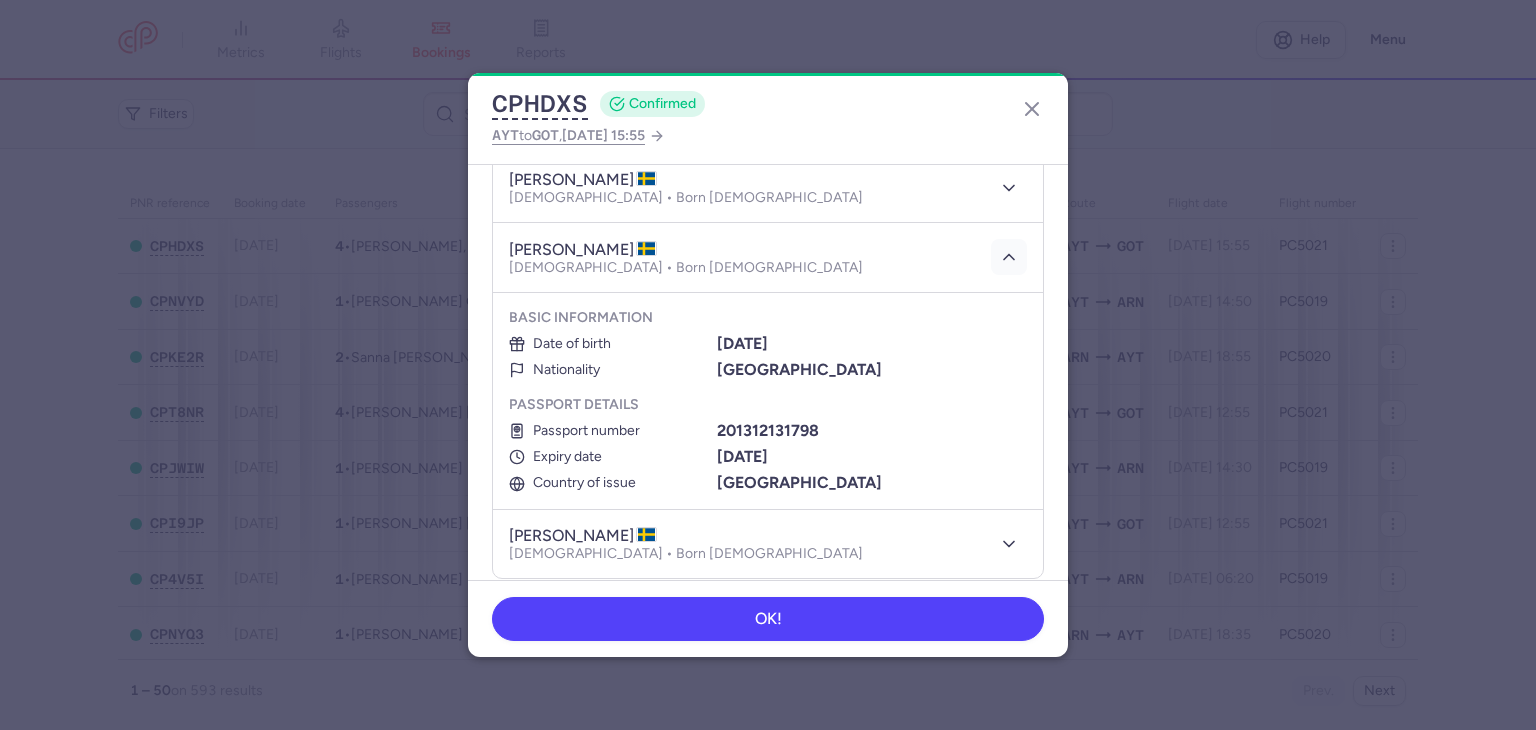 click 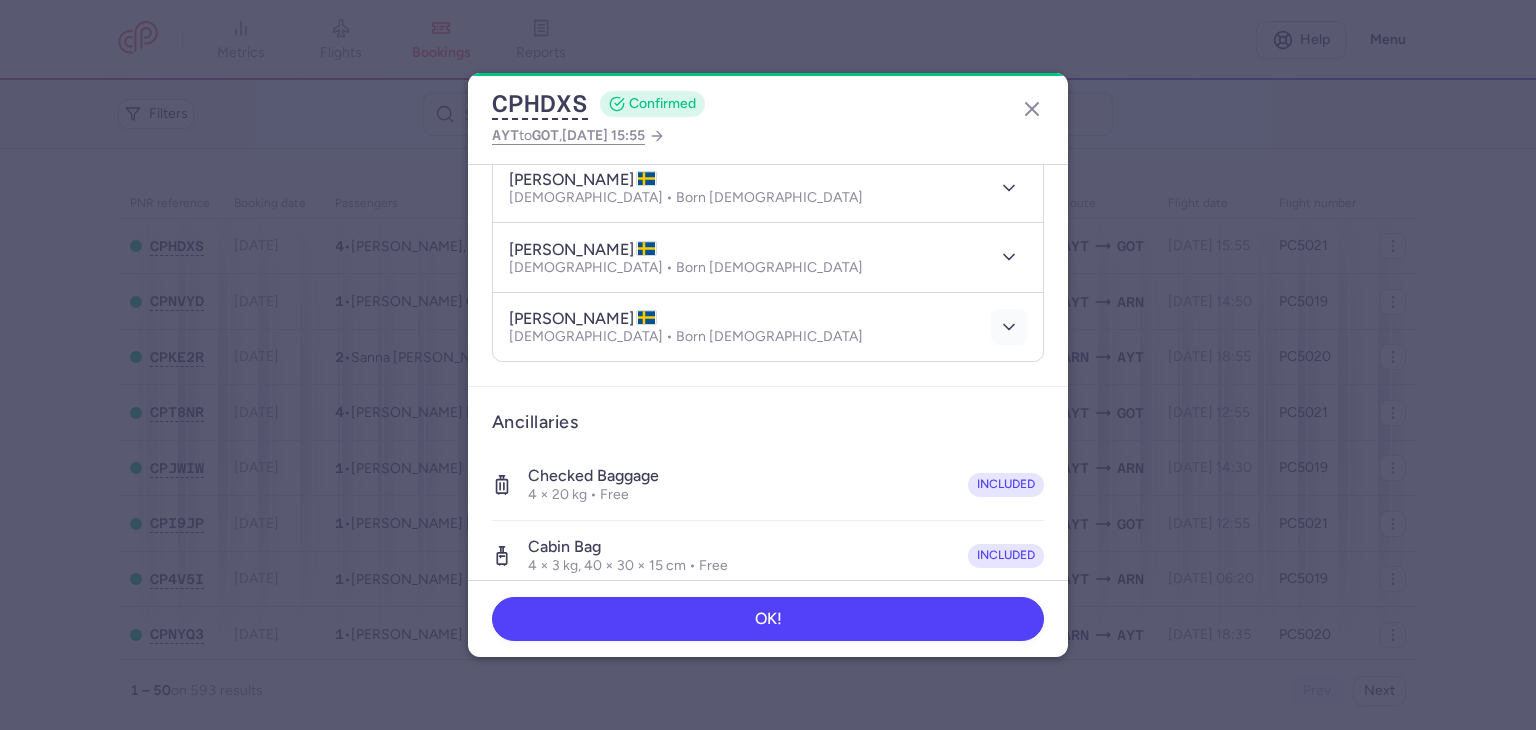 click 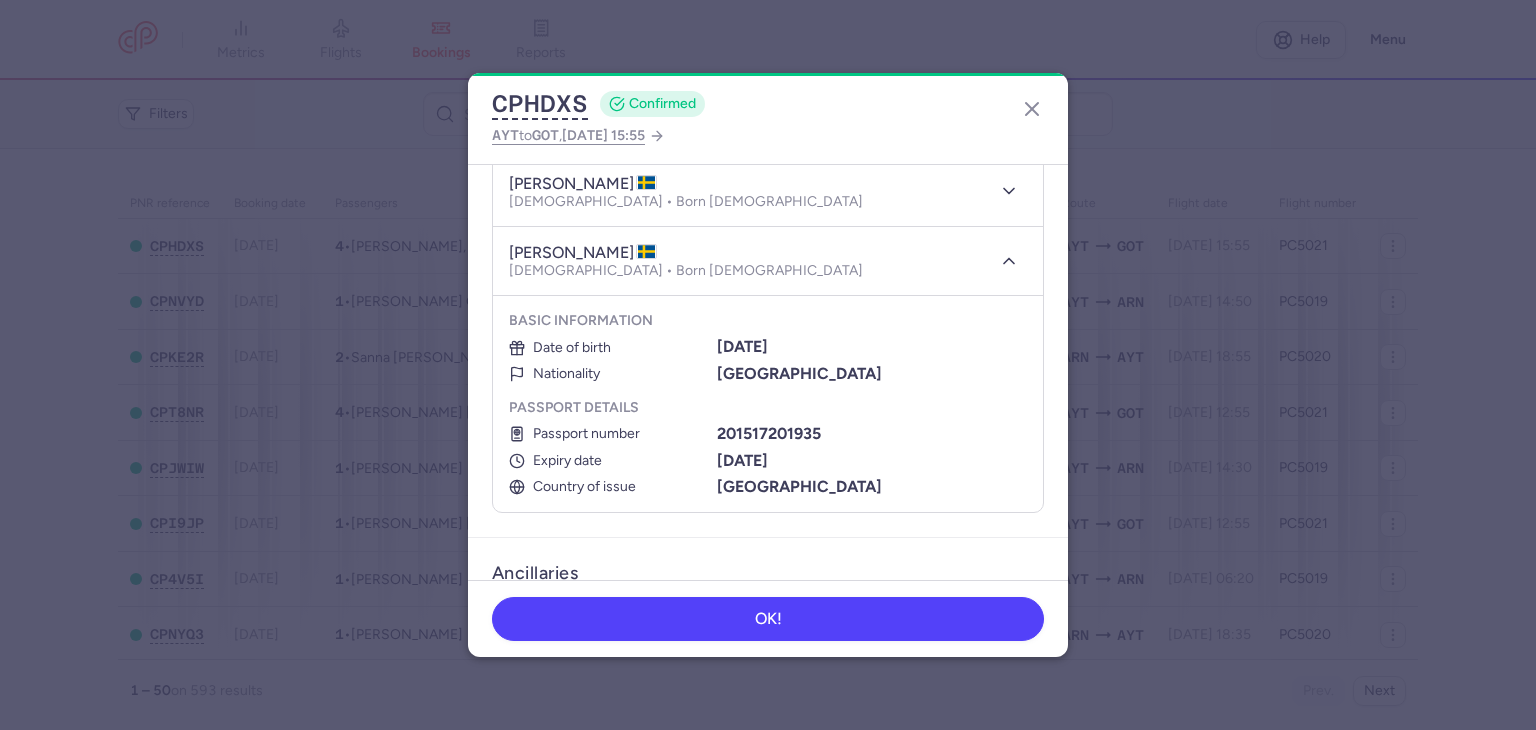 scroll, scrollTop: 402, scrollLeft: 0, axis: vertical 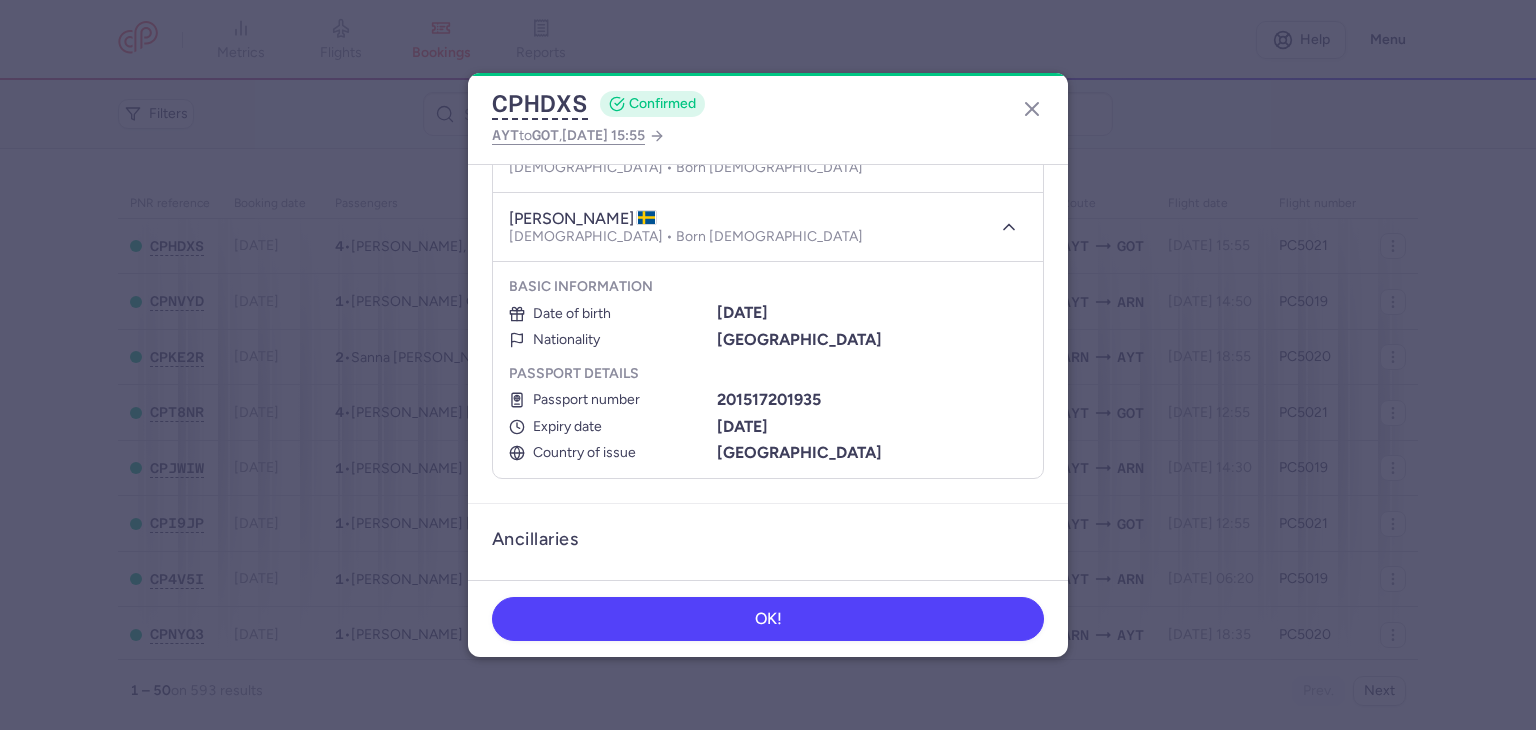 type 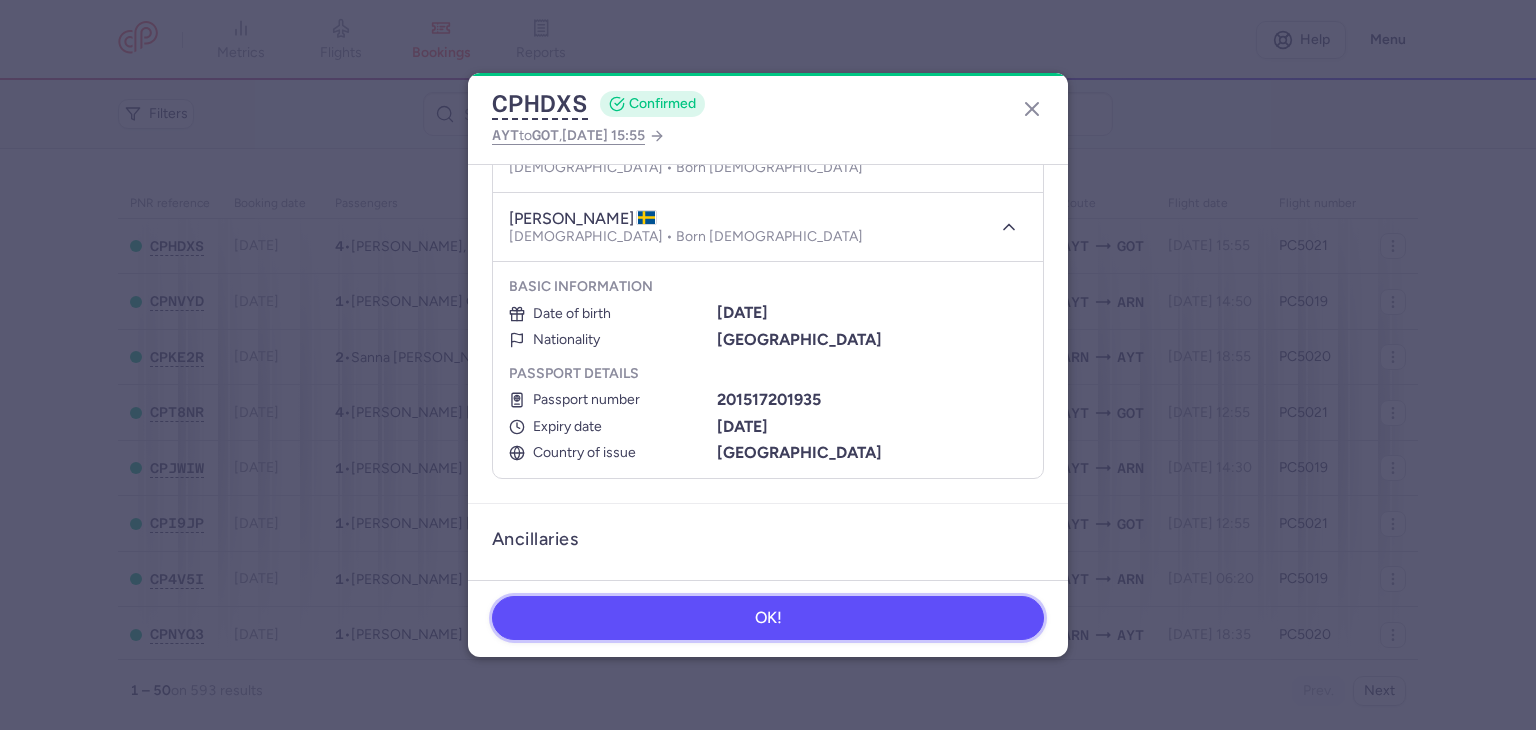 click on "OK!" at bounding box center (768, 618) 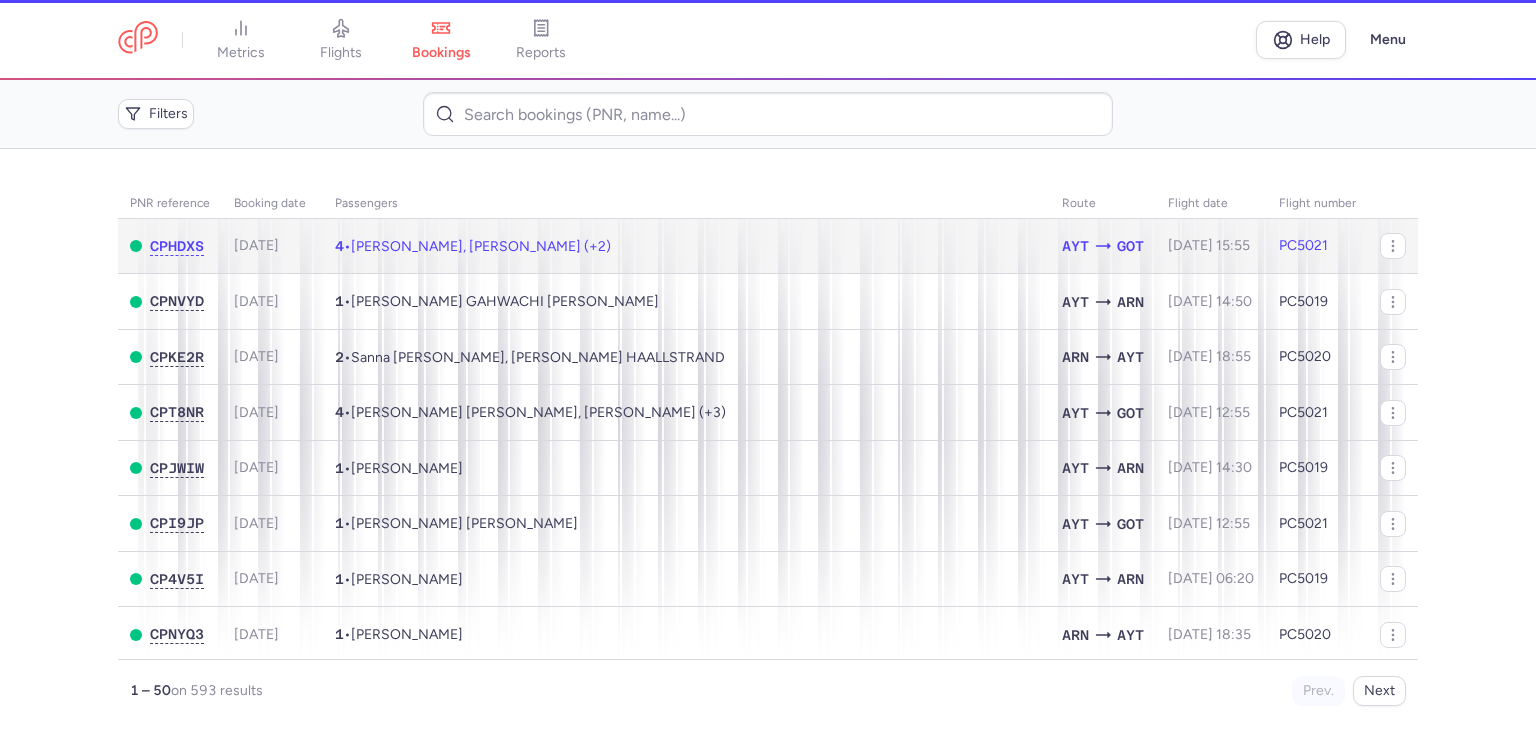 scroll, scrollTop: 0, scrollLeft: 0, axis: both 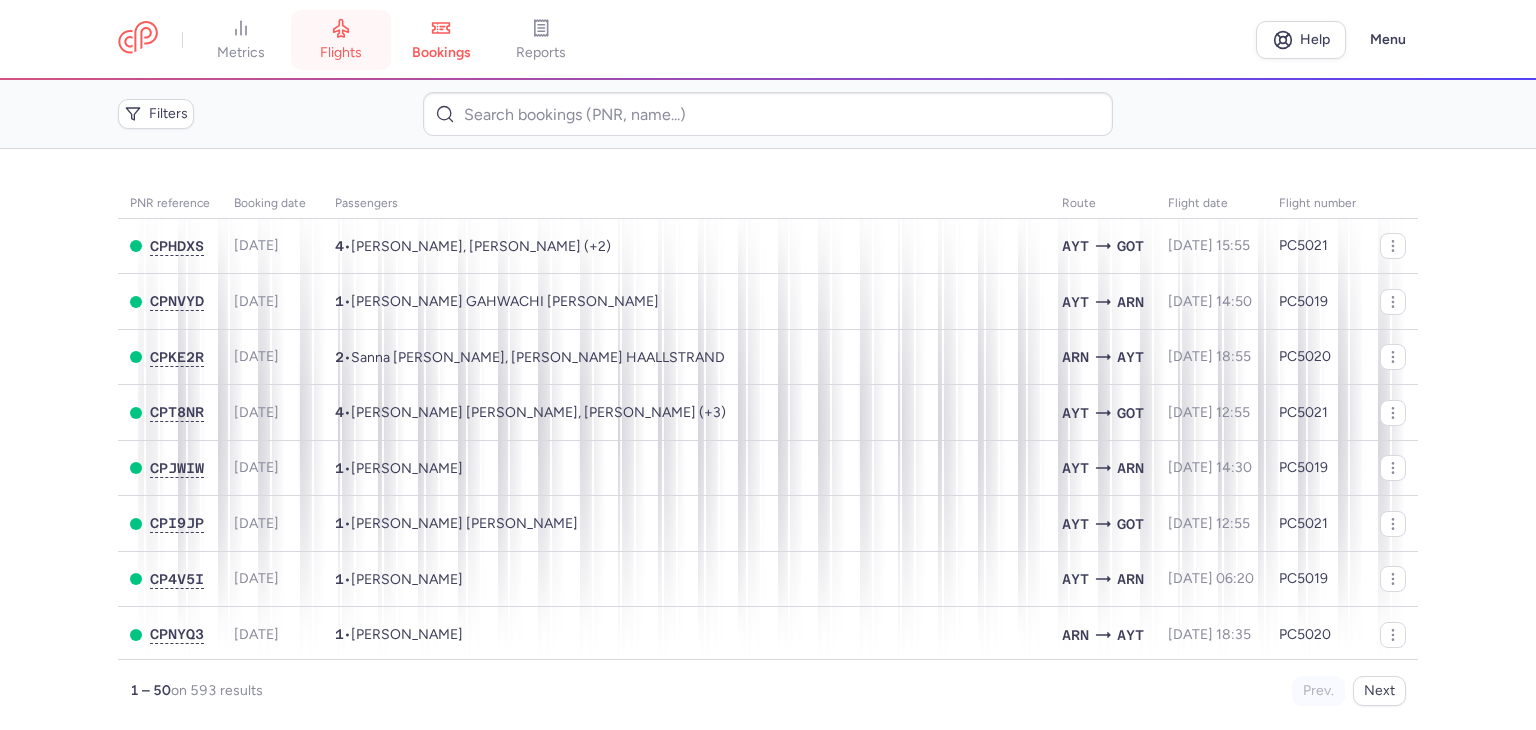 click 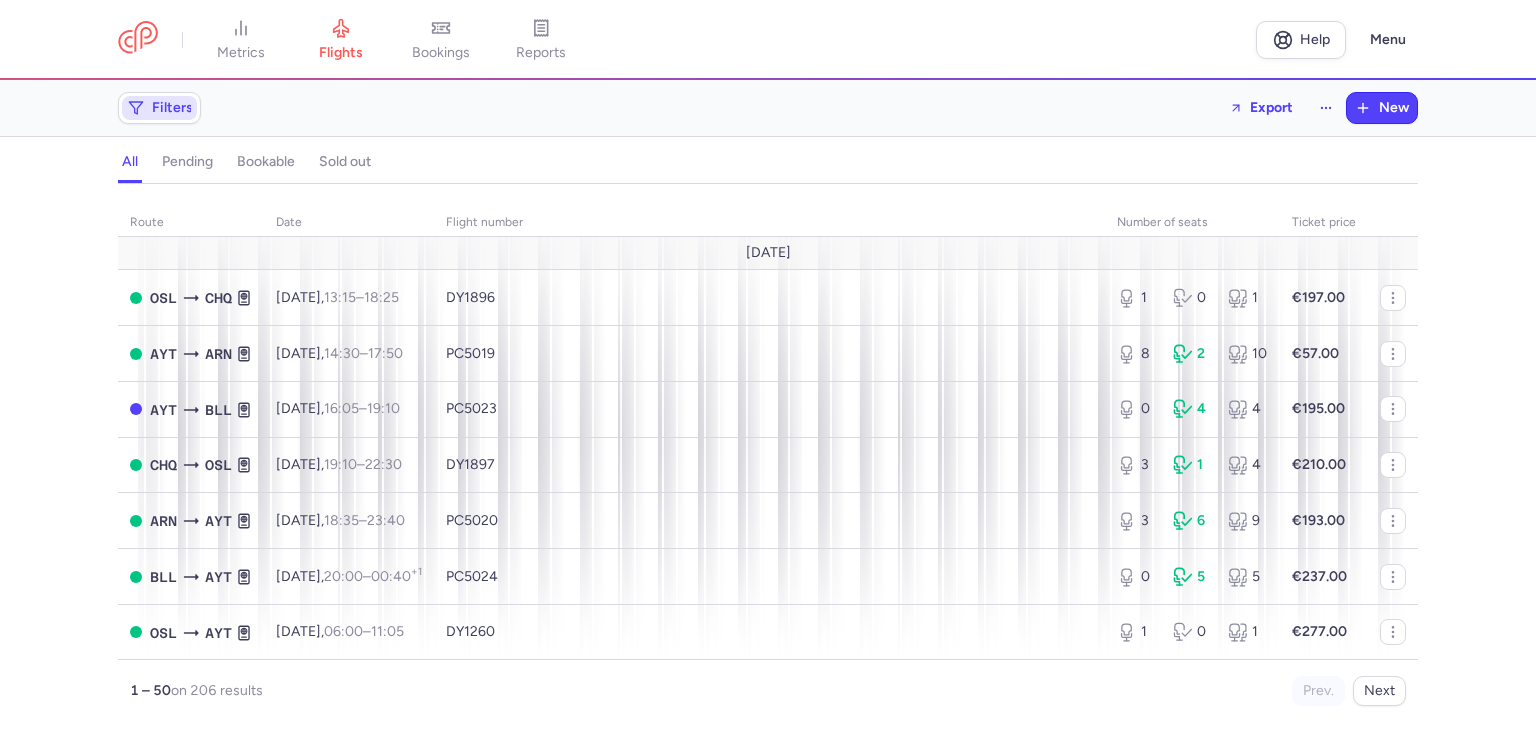 click on "Filters" 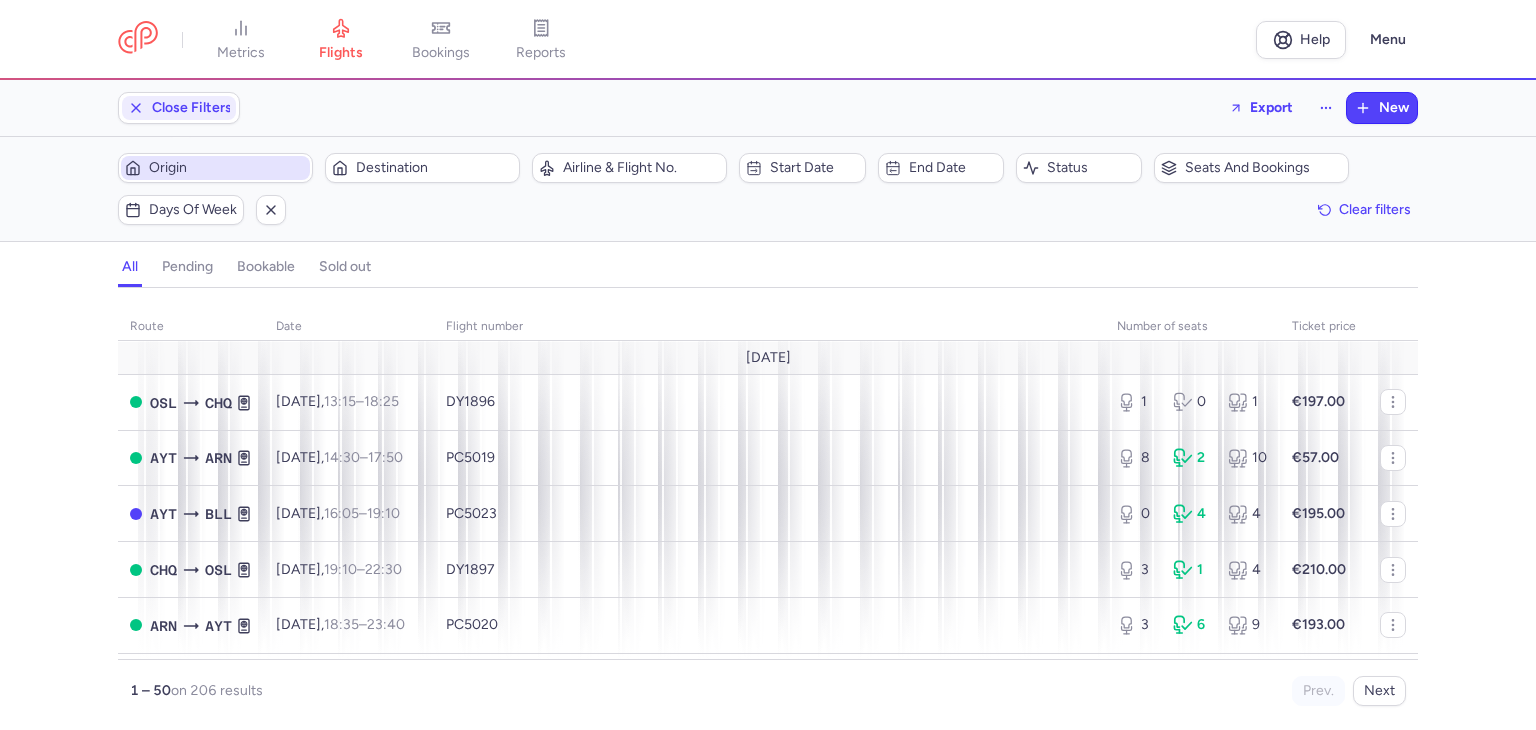 scroll, scrollTop: 0, scrollLeft: 0, axis: both 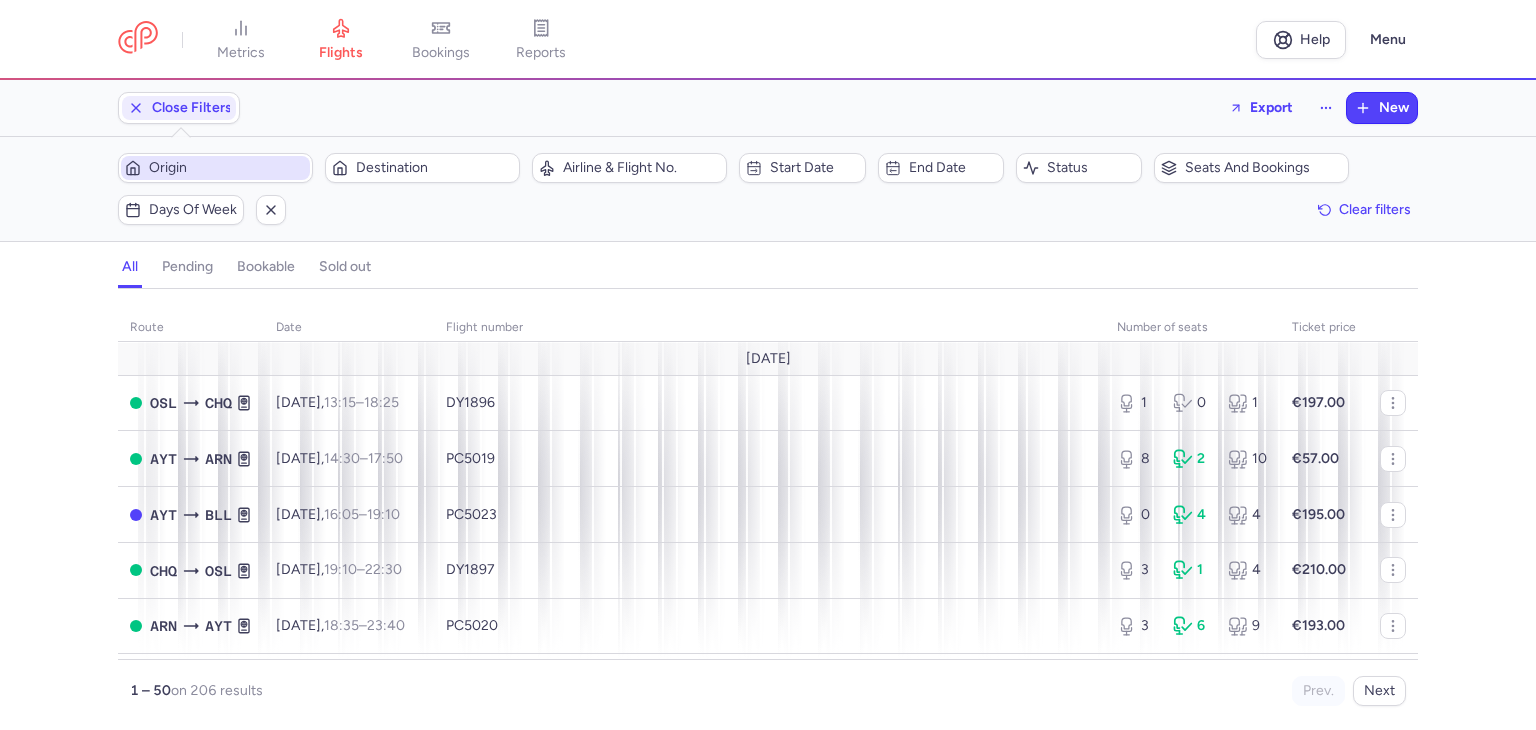 click on "Origin" at bounding box center (227, 168) 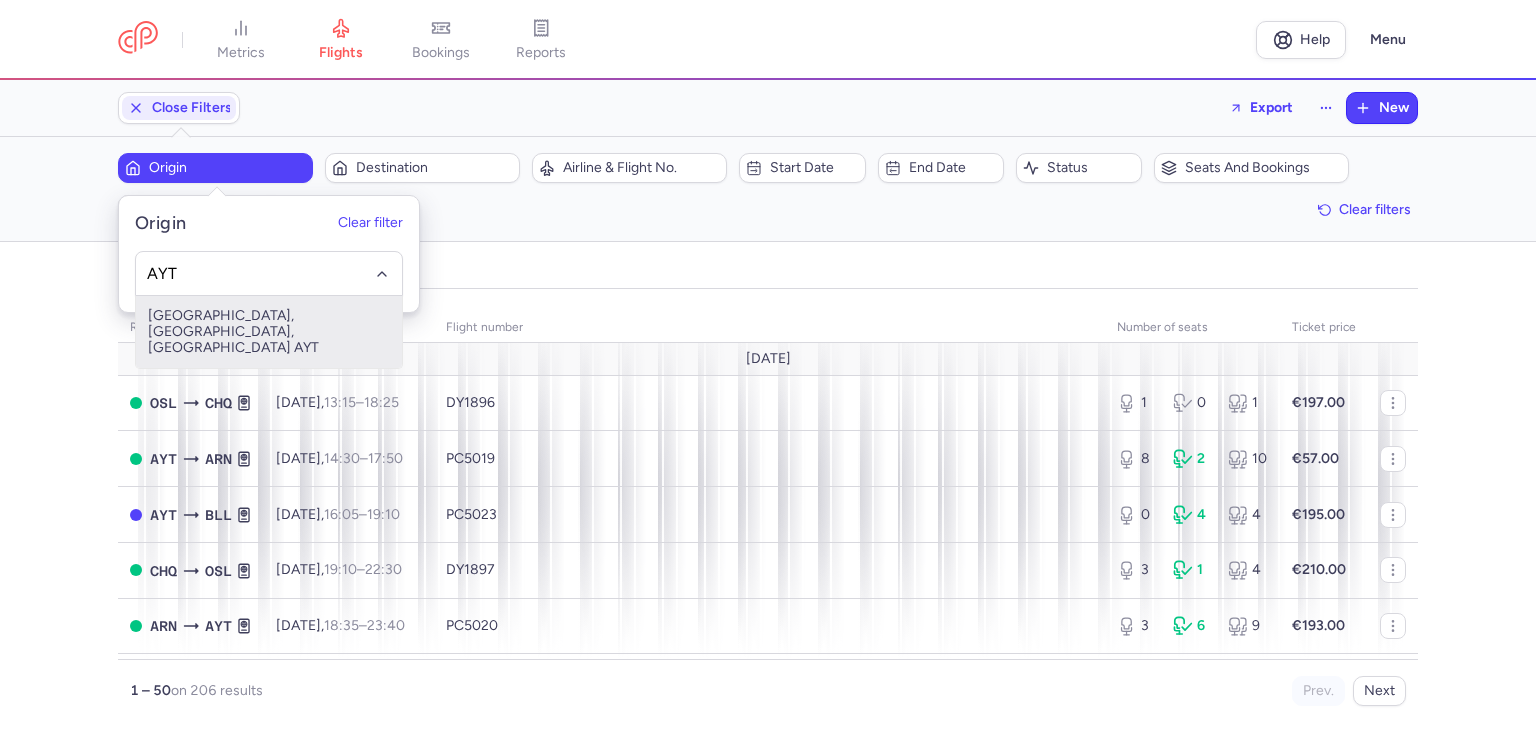 click on "[GEOGRAPHIC_DATA], [GEOGRAPHIC_DATA], [GEOGRAPHIC_DATA] AYT" at bounding box center (269, 332) 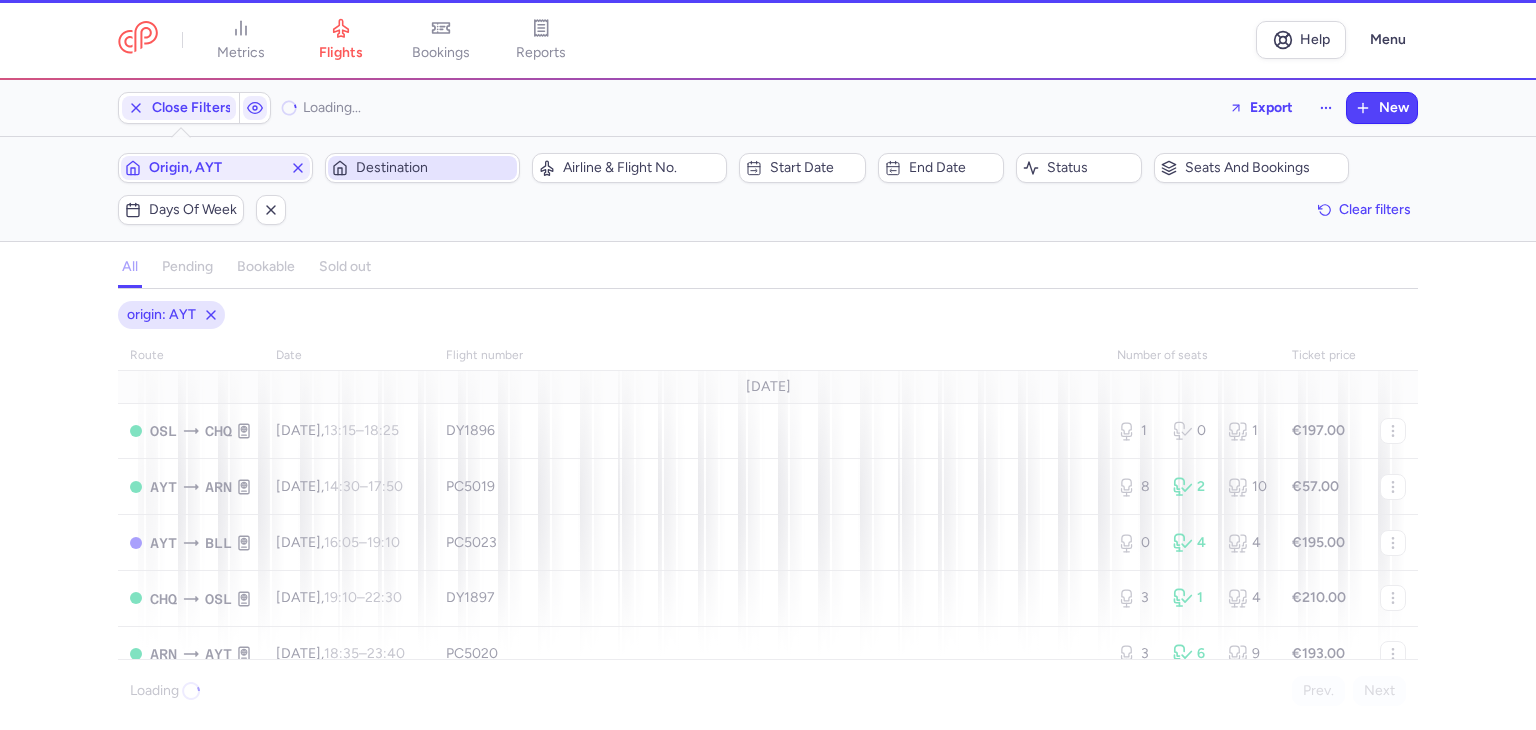 click on "Destination" at bounding box center (434, 168) 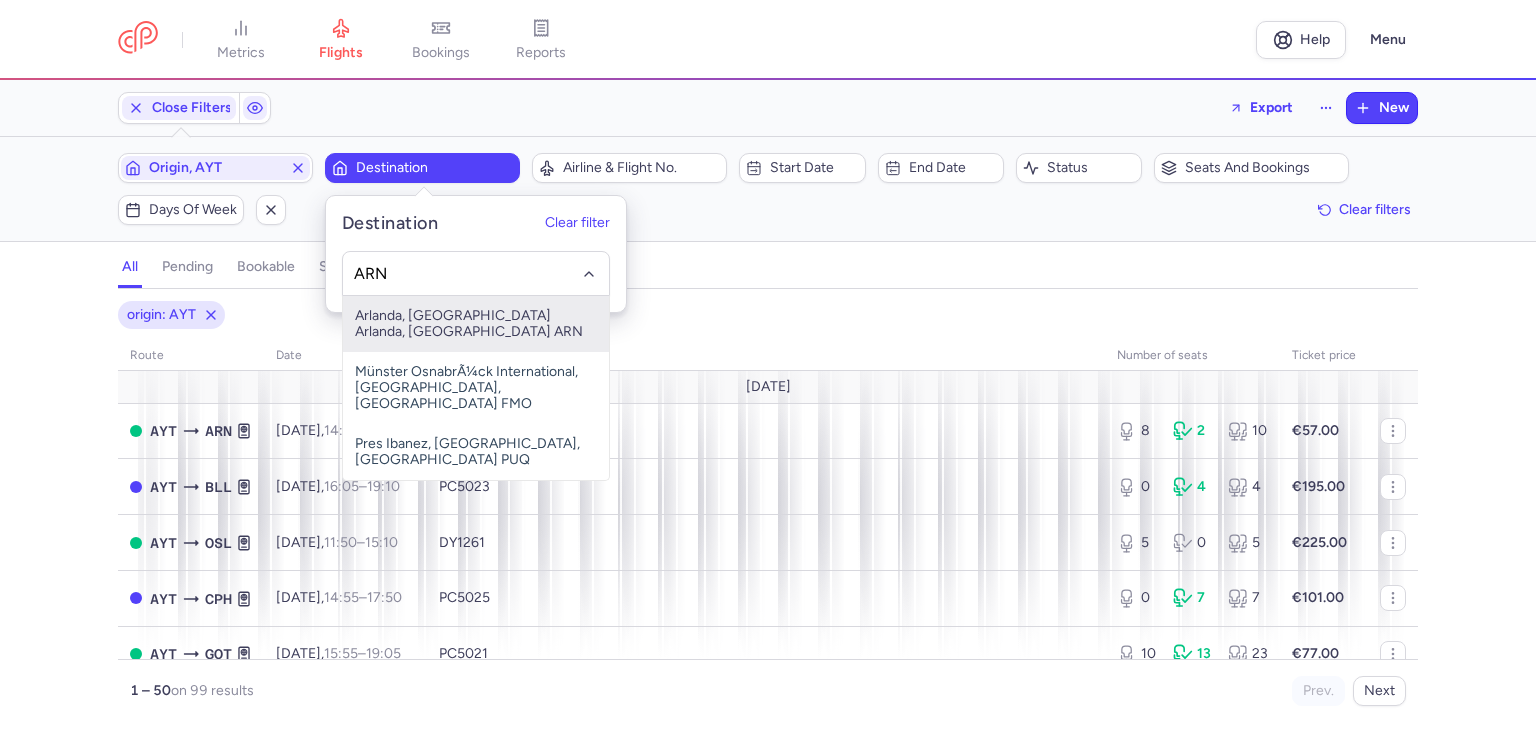 click on "Arlanda, [GEOGRAPHIC_DATA] Arlanda, [GEOGRAPHIC_DATA] ARN" at bounding box center (476, 324) 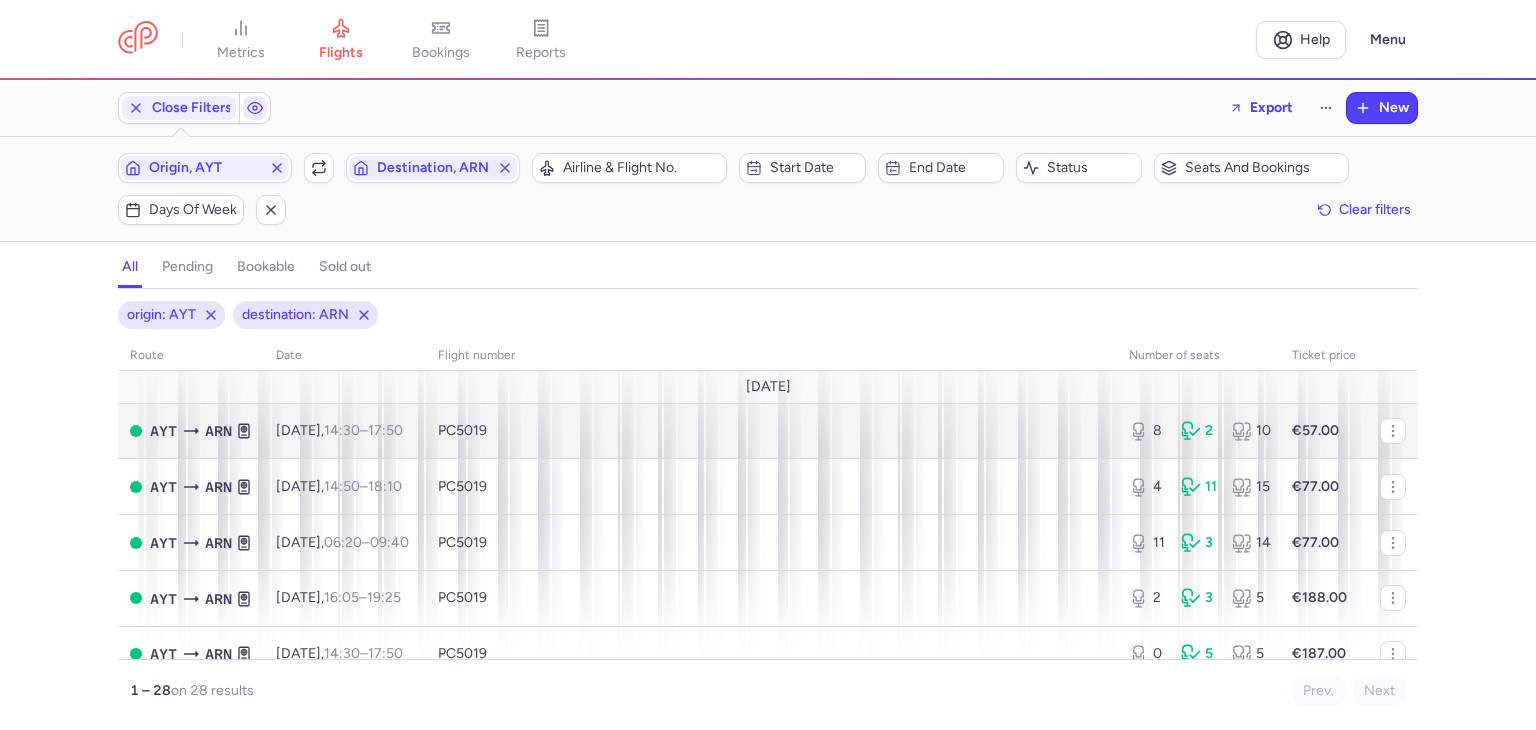 type 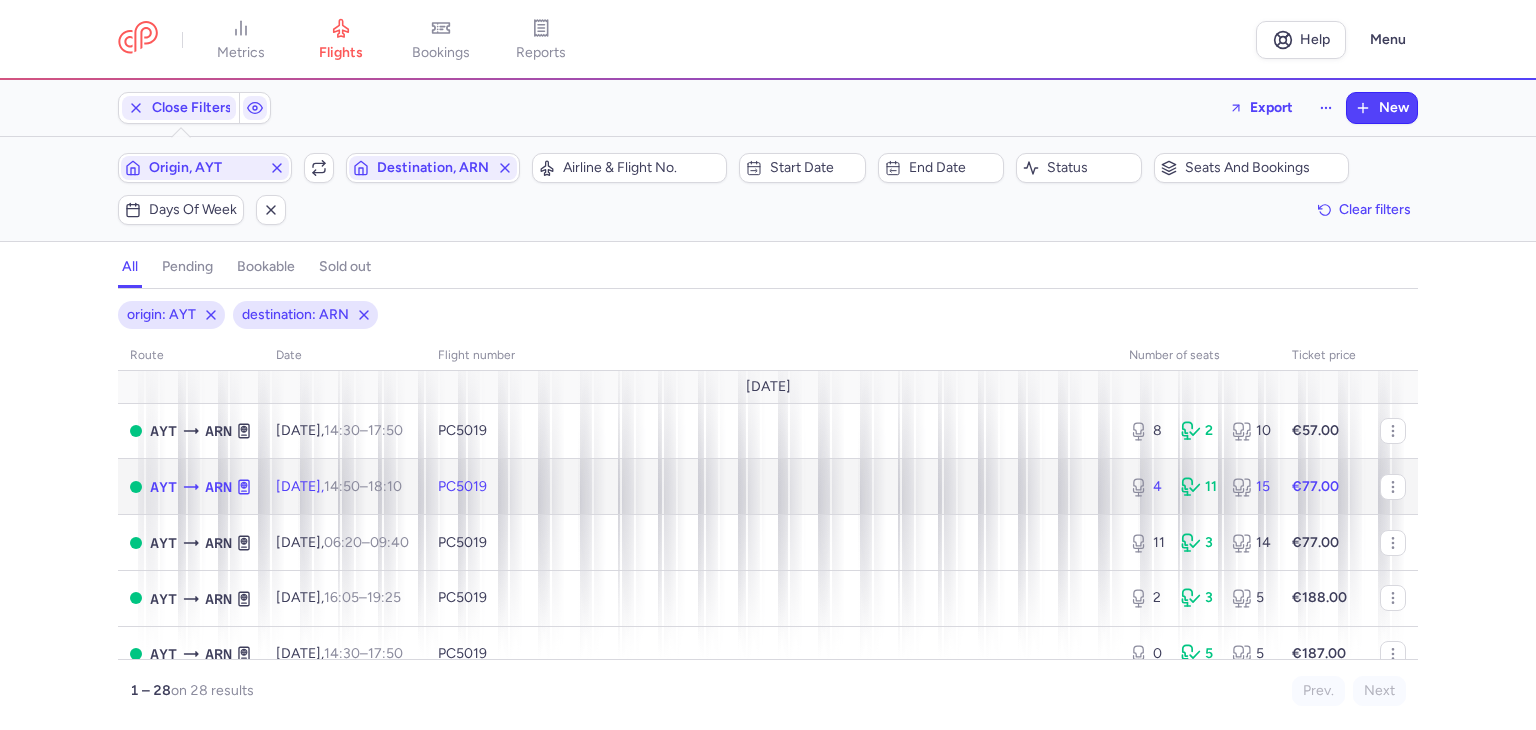 click on "PC5019" 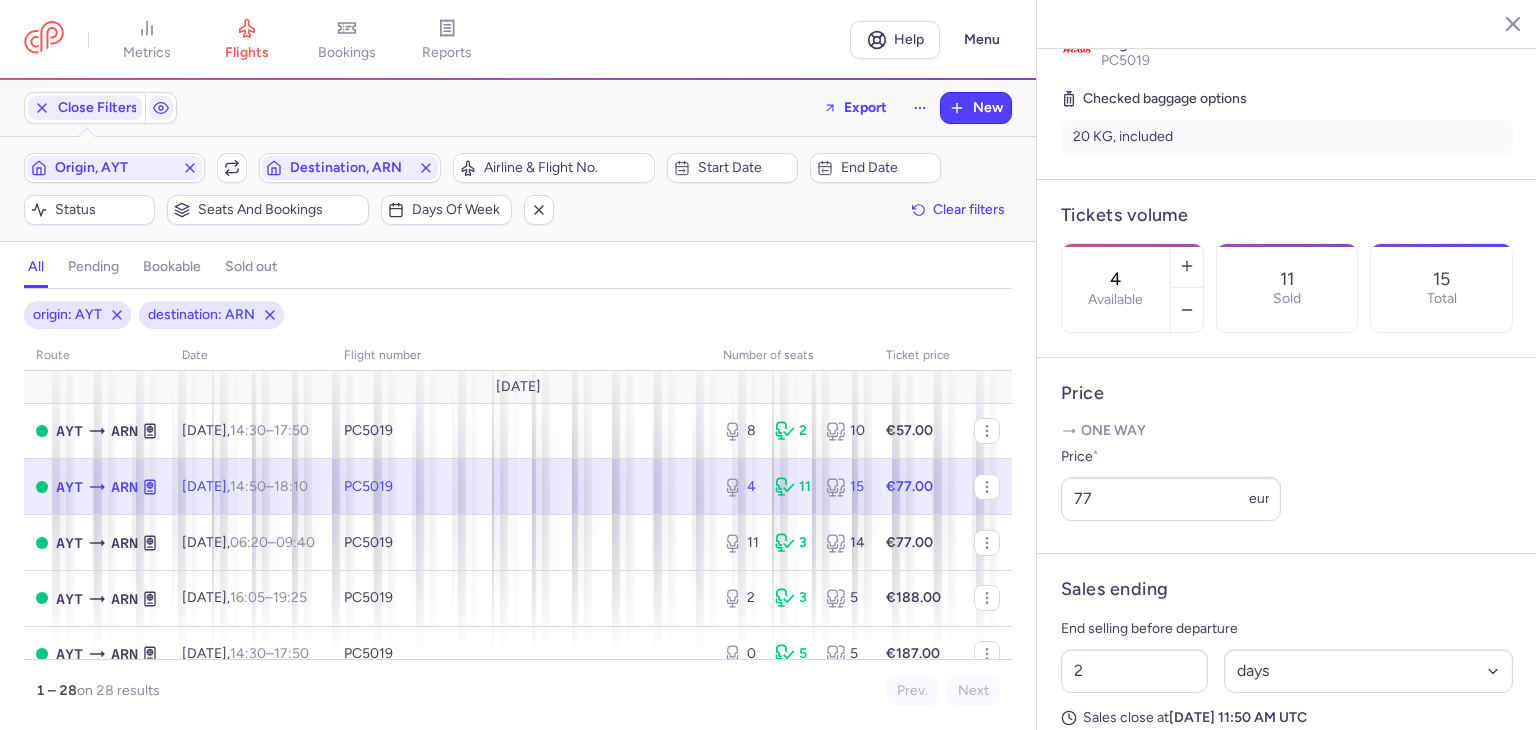 scroll, scrollTop: 600, scrollLeft: 0, axis: vertical 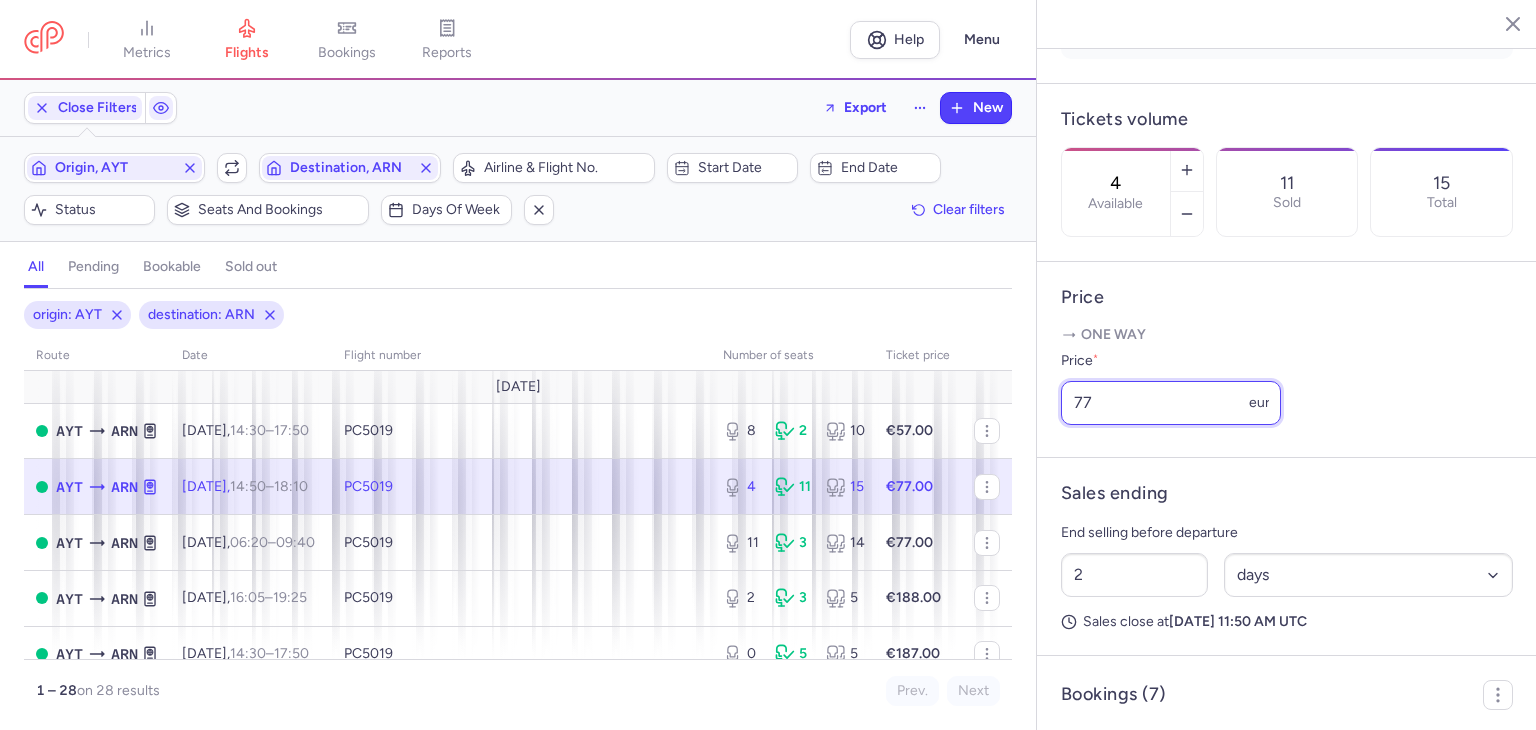 drag, startPoint x: 1121, startPoint y: 413, endPoint x: 1032, endPoint y: 420, distance: 89.27486 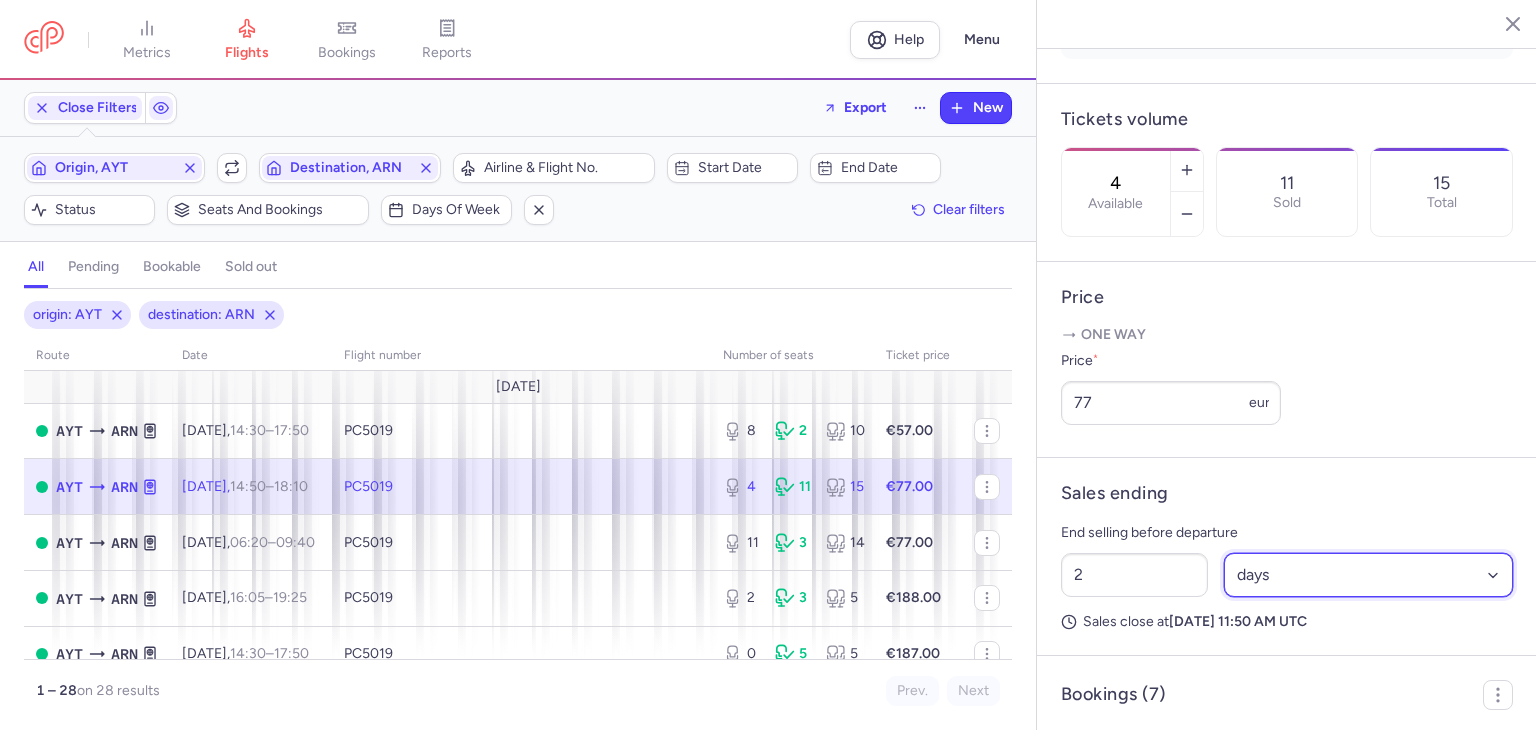 click on "Select an option hours days" at bounding box center [1369, 575] 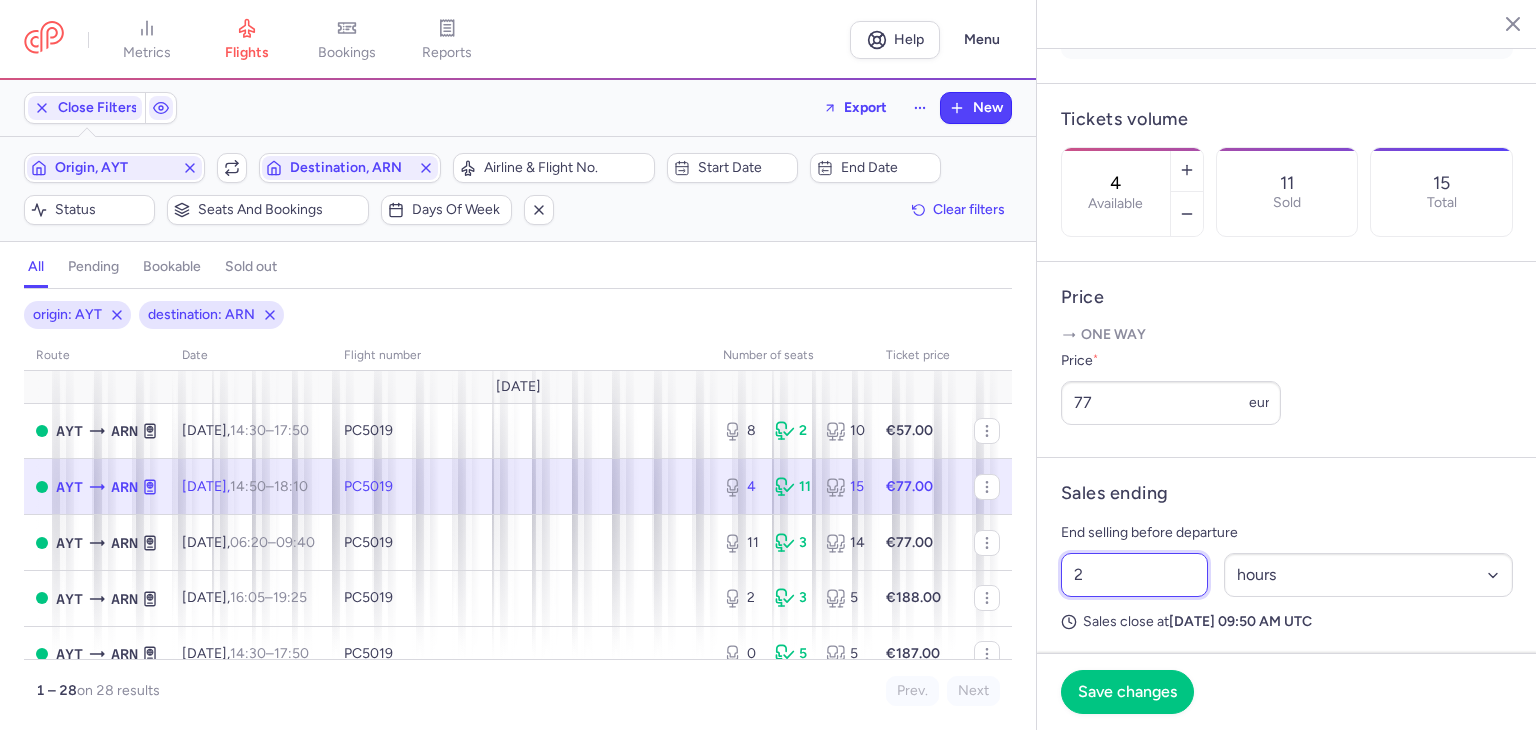drag, startPoint x: 1173, startPoint y: 581, endPoint x: 1026, endPoint y: 569, distance: 147.48898 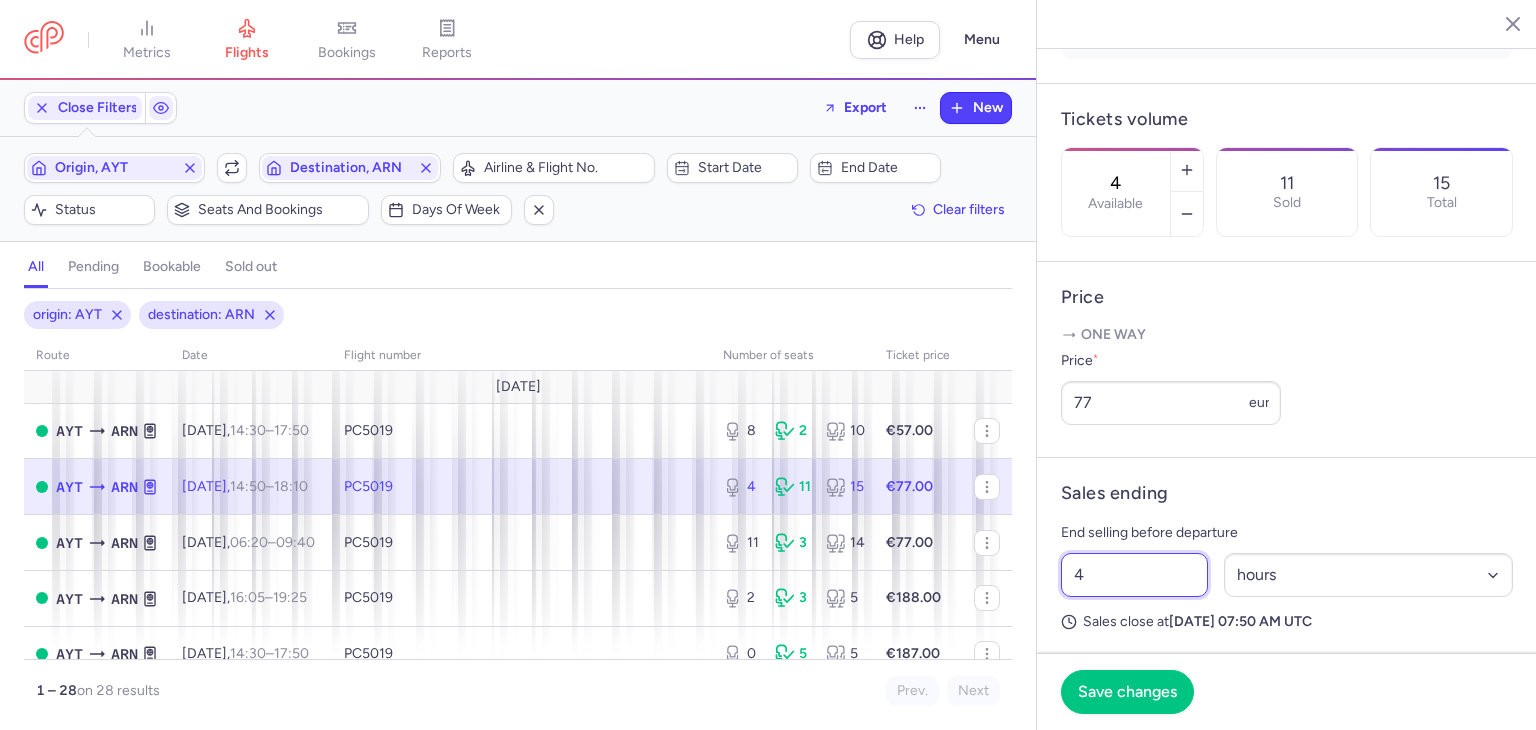 drag, startPoint x: 1106, startPoint y: 569, endPoint x: 1004, endPoint y: 570, distance: 102.0049 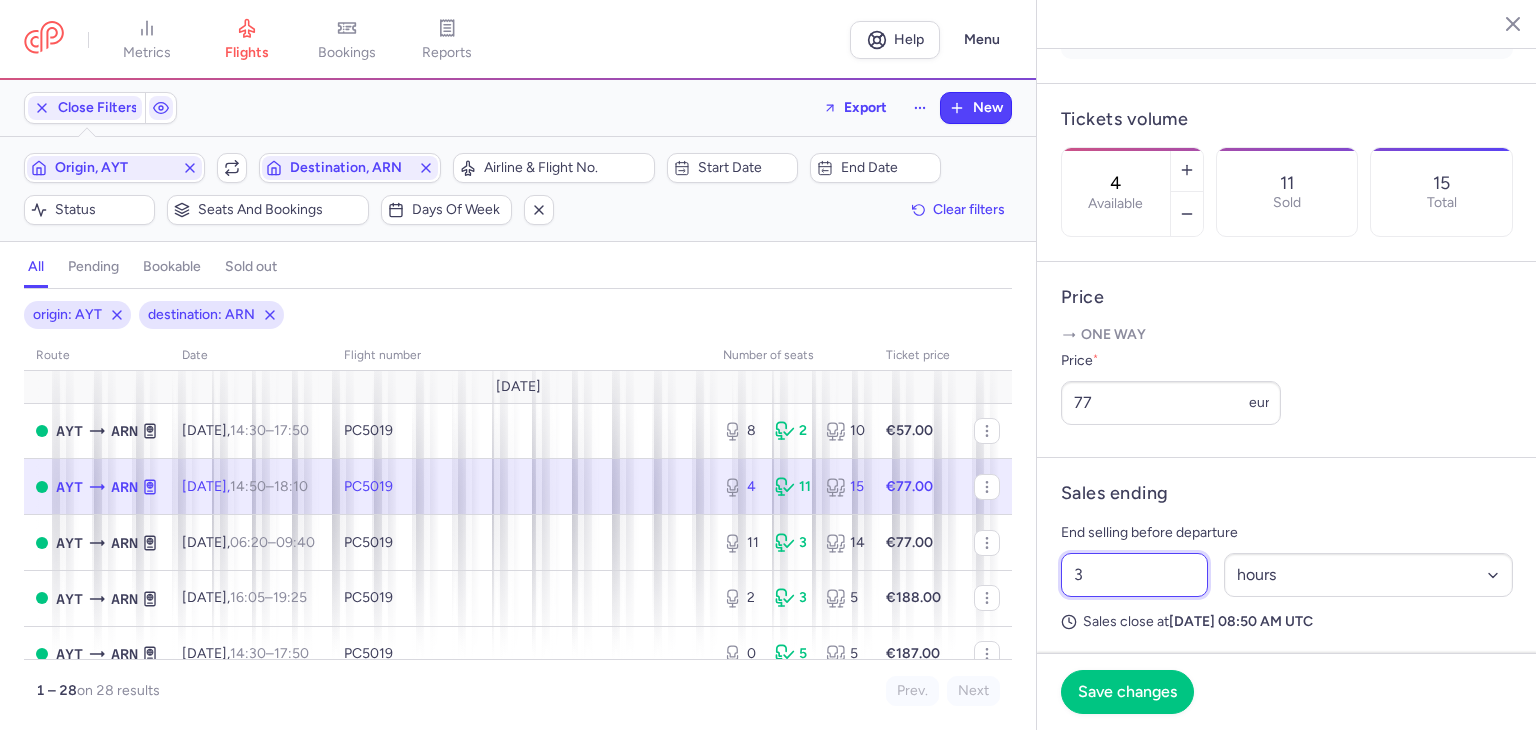drag, startPoint x: 1104, startPoint y: 580, endPoint x: 1034, endPoint y: 574, distance: 70.256676 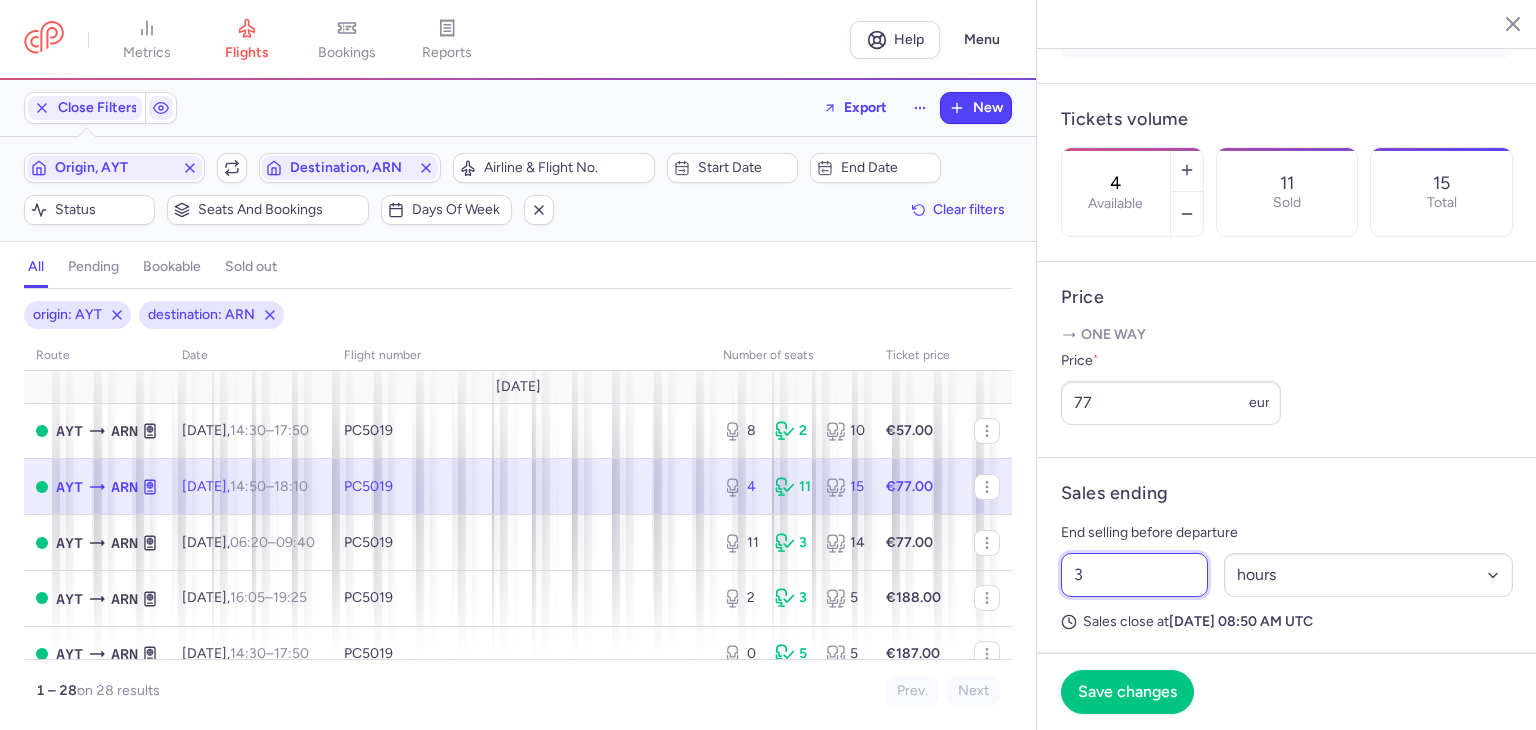 type on "2" 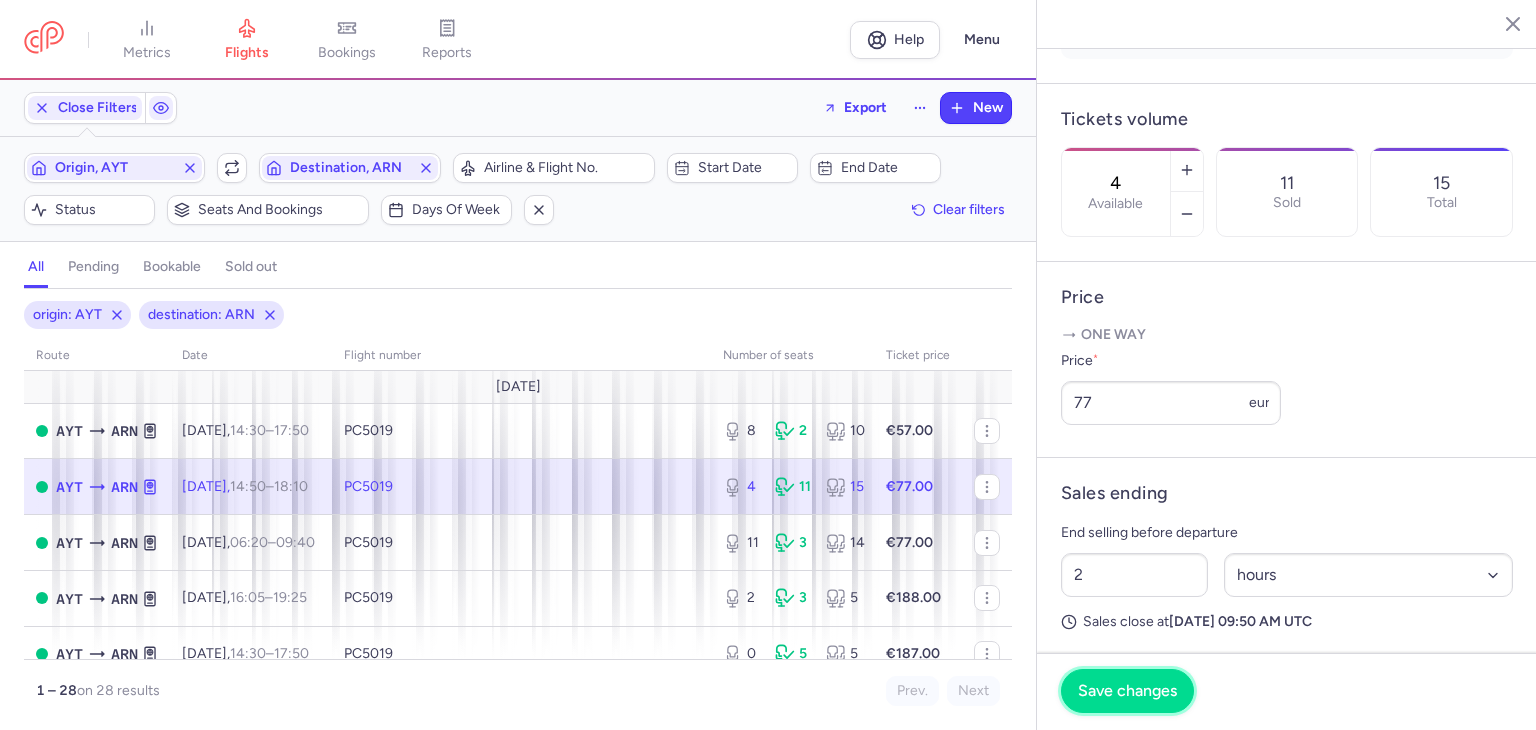 click on "Save changes" at bounding box center (1127, 691) 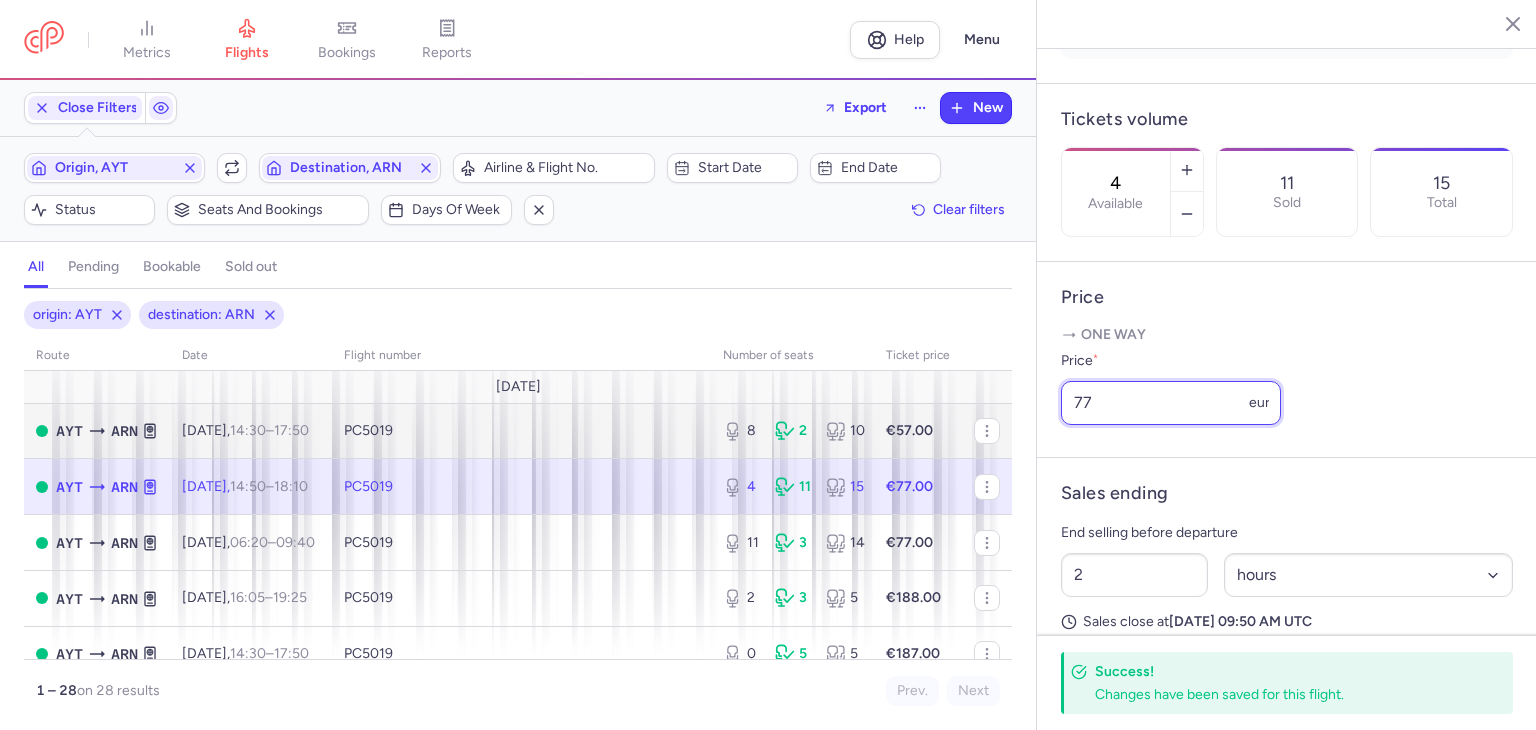 drag, startPoint x: 1105, startPoint y: 403, endPoint x: 950, endPoint y: 408, distance: 155.08063 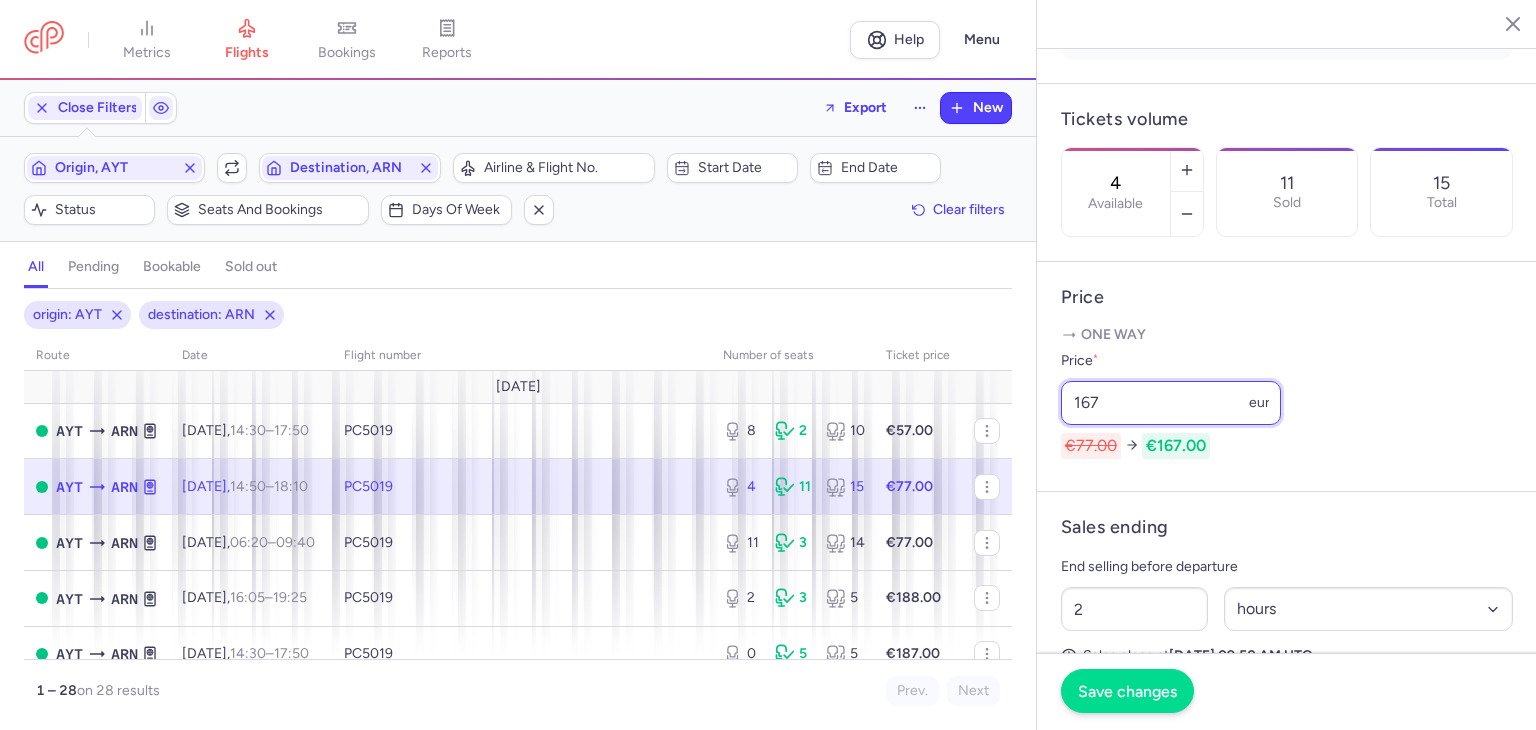 type on "167" 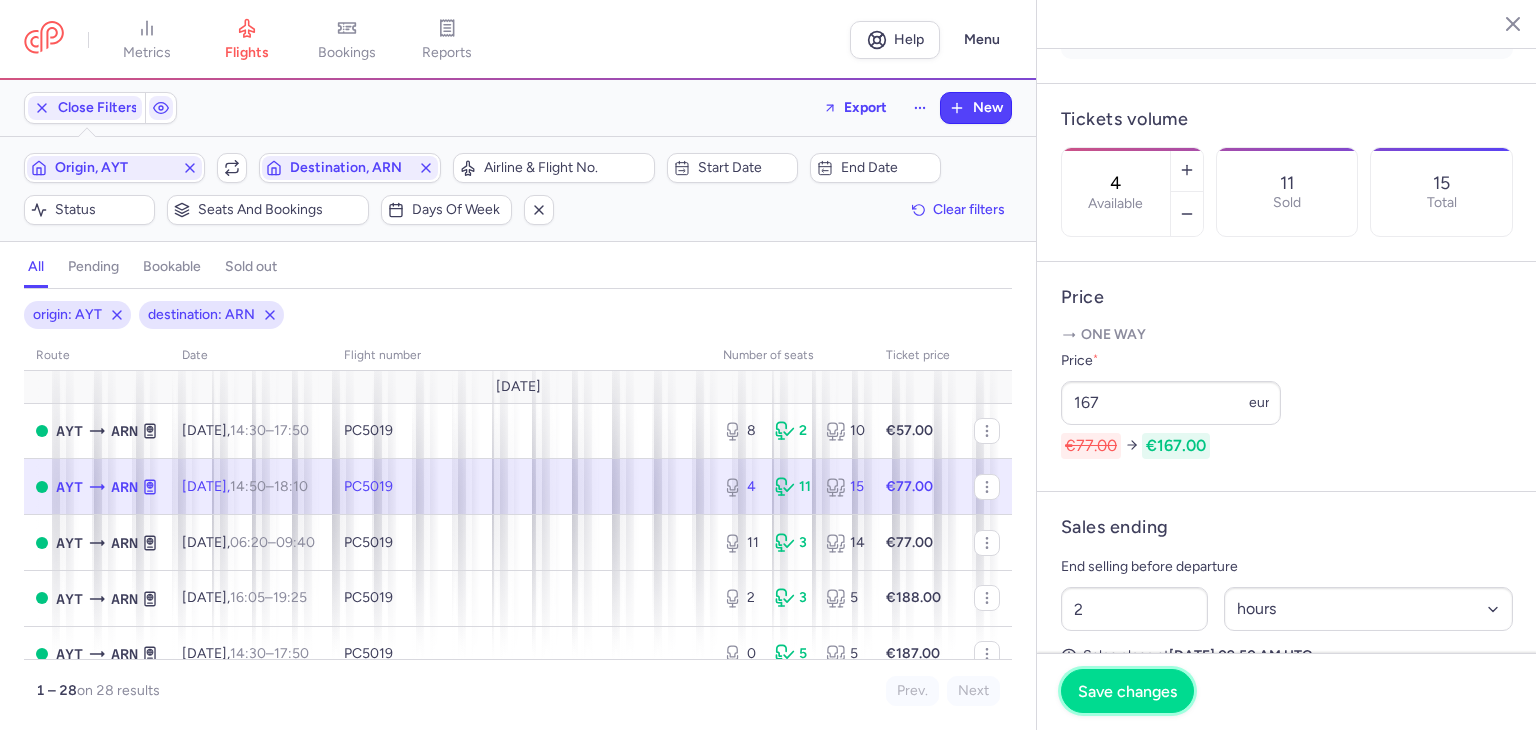 click on "Save changes" at bounding box center [1127, 691] 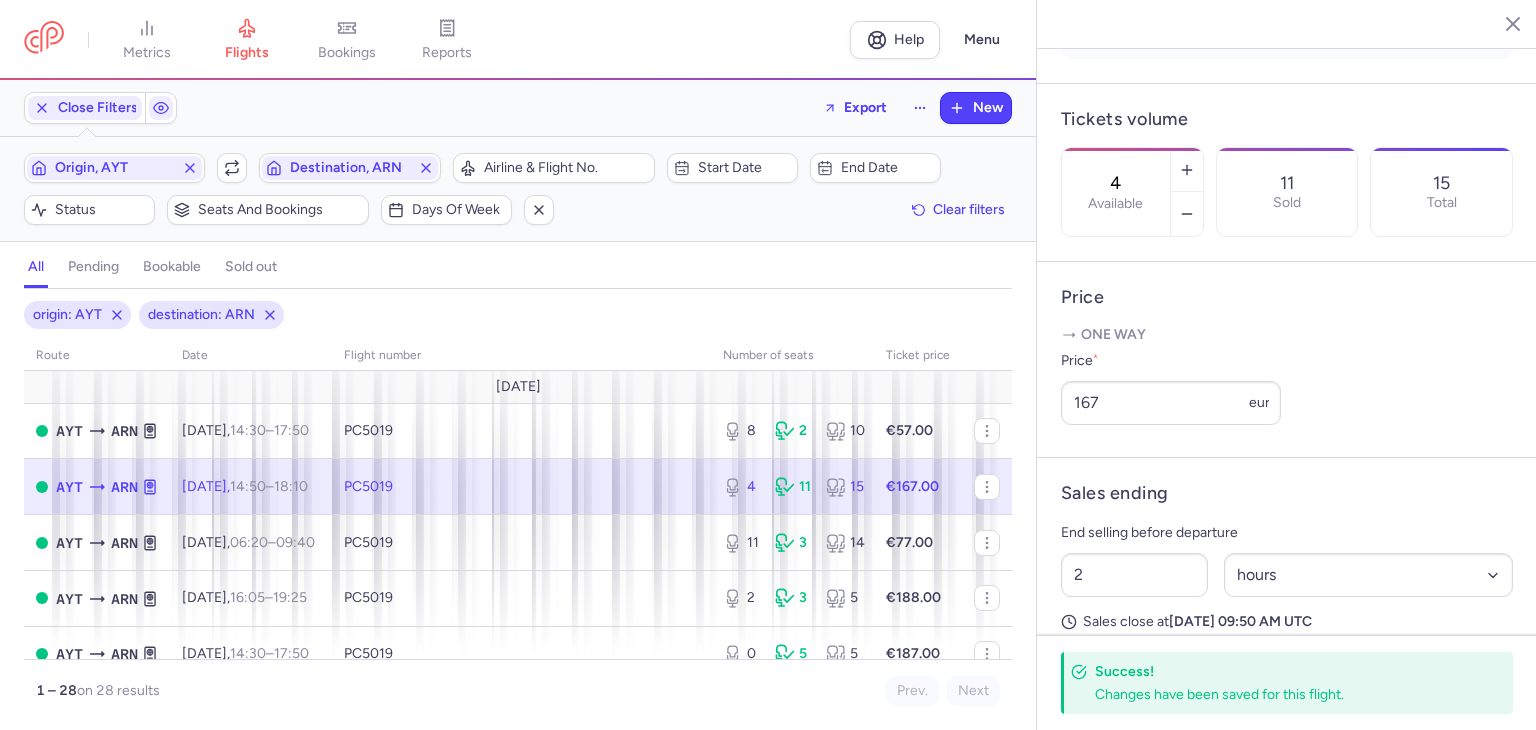 click on "Price  * 167 eur" at bounding box center [1287, 387] 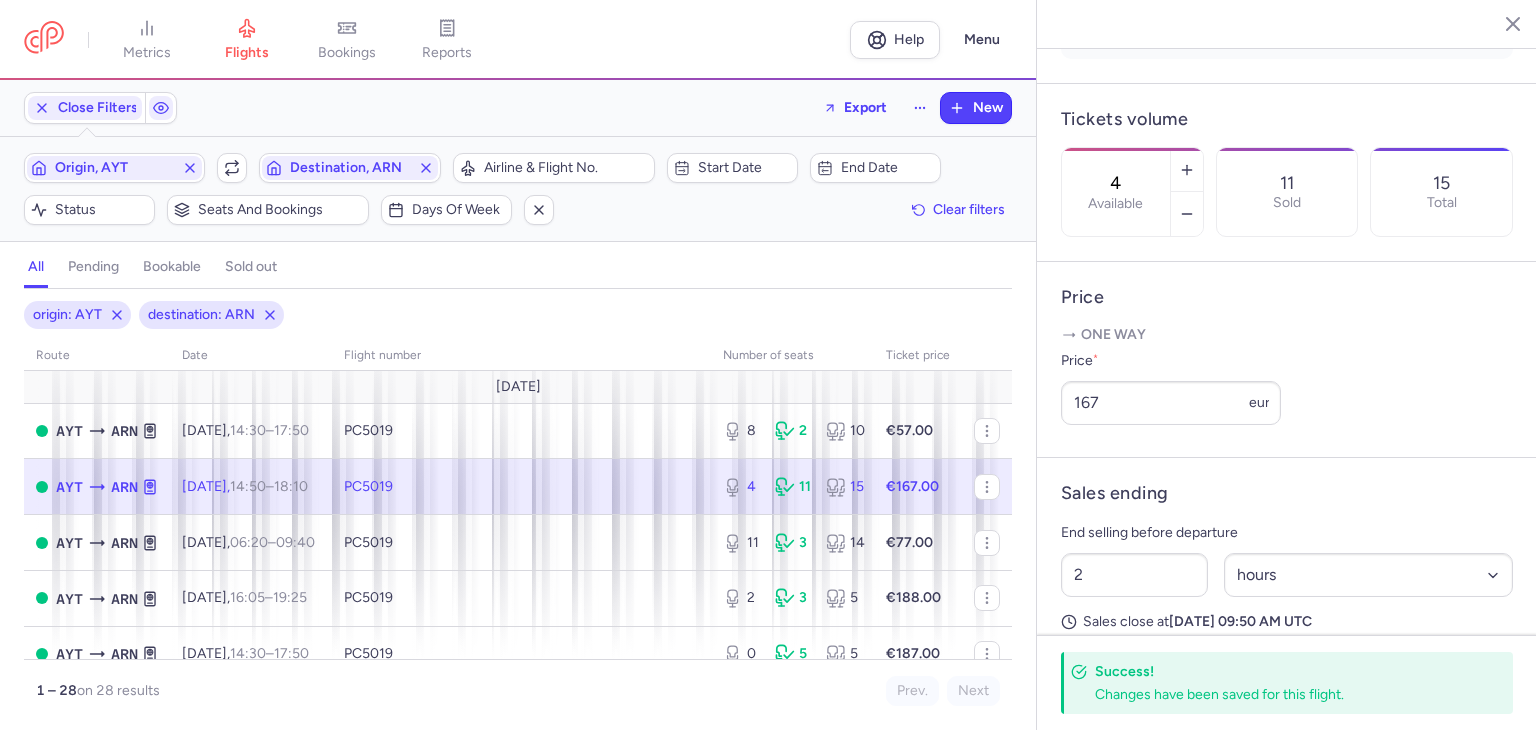 click on "bookings" at bounding box center (347, 40) 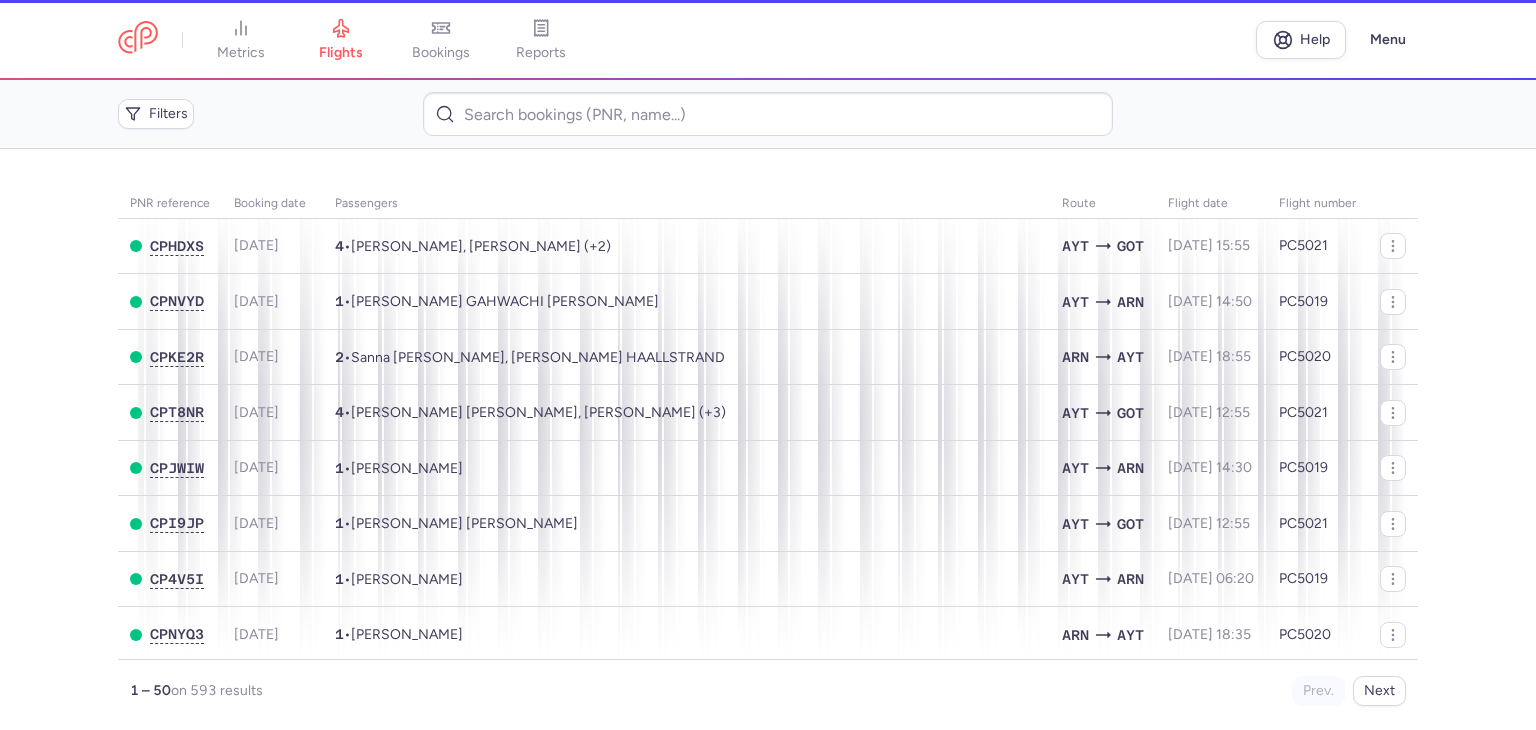 scroll, scrollTop: 0, scrollLeft: 0, axis: both 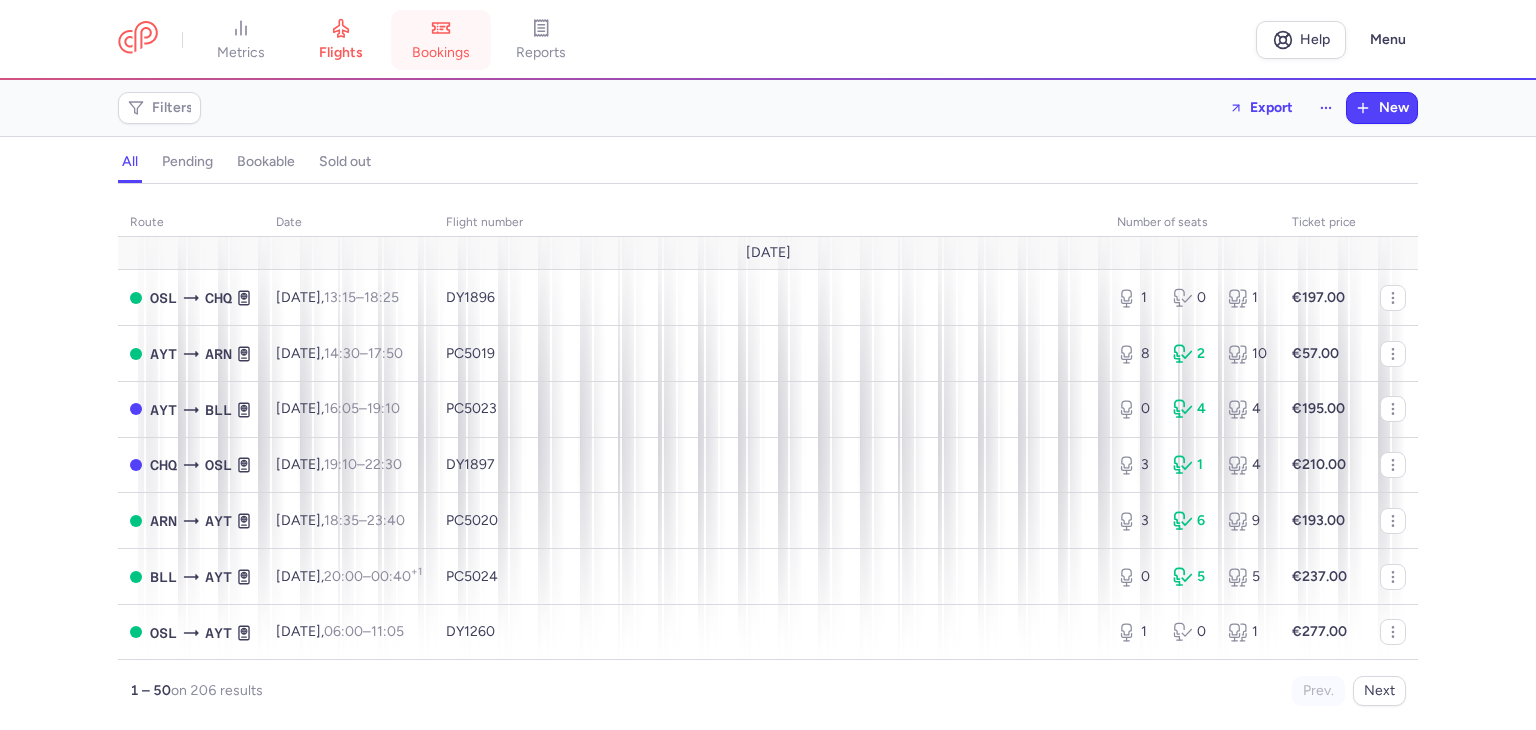 drag, startPoint x: 0, startPoint y: 0, endPoint x: 435, endPoint y: 35, distance: 436.40576 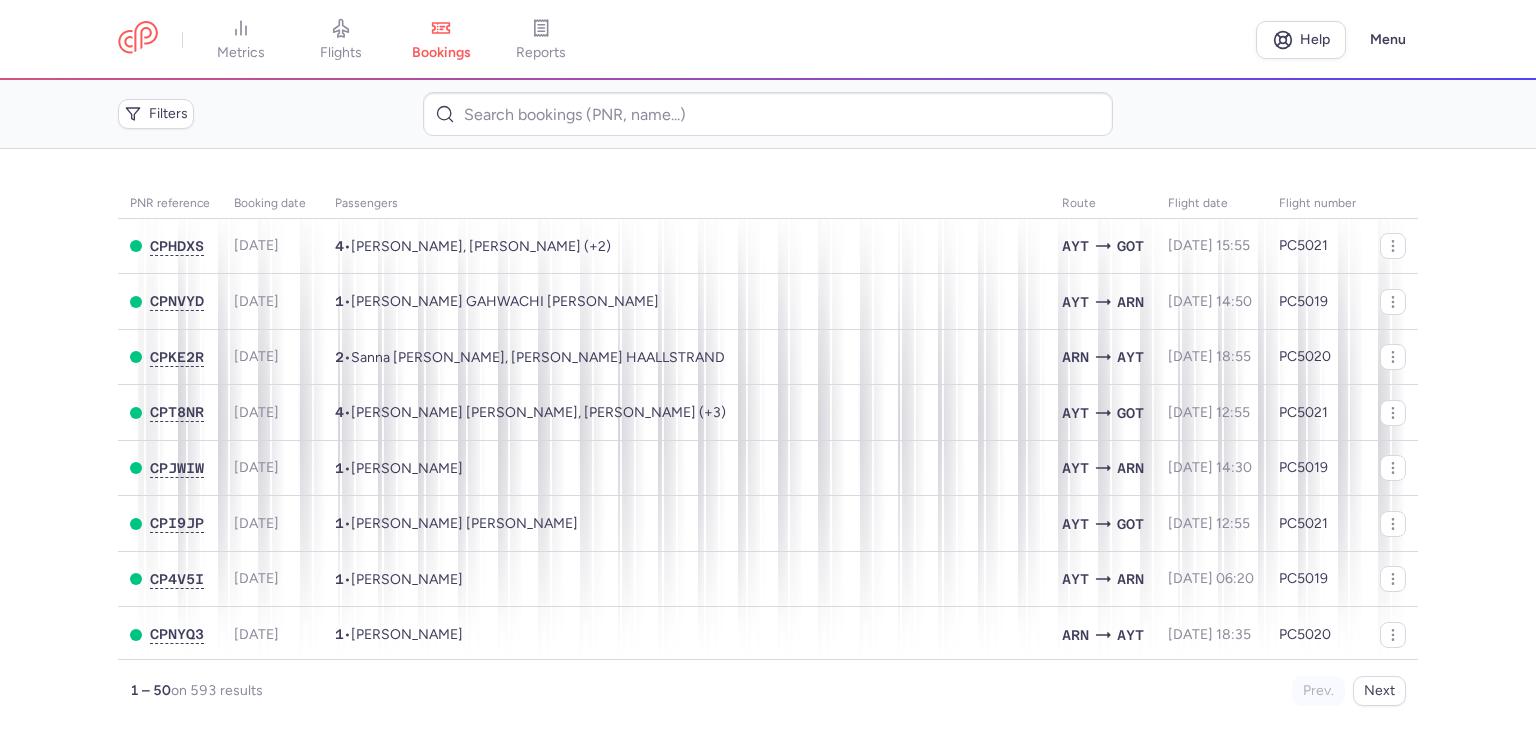 scroll, scrollTop: 0, scrollLeft: 0, axis: both 